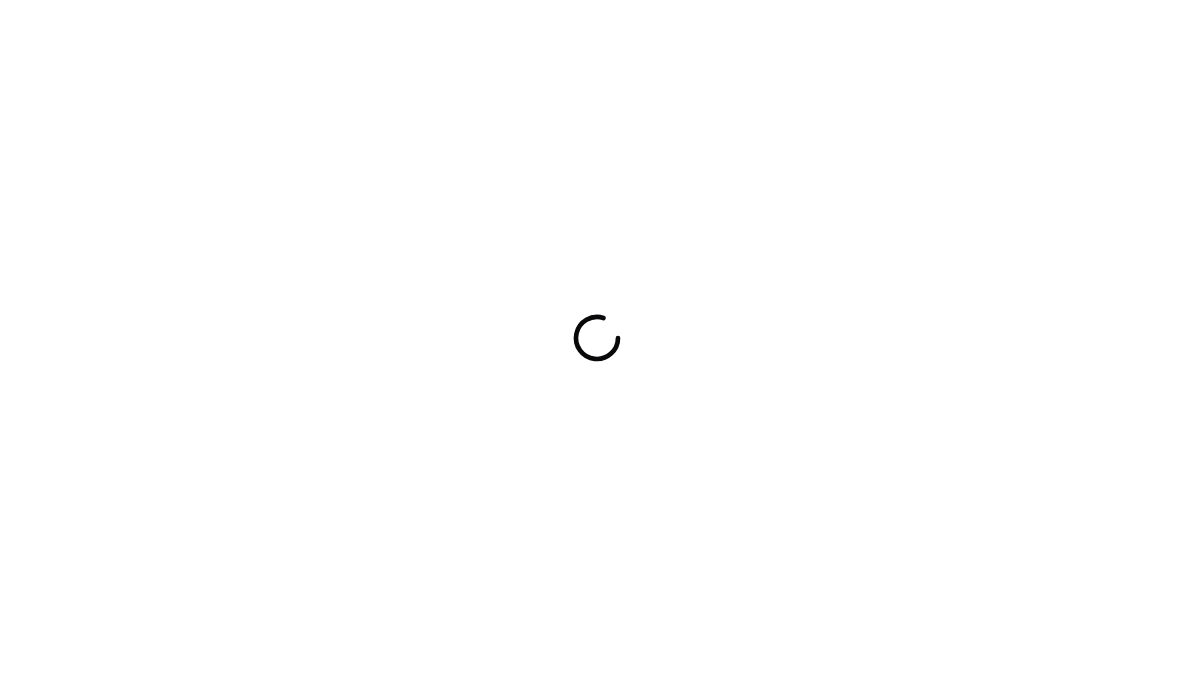 scroll, scrollTop: 0, scrollLeft: 0, axis: both 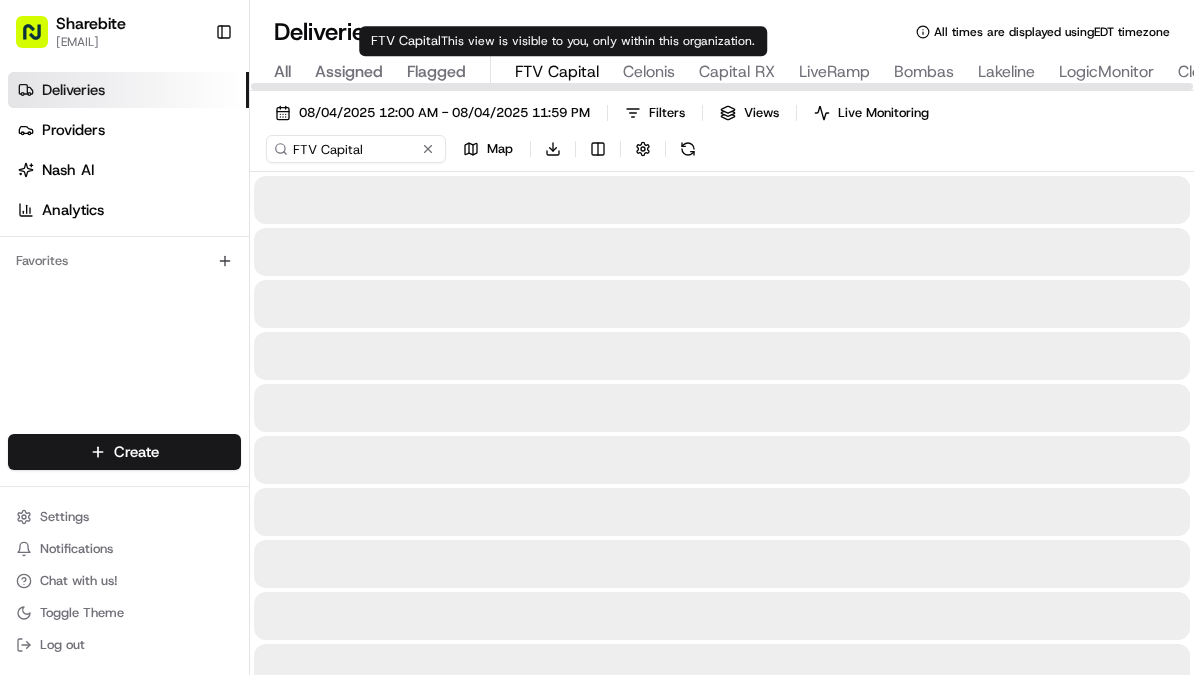 type on "FTV Capital" 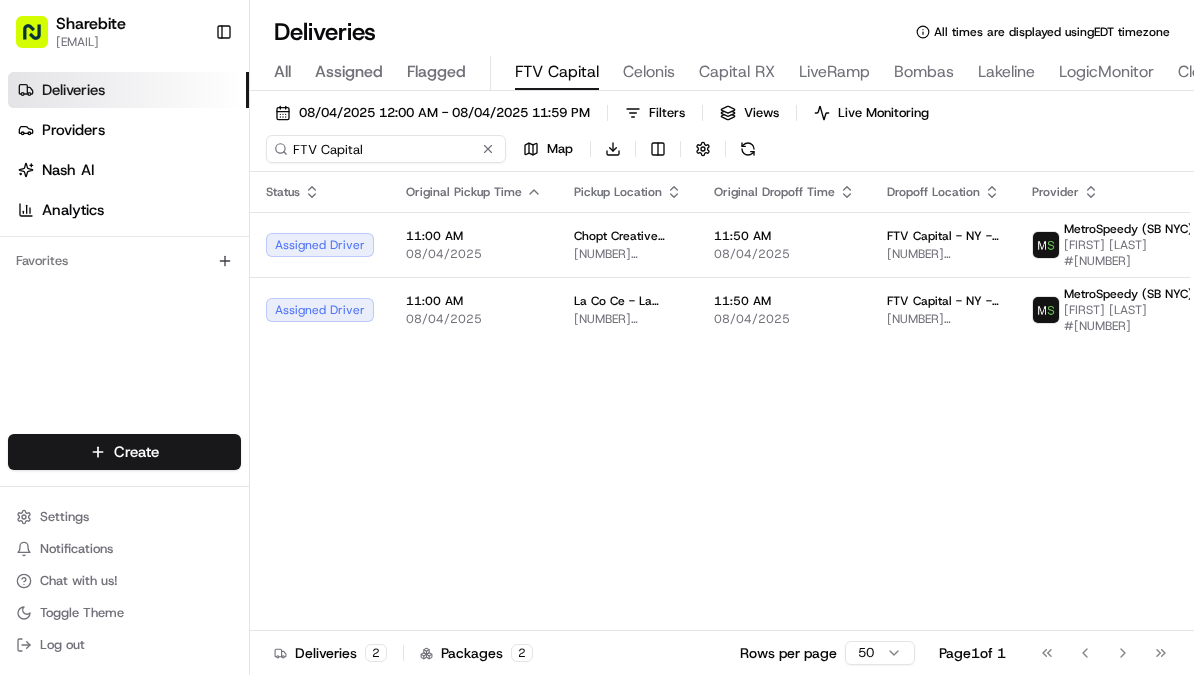 click on "FTV Capital" at bounding box center [386, 149] 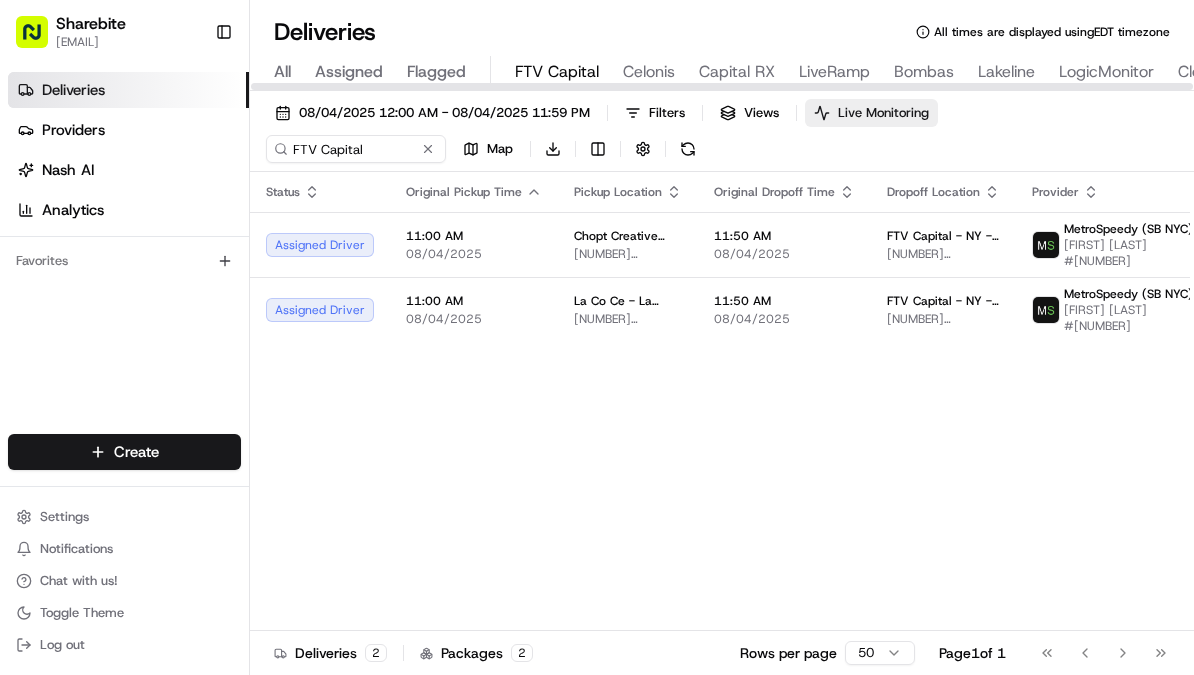 click on "Live Monitoring" at bounding box center (871, 113) 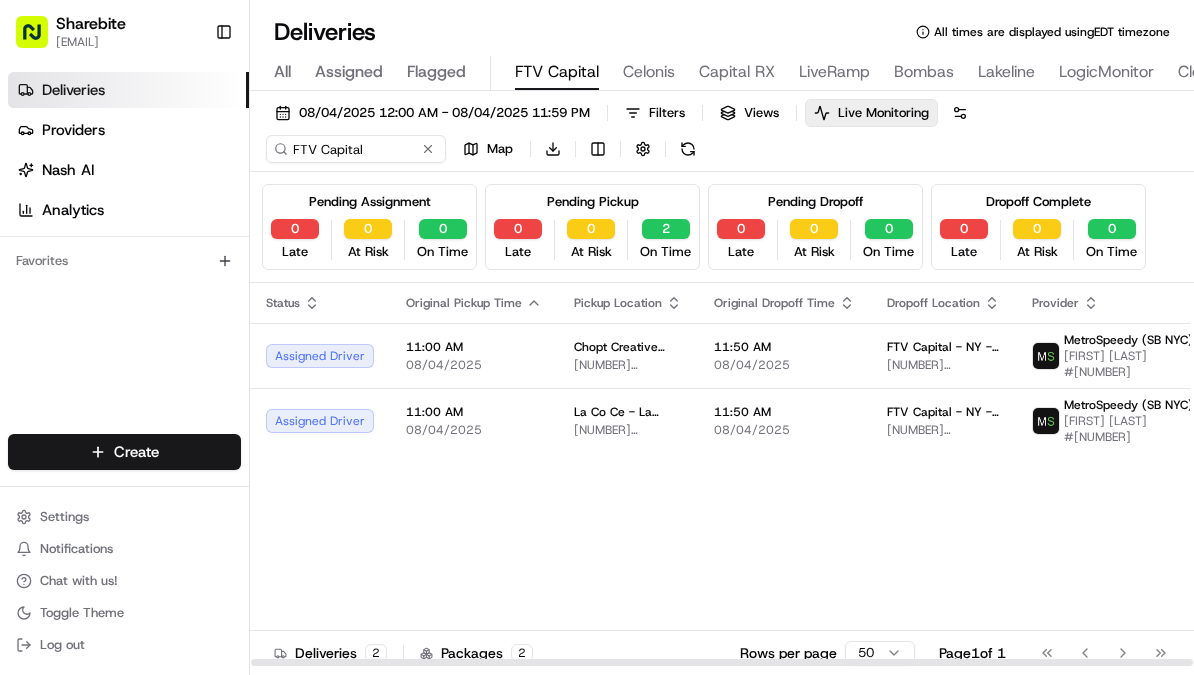 click on "Status Original Pickup Time Pickup Location Original Dropoff Time Dropoff Location Provider Tag Adjusted Pickup Time Actual Pickup Time Actual Dropoff Time Adjusted Dropoff Time Driving Distance Merchant Reference Id Action Assigned Driver 11:00 AM 08/04/2025 Chopt Creative Salad Co. - E 56th St 60 E 56th St, New York, NY 10022, USA 11:50 AM 08/04/2025 FTV Capital - NY - Floor 32 535 Madison Ave, New York, NY 10022, USA MetroSpeedy (SB NYC) Joshua H #2344 11:00 AM 08/04/2025 11:50 AM 08/04/2025 0.4 mi Assigned Driver 11:00 AM 08/04/2025 La Co Ce - La Cocina Central 601 Lexington Avenue, 153 E 53rd St, New York, NY 10022, USA 11:50 AM 08/04/2025 FTV Capital - NY - Floor 32 535 Madison Ave, New York, NY 10022, USA MetroSpeedy (SB NYC) Joshua H #2344 11:00 AM 08/04/2025 11:50 AM 08/04/2025 0.6 mi" at bounding box center [1284, 475] 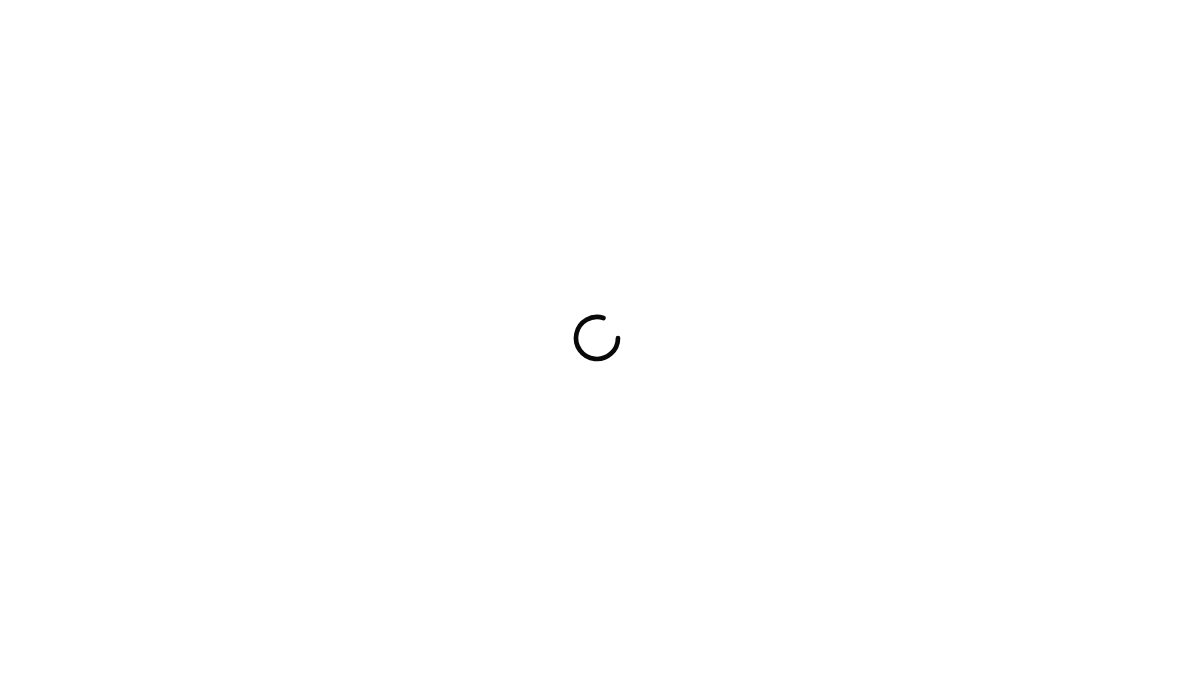 scroll, scrollTop: 0, scrollLeft: 0, axis: both 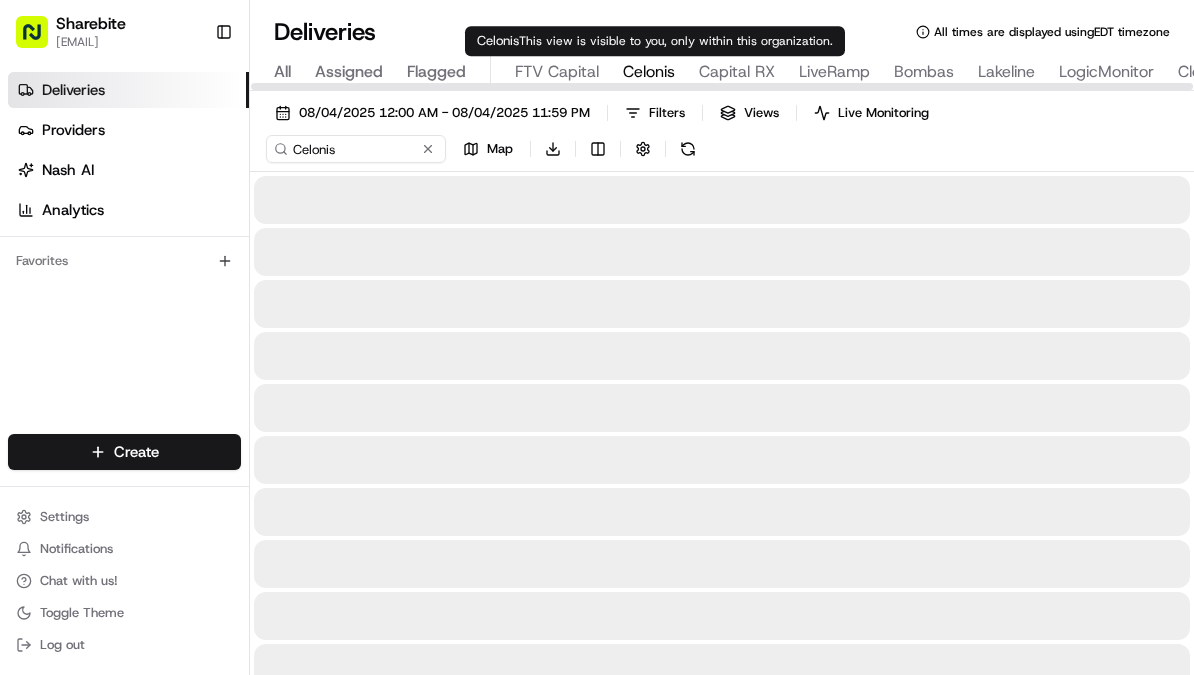 click on "Celonis" at bounding box center [649, 72] 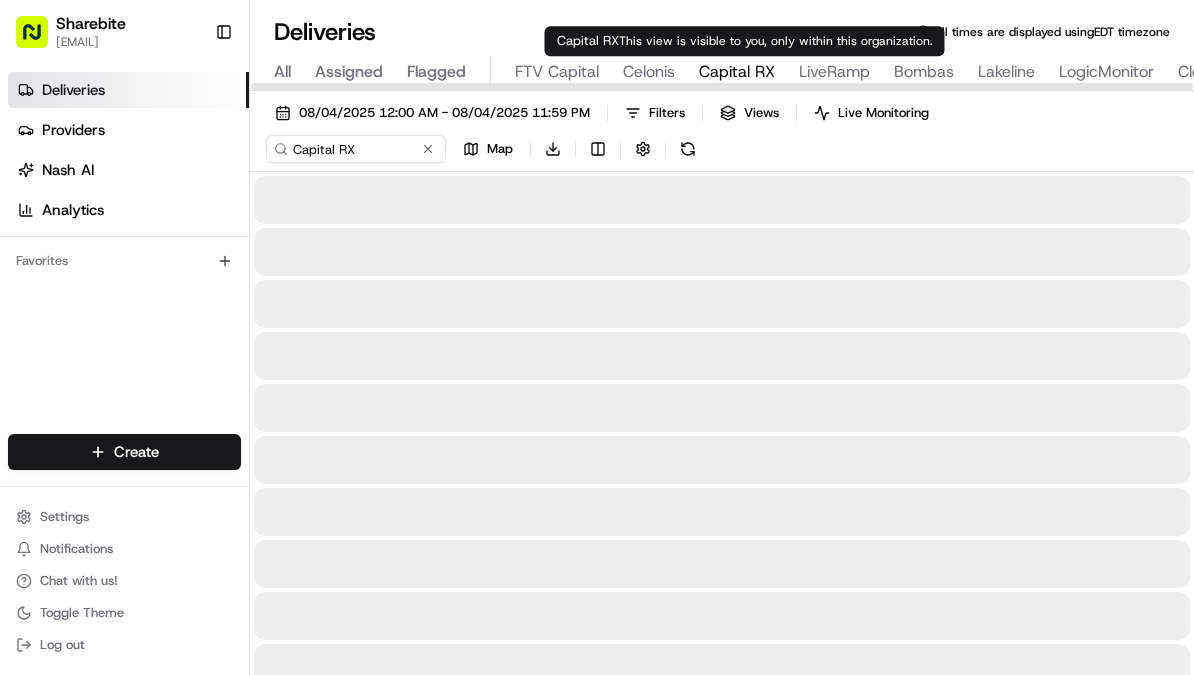 click on "Capital RX" at bounding box center (737, 72) 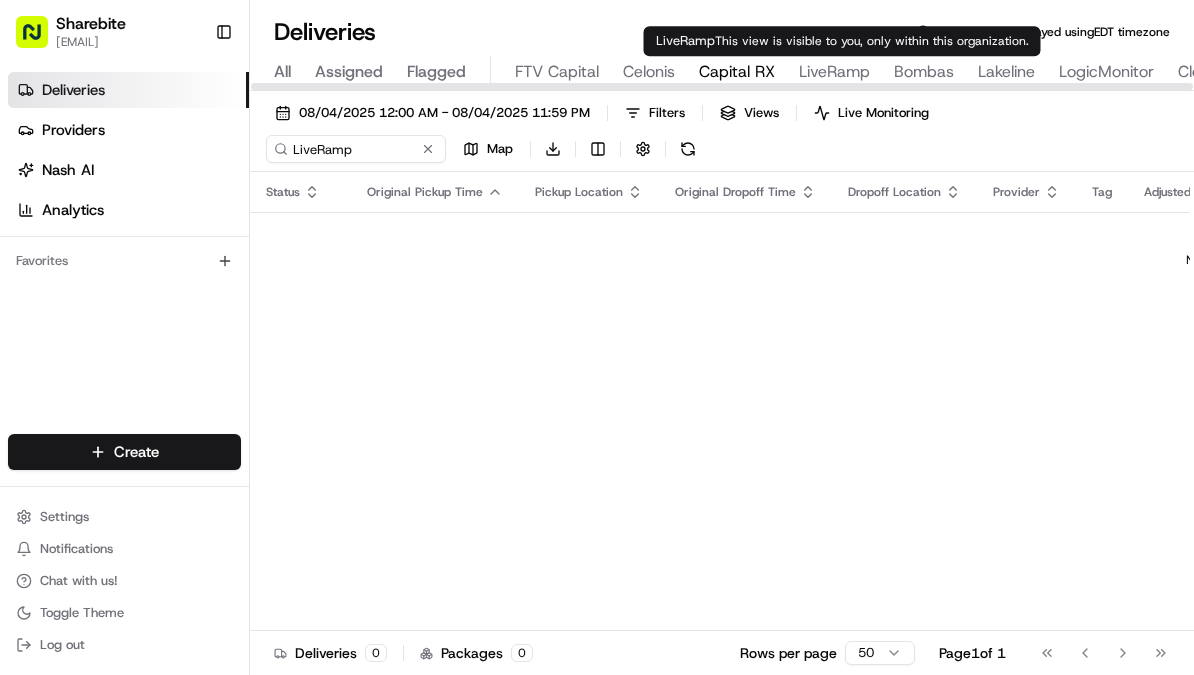 click on "LiveRamp" at bounding box center [834, 72] 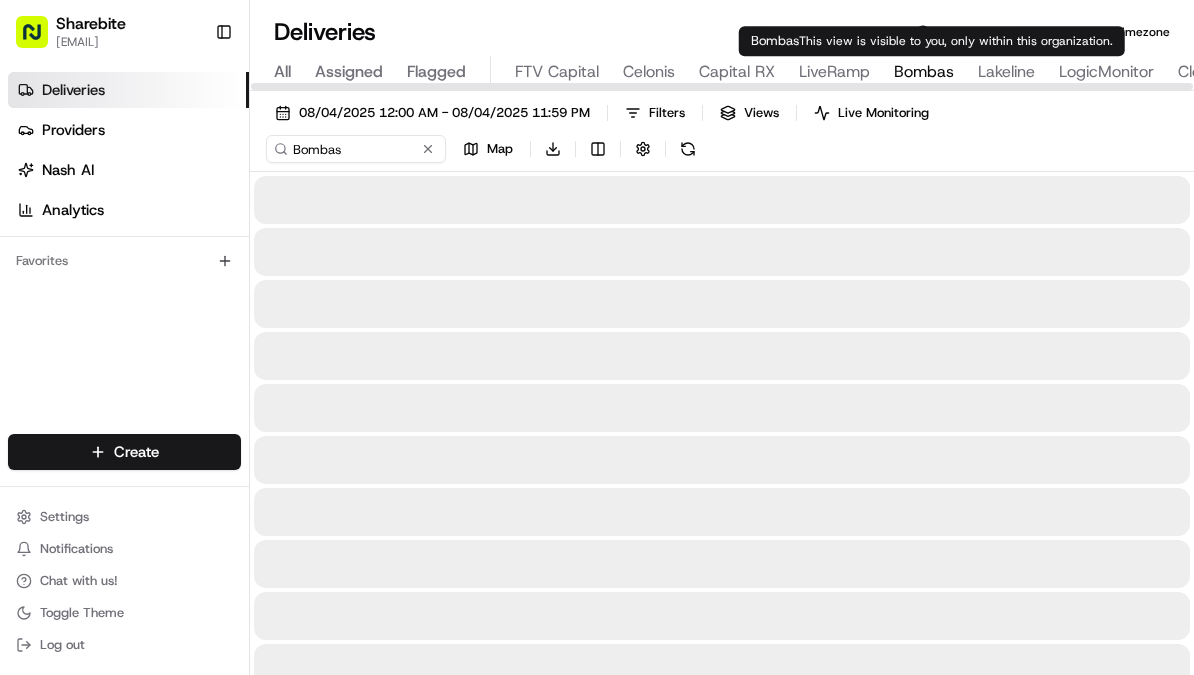 click on "Bombas" at bounding box center (924, 72) 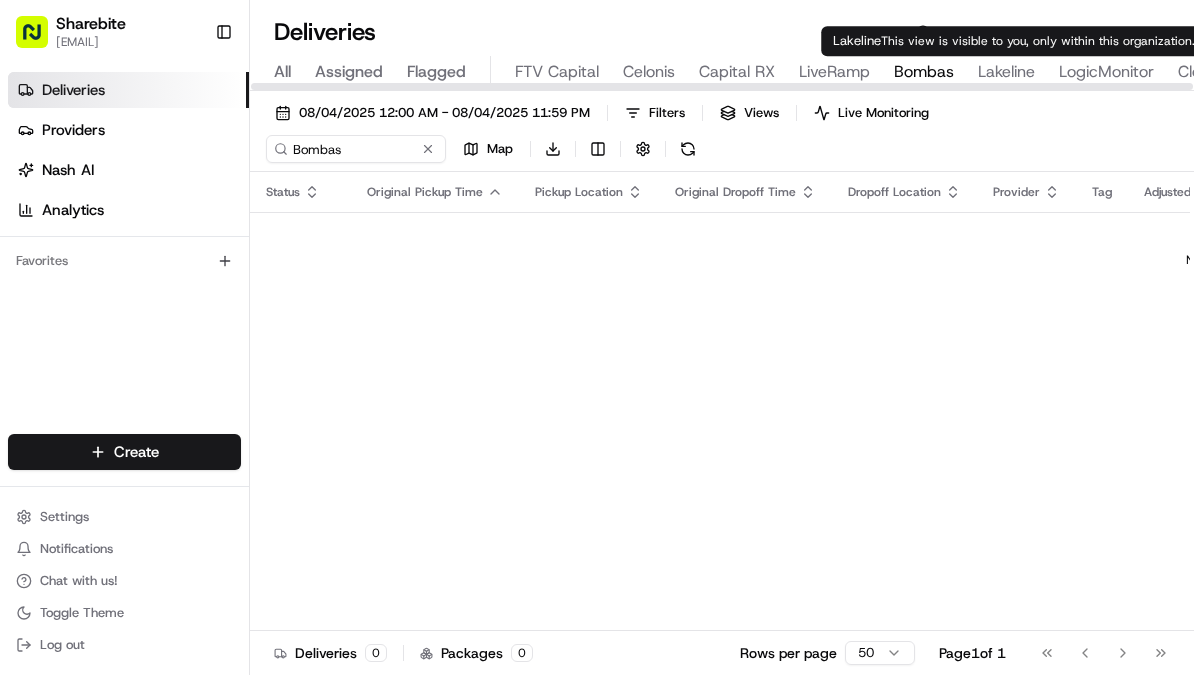 type on "[NUMBER] [STREET], [CITY], [STATE] [POSTAL_CODE], [COUNTRY]" 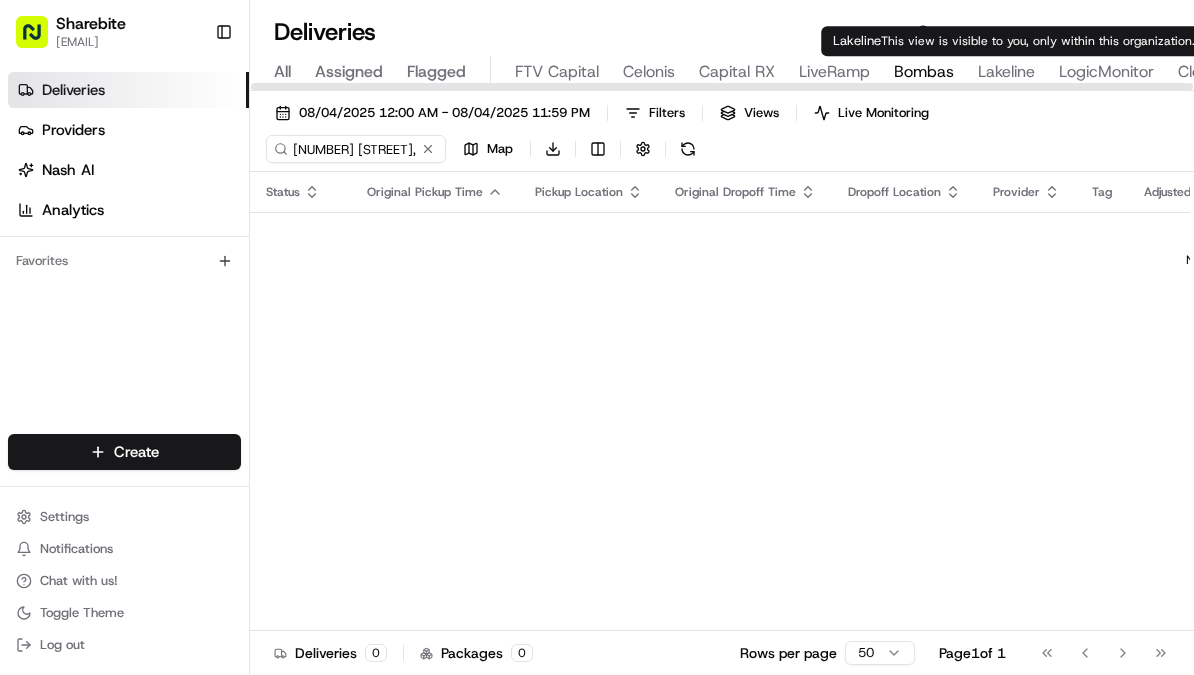 click on "Lakeline" at bounding box center [1006, 72] 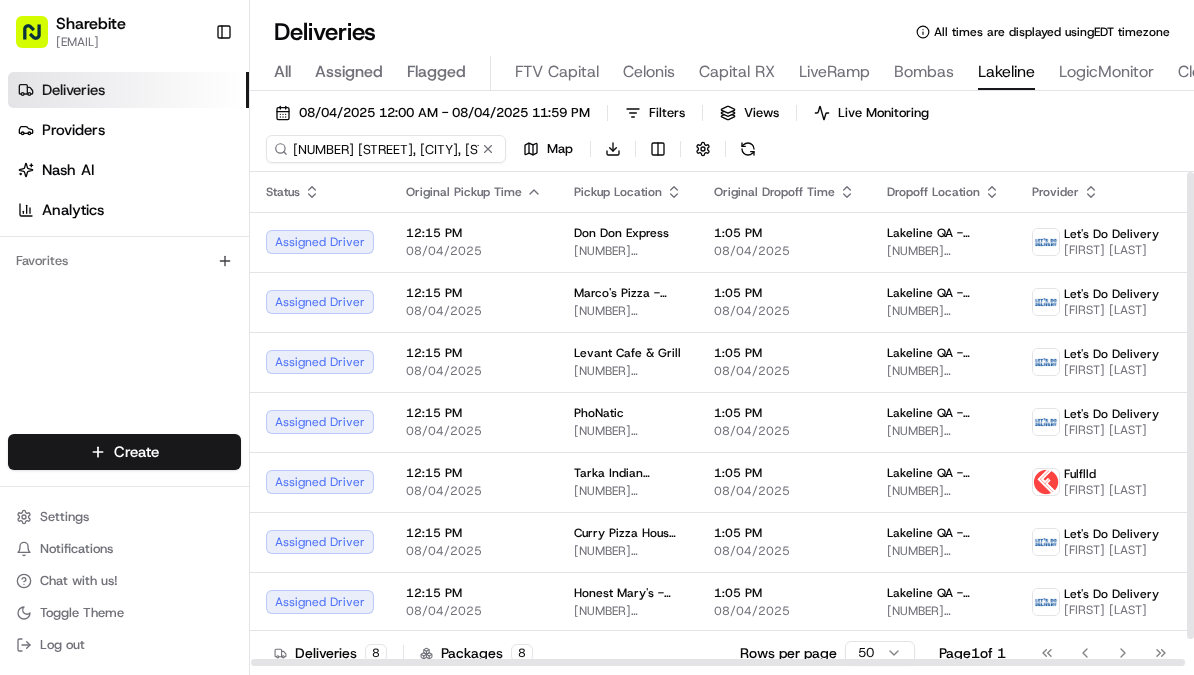 click on "[NUMBER] [STREET], [CITY], [STATE] [POSTAL_CODE], [COUNTRY]" at bounding box center (386, 149) 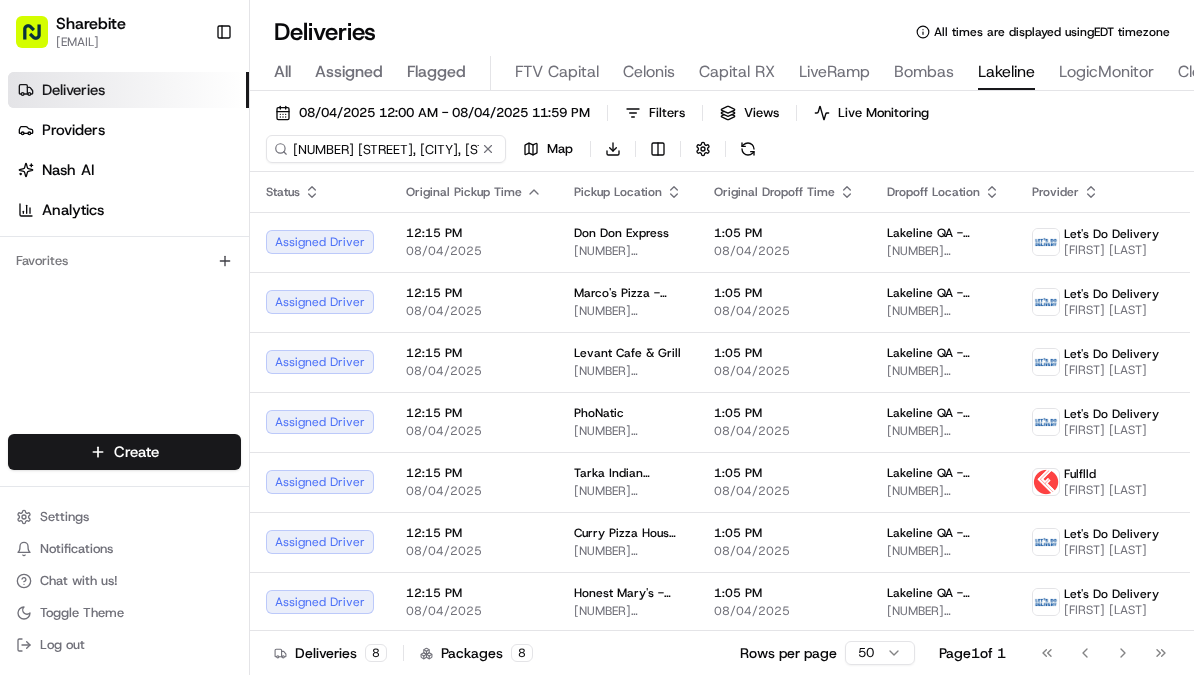 click on "[NUMBER] [STREET], [CITY], [STATE] [POSTAL_CODE], [COUNTRY]" at bounding box center [386, 149] 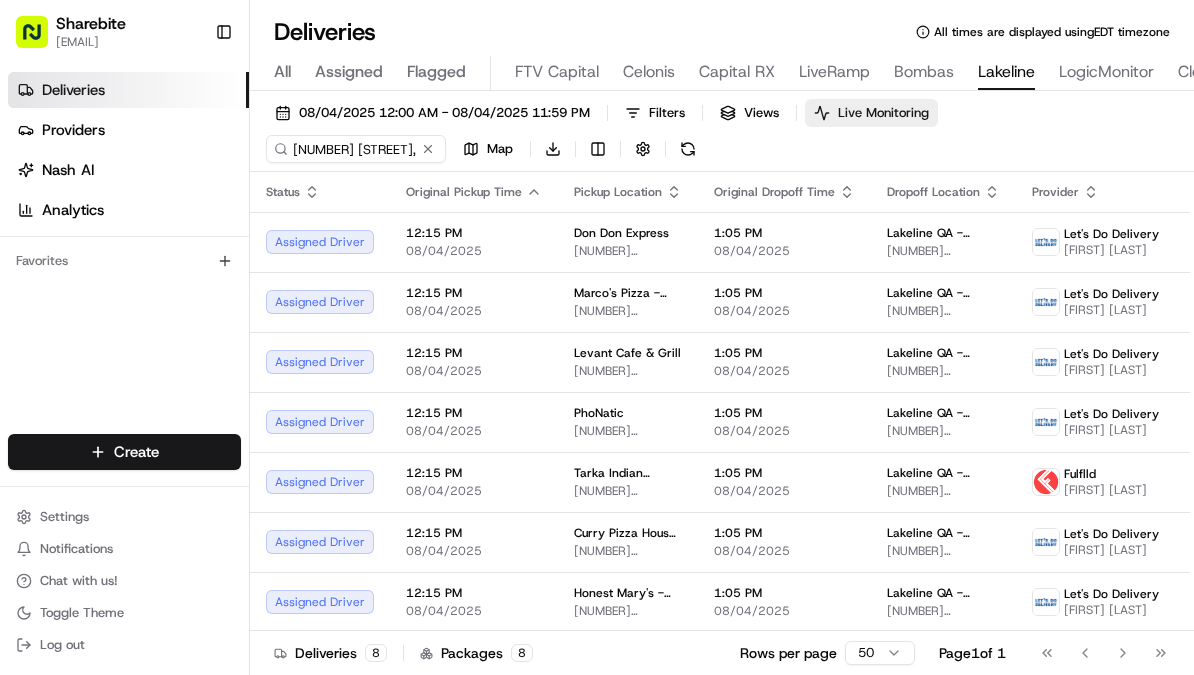 click on "Live Monitoring" at bounding box center [883, 113] 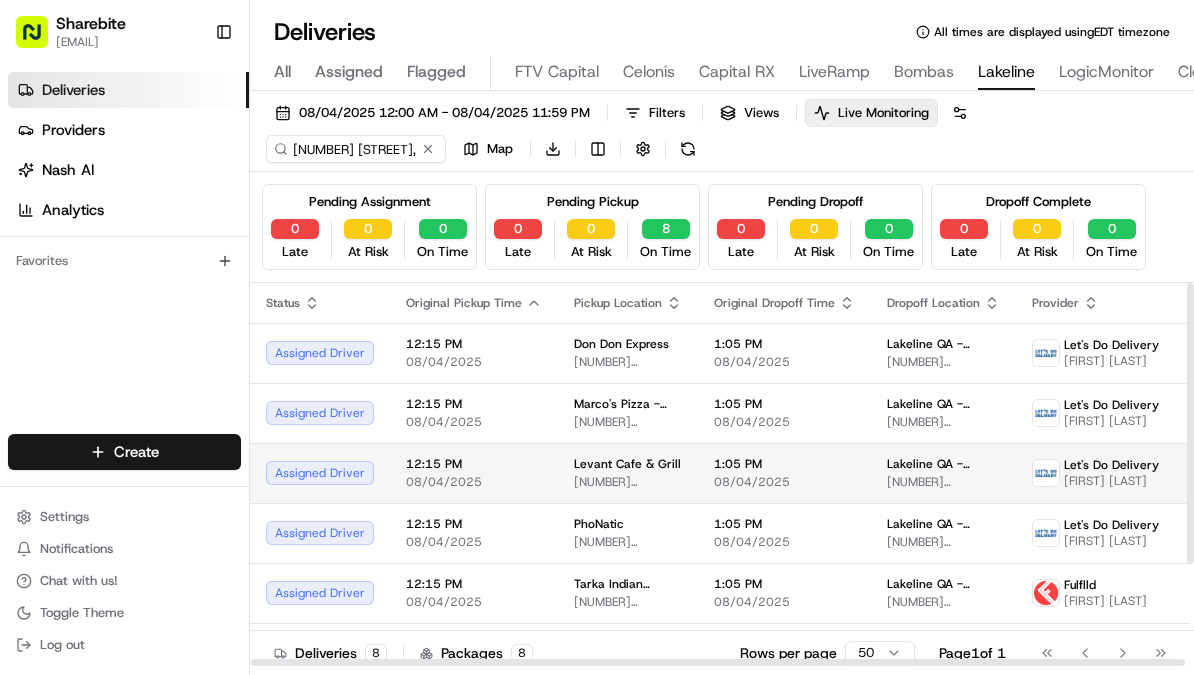 scroll, scrollTop: 140, scrollLeft: 0, axis: vertical 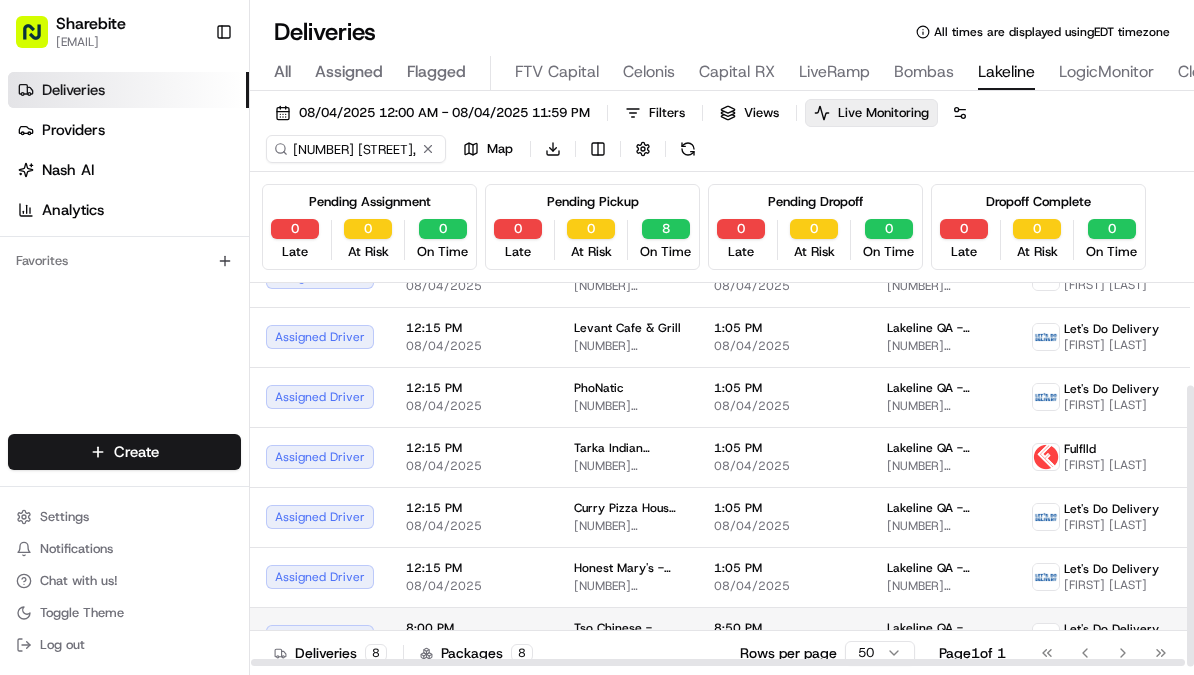 click on "Tso Chinese - Round Rock" at bounding box center (628, 628) 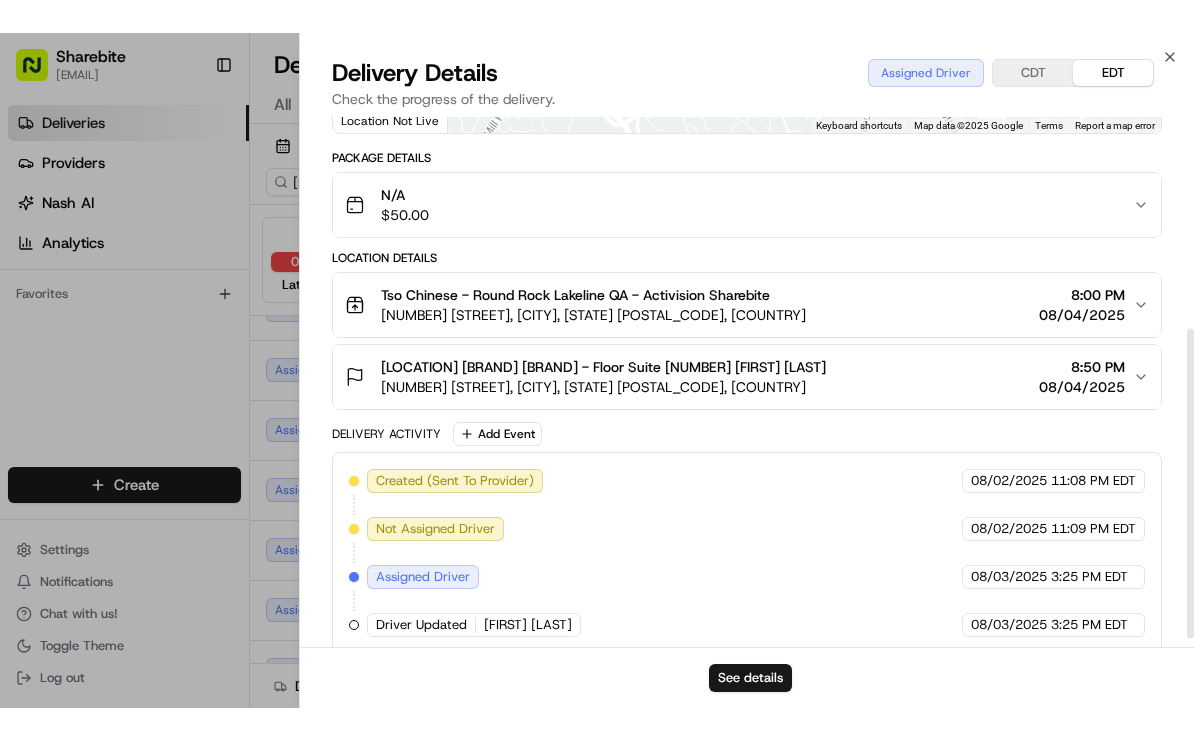 scroll, scrollTop: 375, scrollLeft: 0, axis: vertical 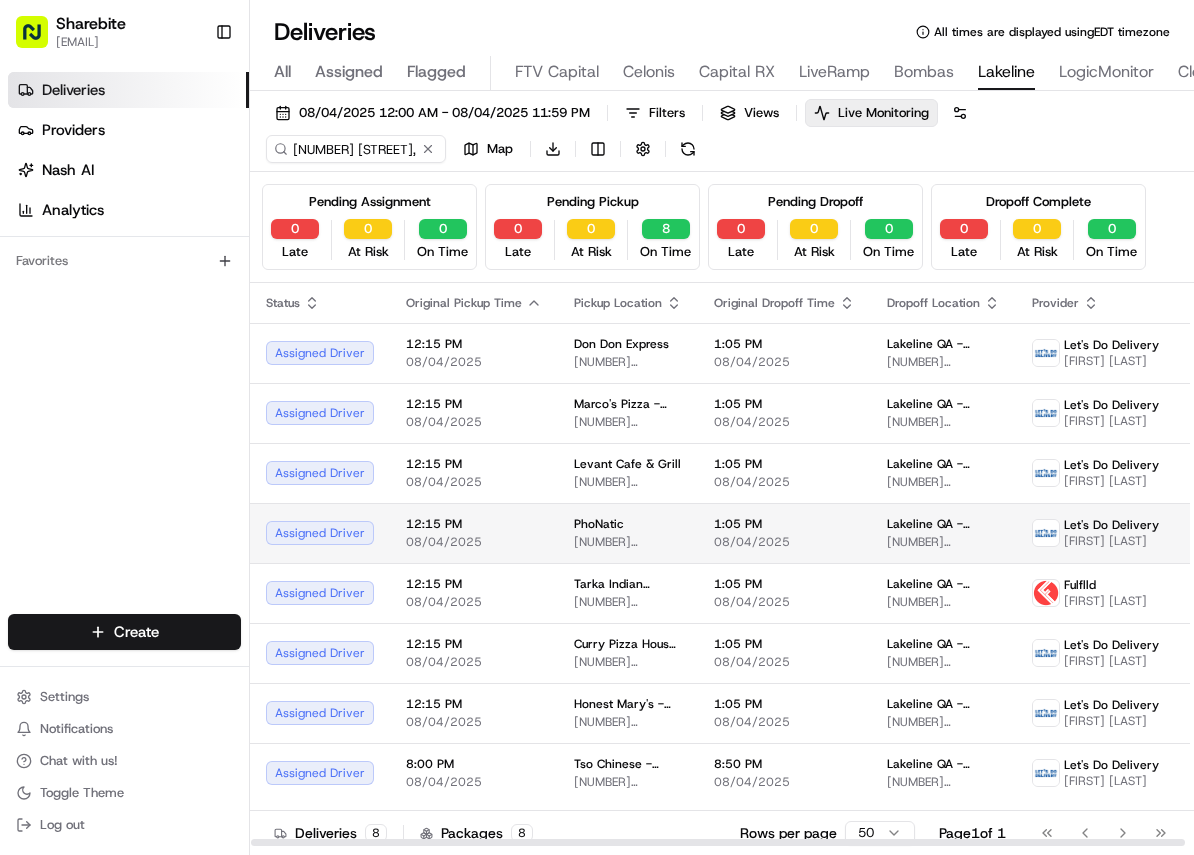 click on "PhoNatic" at bounding box center [599, 524] 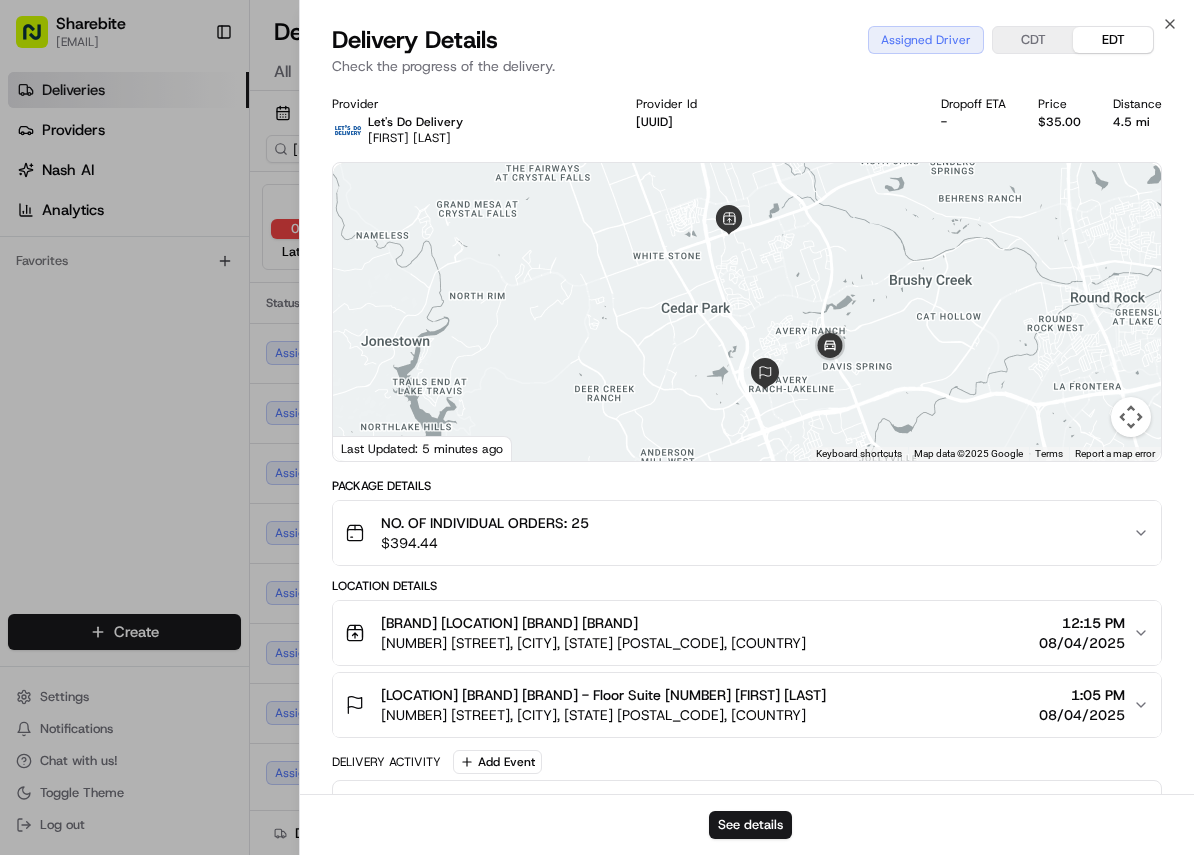 click on "1468 E Whitestone Blvd, Cedar Park, TX 78613, USA" at bounding box center [593, 643] 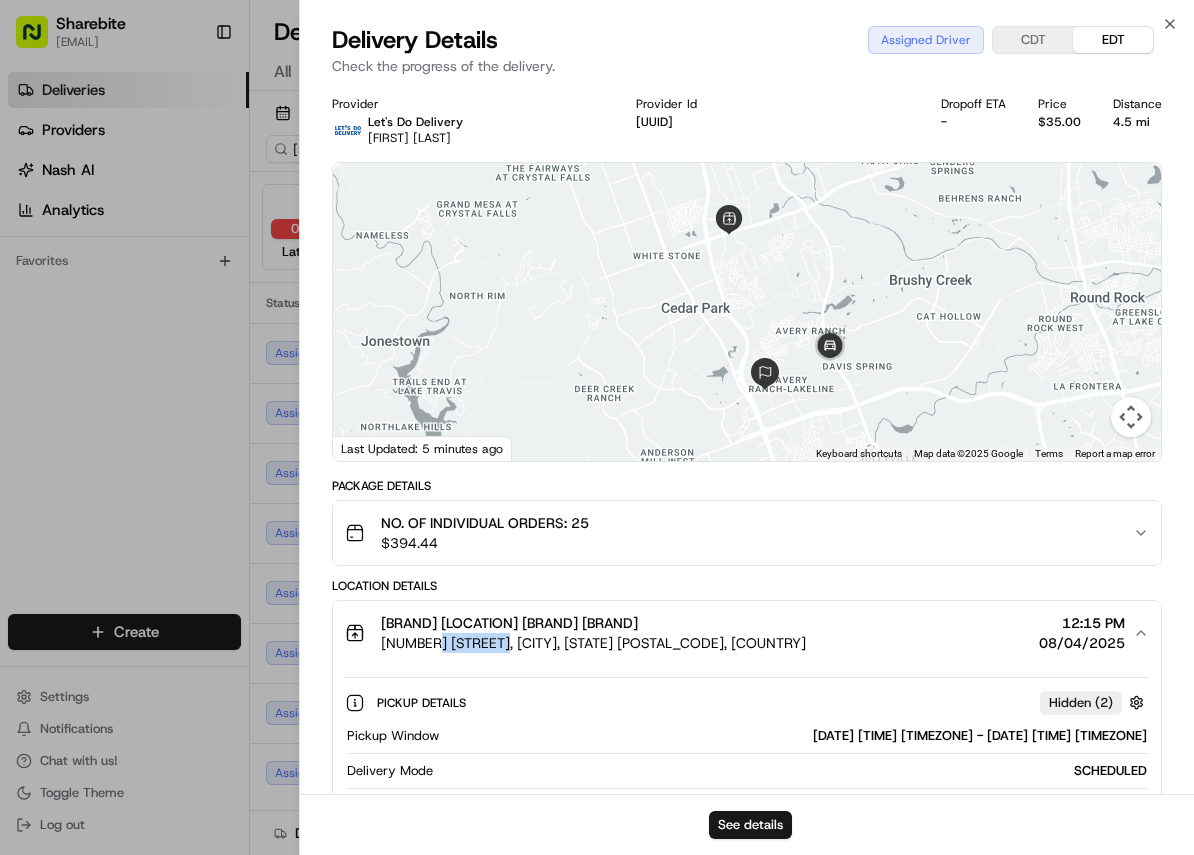 click on "1468 E Whitestone Blvd, Cedar Park, TX 78613, USA" at bounding box center [593, 643] 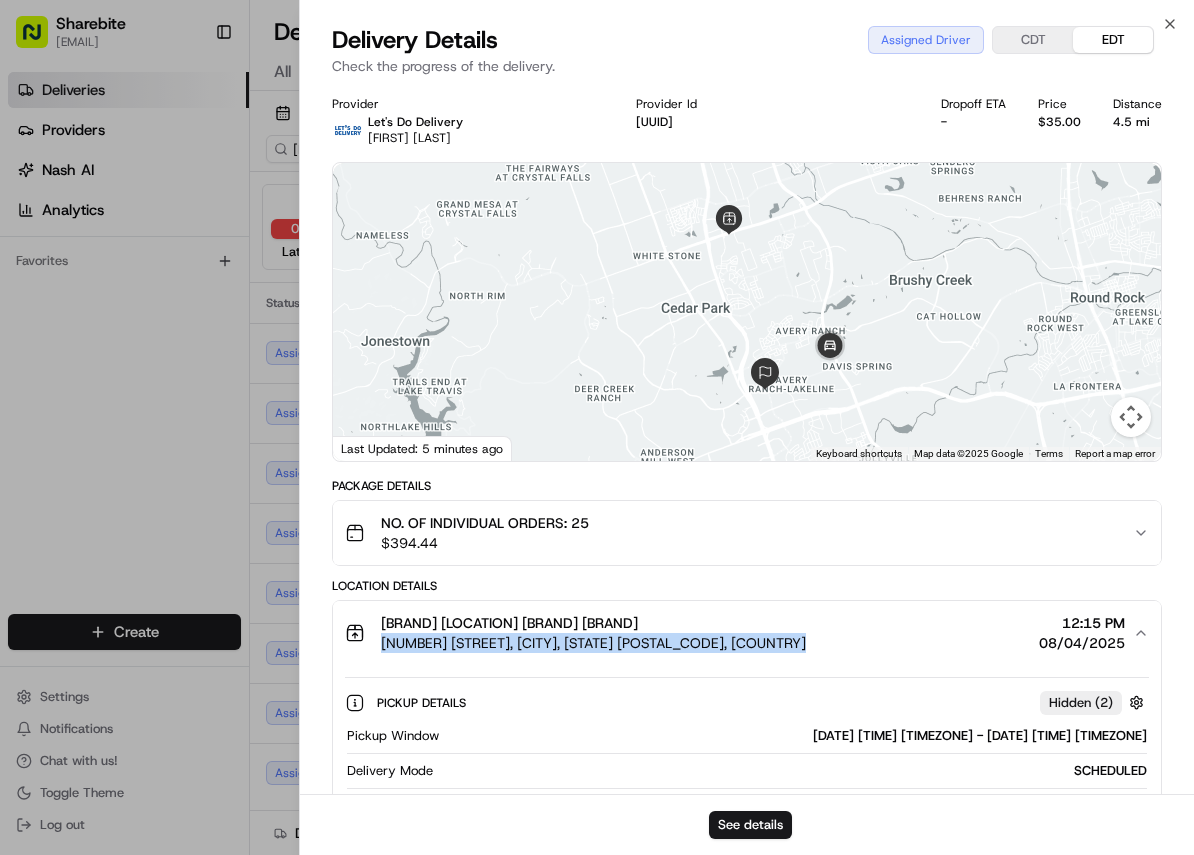 click on "1468 E Whitestone Blvd, Cedar Park, TX 78613, USA" at bounding box center [593, 643] 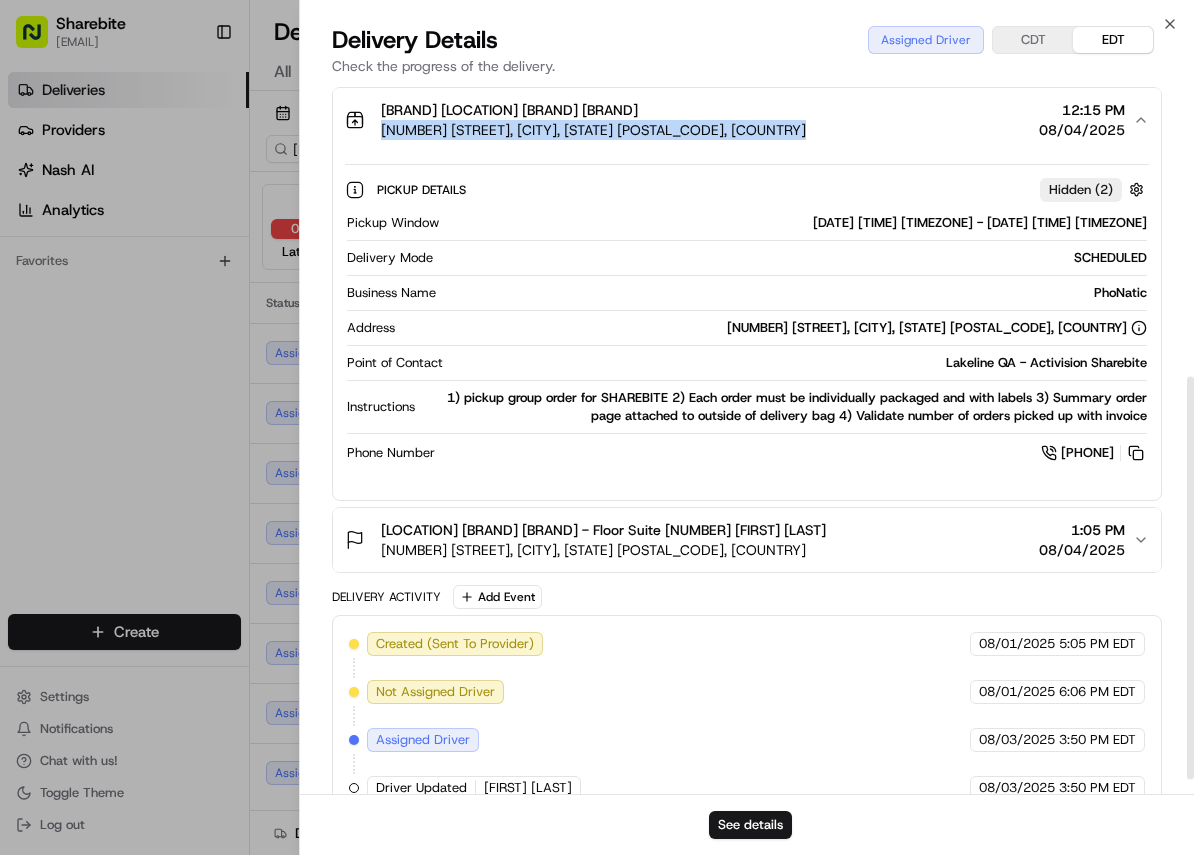 scroll, scrollTop: 535, scrollLeft: 0, axis: vertical 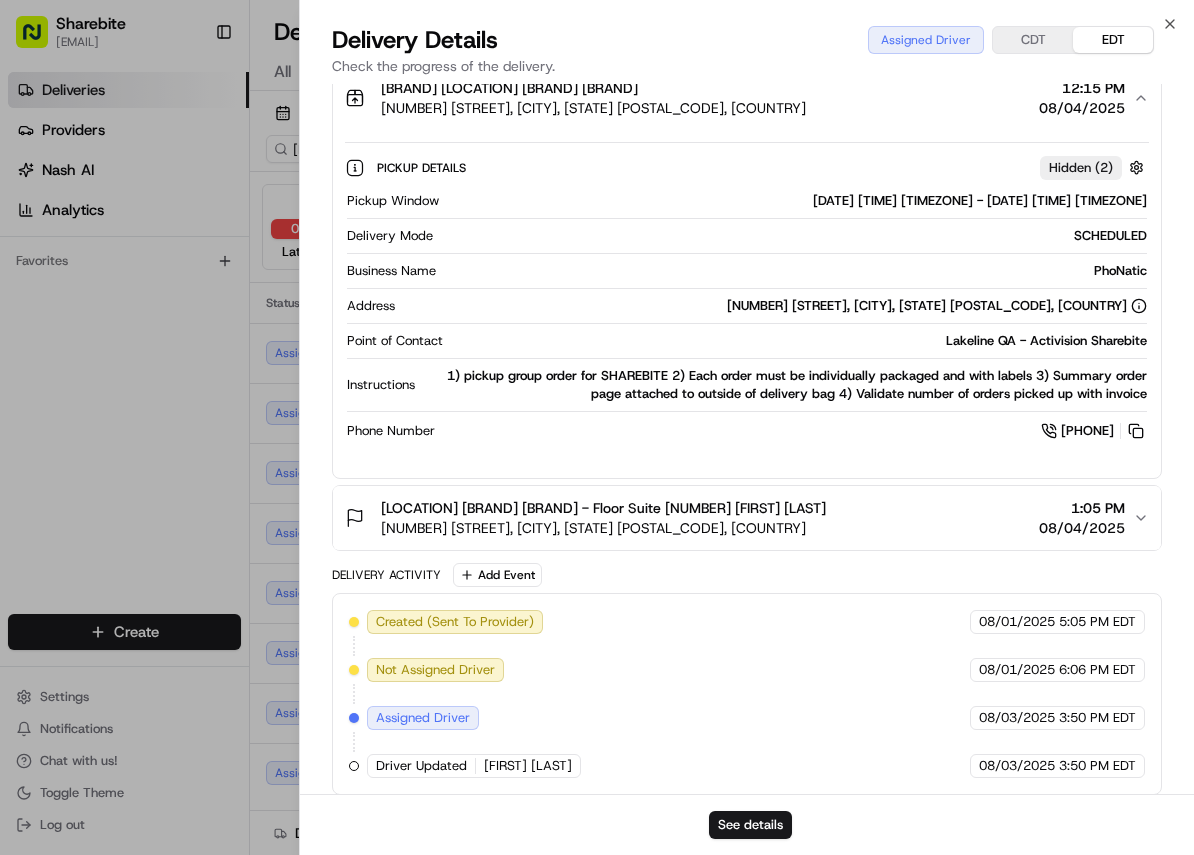click on "11200 Lakeline Blvd, Austin, TX 78717, USA" at bounding box center (603, 528) 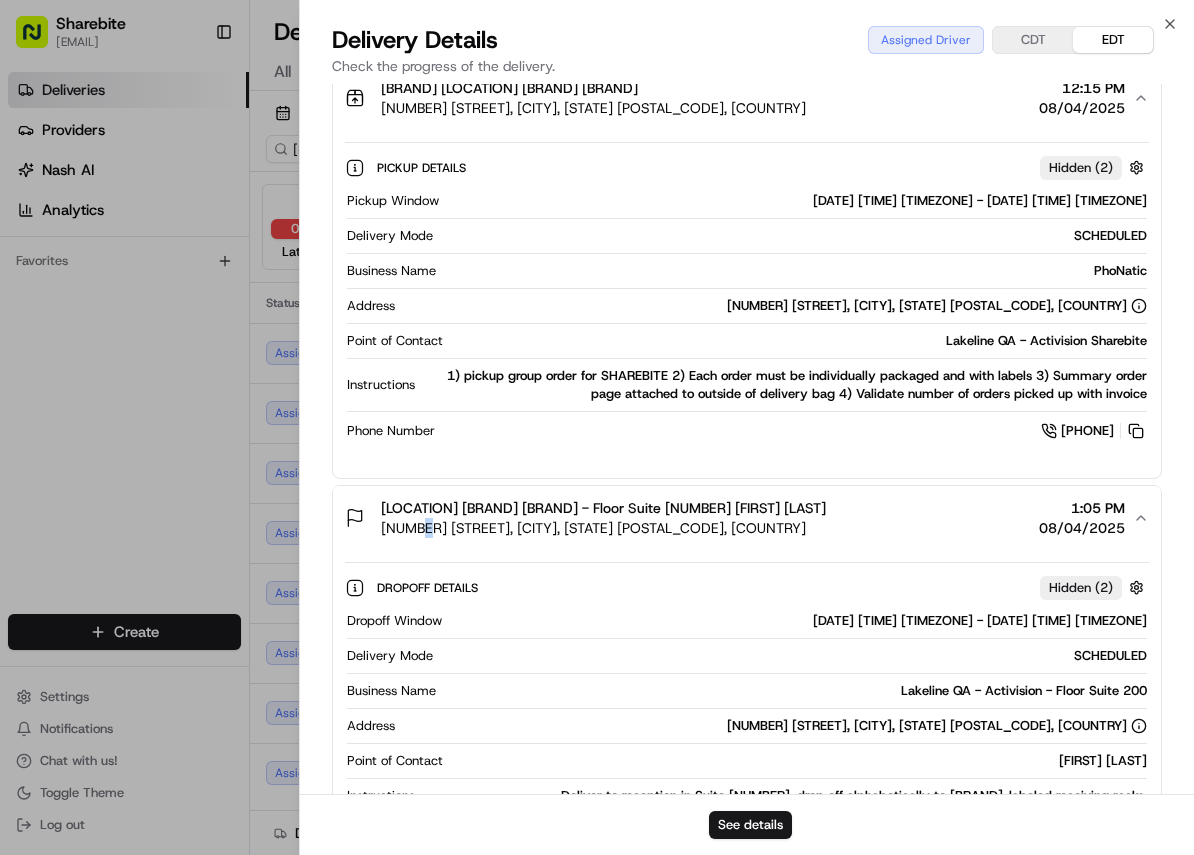 click on "11200 Lakeline Blvd, Austin, TX 78717, USA" at bounding box center (603, 528) 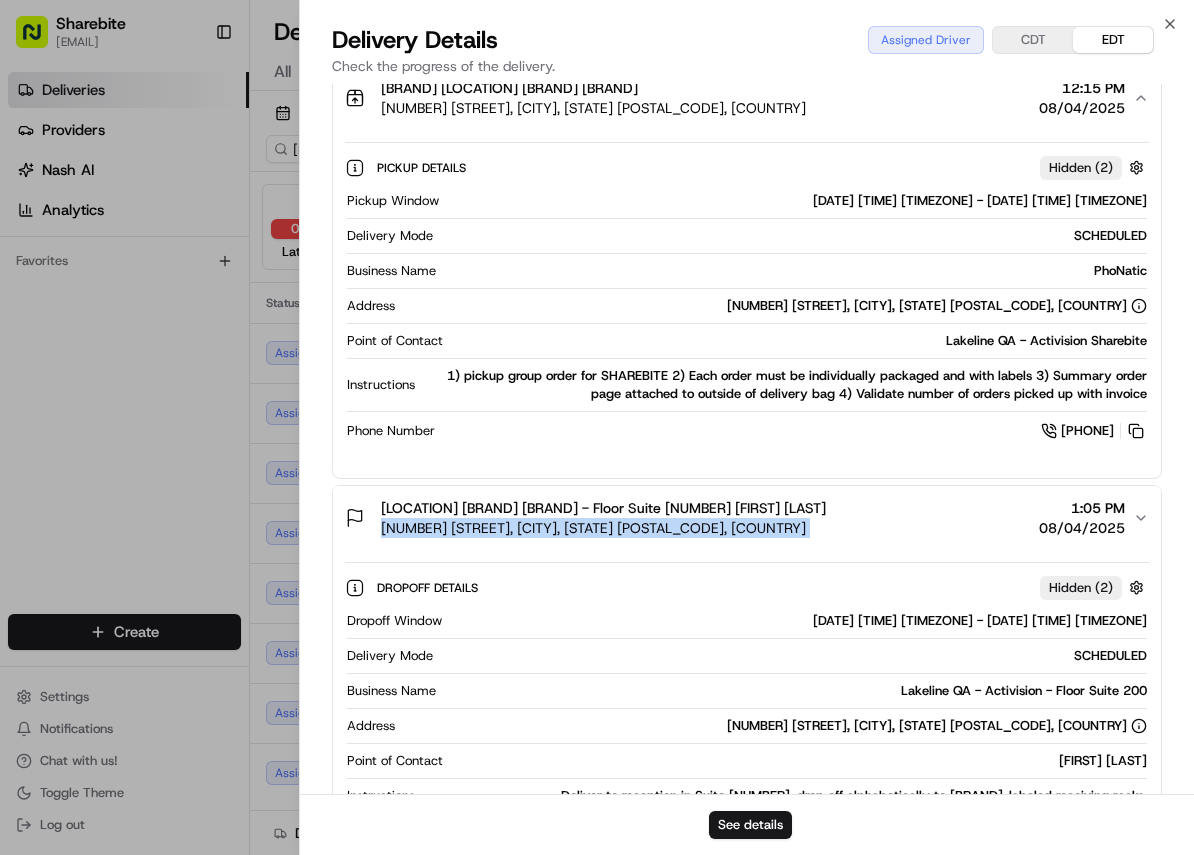 click on "11200 Lakeline Blvd, Austin, TX 78717, USA" at bounding box center [603, 528] 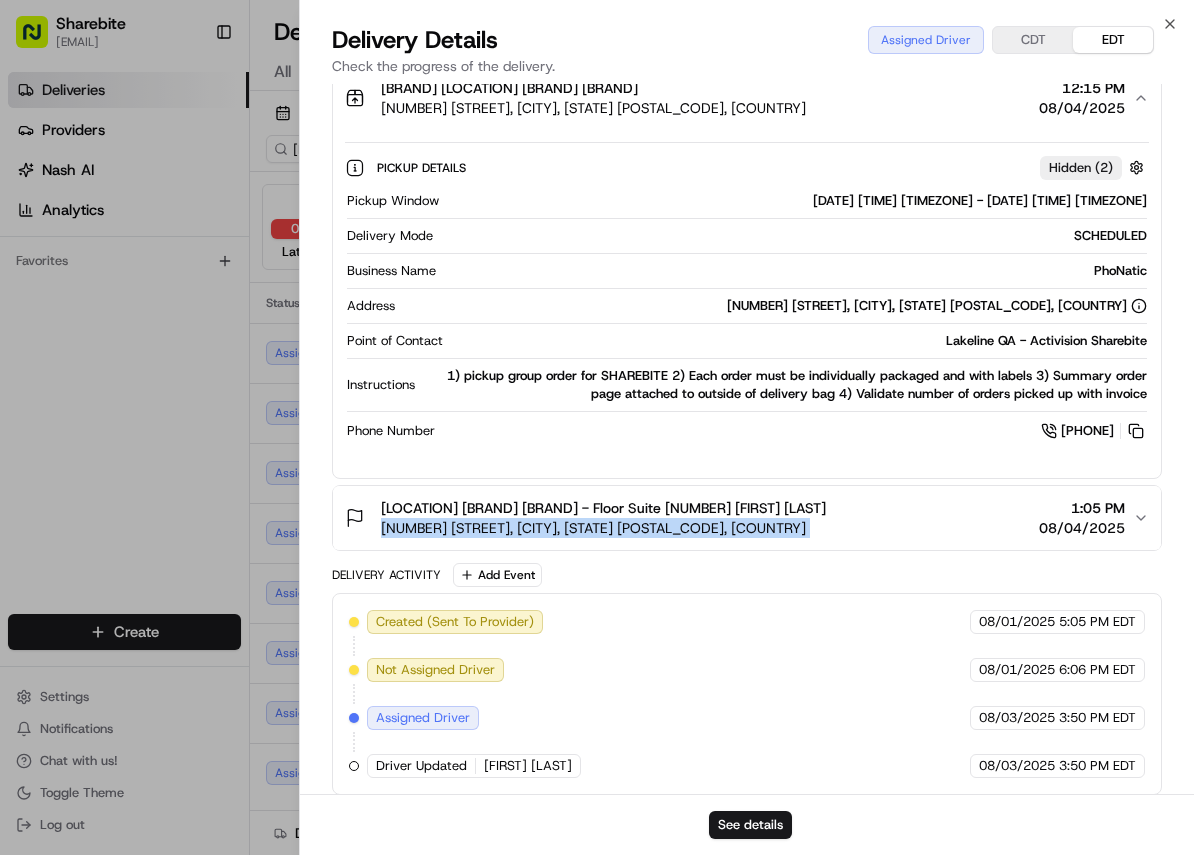 type 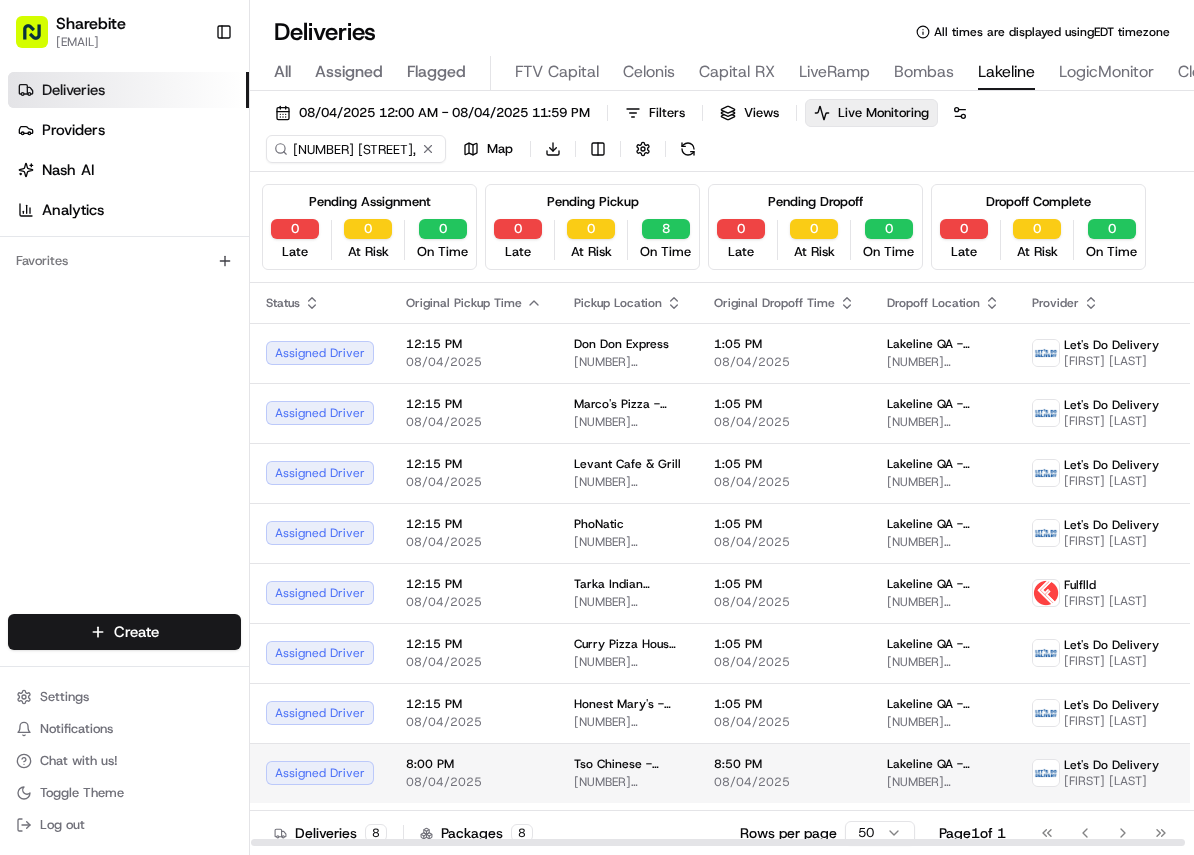 click on "Tso Chinese - Round Rock 2000 N Mays St, Round Rock, TX 78664, USA" at bounding box center (628, 773) 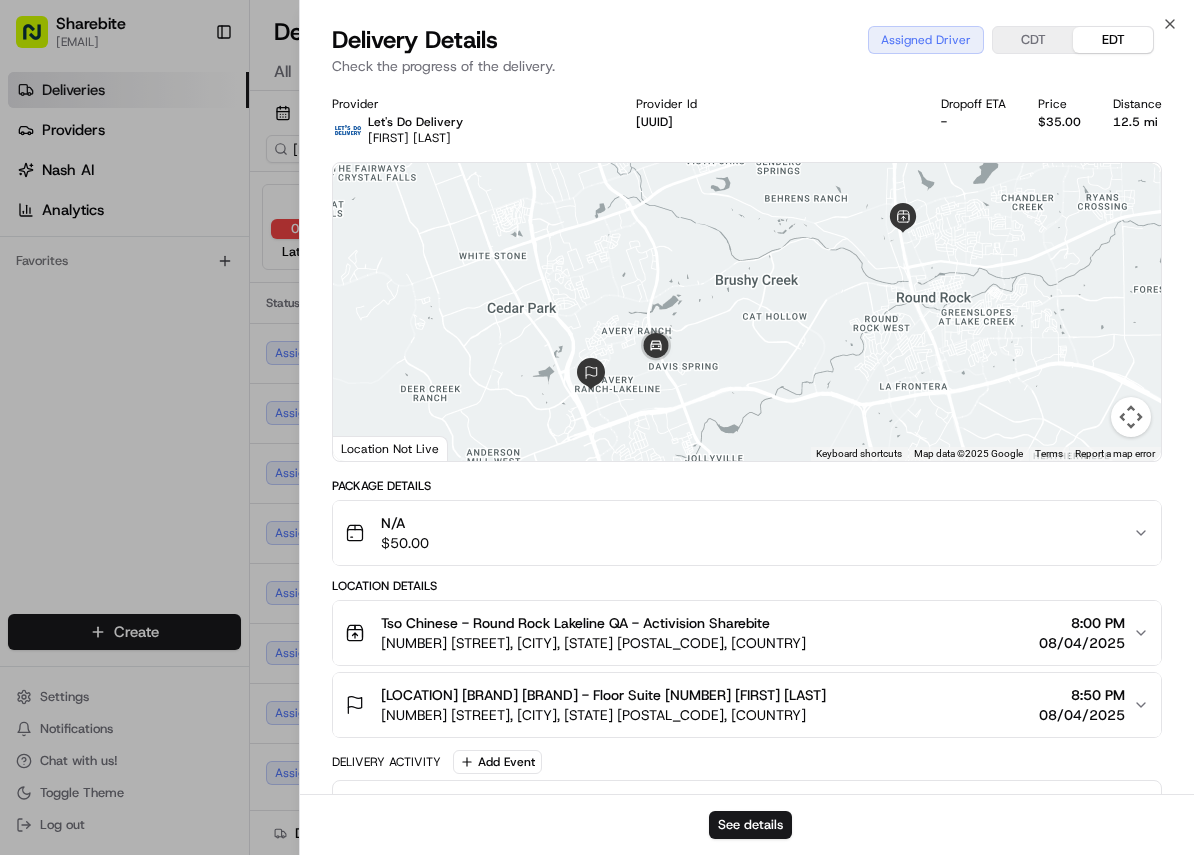 click on "2000 N Mays St, Round Rock, TX 78664, USA" at bounding box center (593, 643) 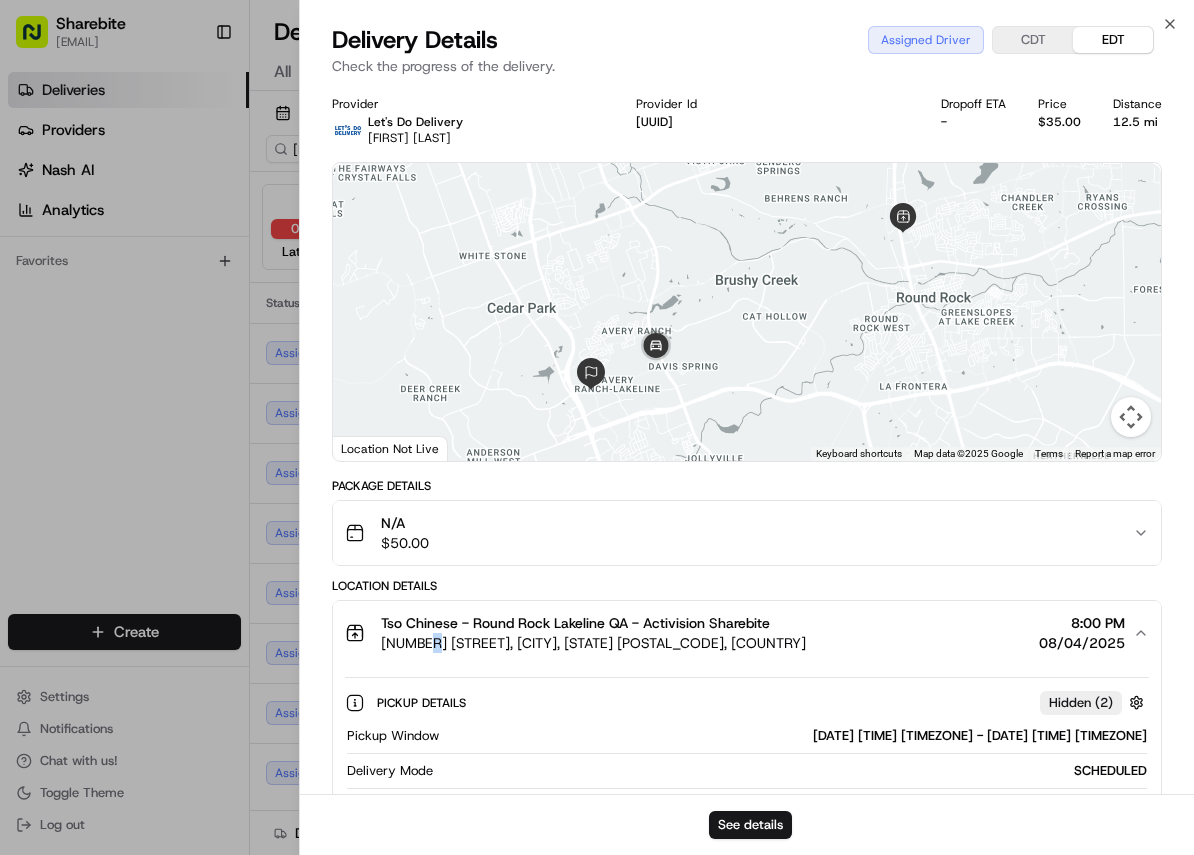 click on "2000 N Mays St, Round Rock, TX 78664, USA" at bounding box center (593, 643) 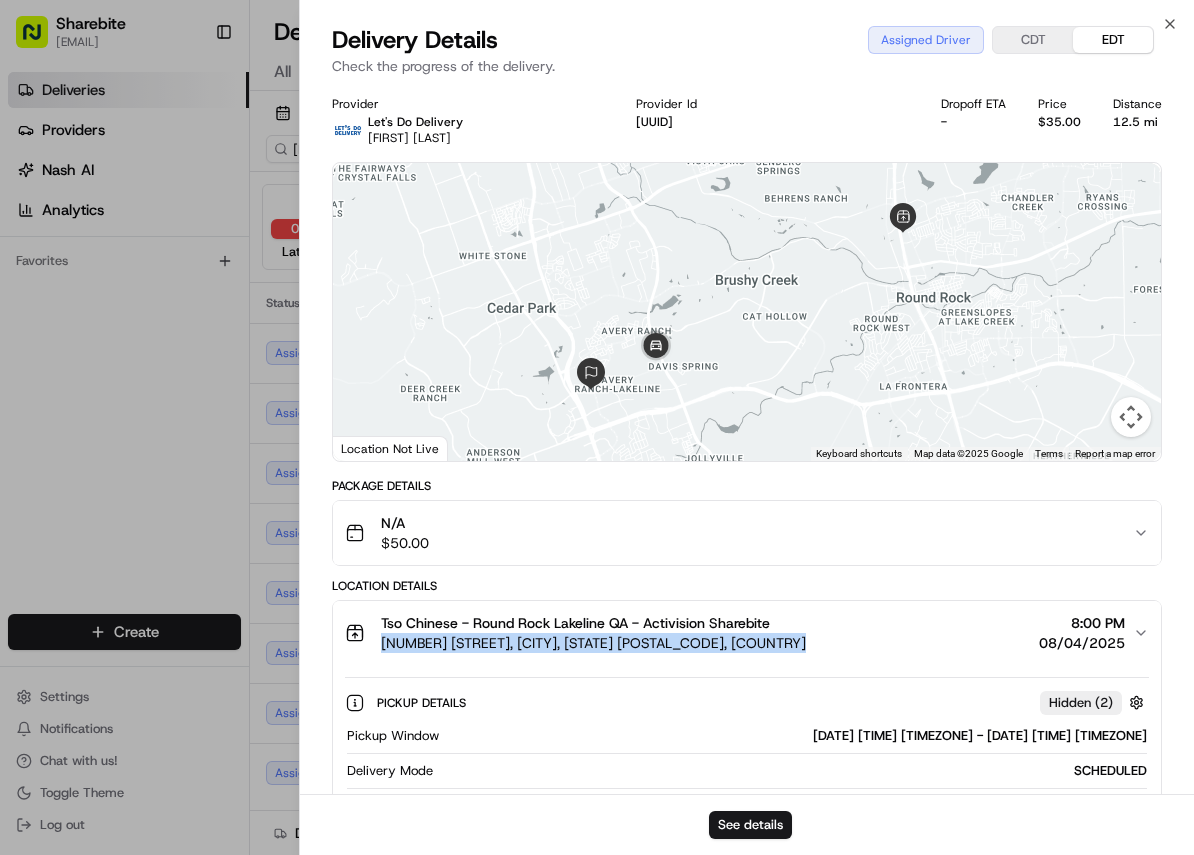 click on "2000 N Mays St, Round Rock, TX 78664, USA" at bounding box center [593, 643] 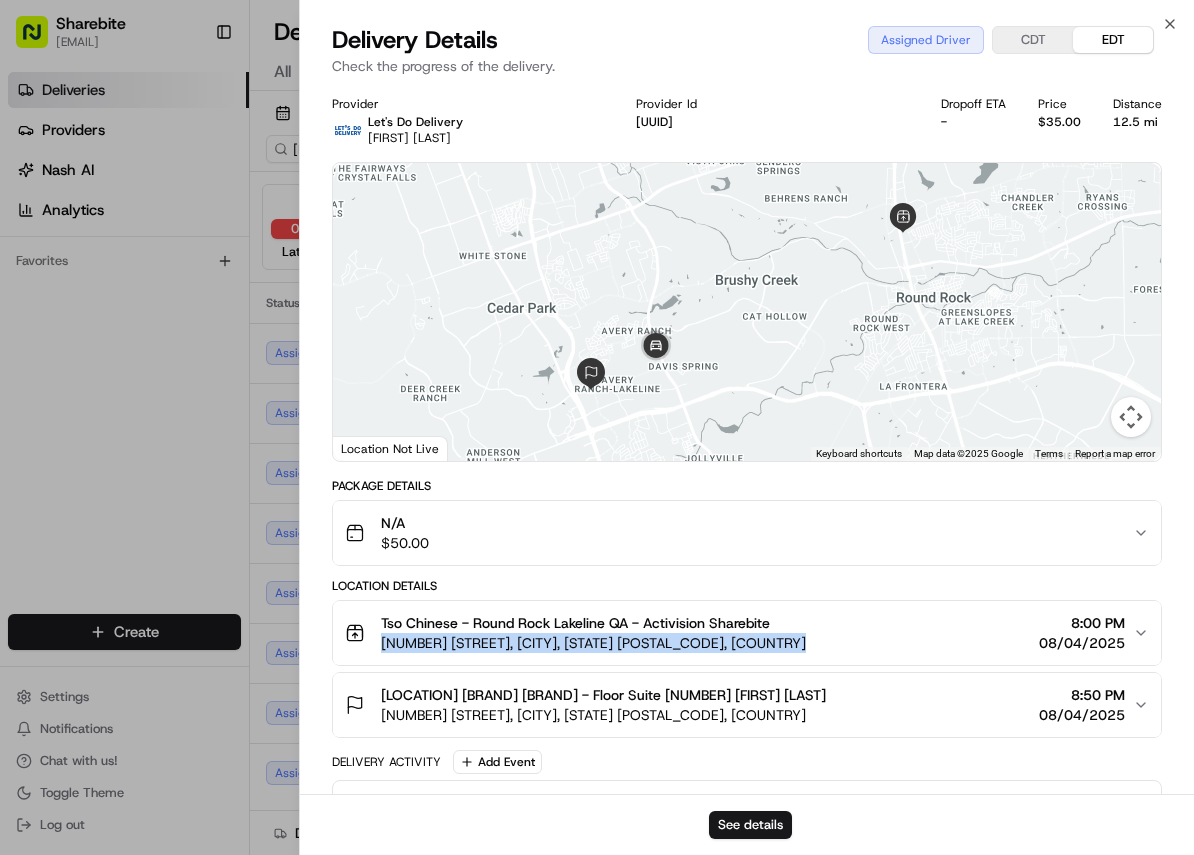 type 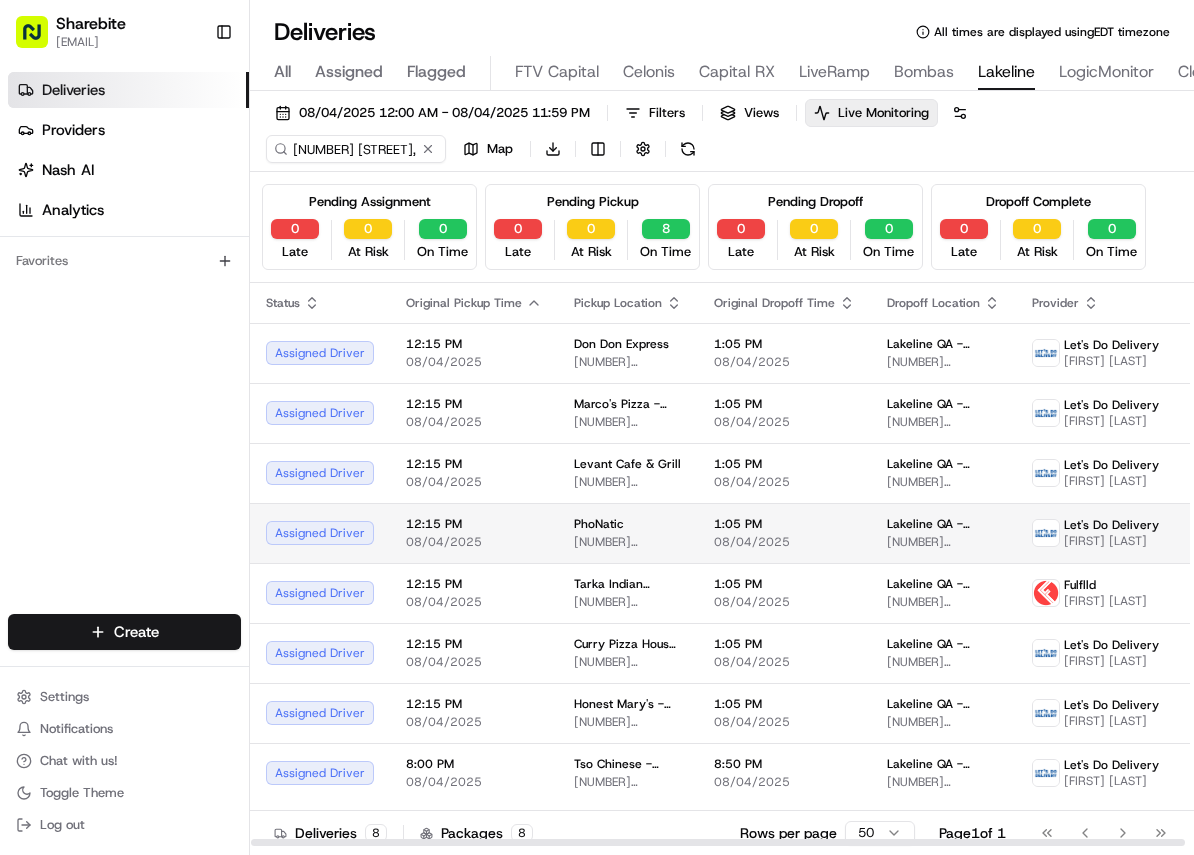 click on "12:15 PM 08/04/2025" at bounding box center (474, 533) 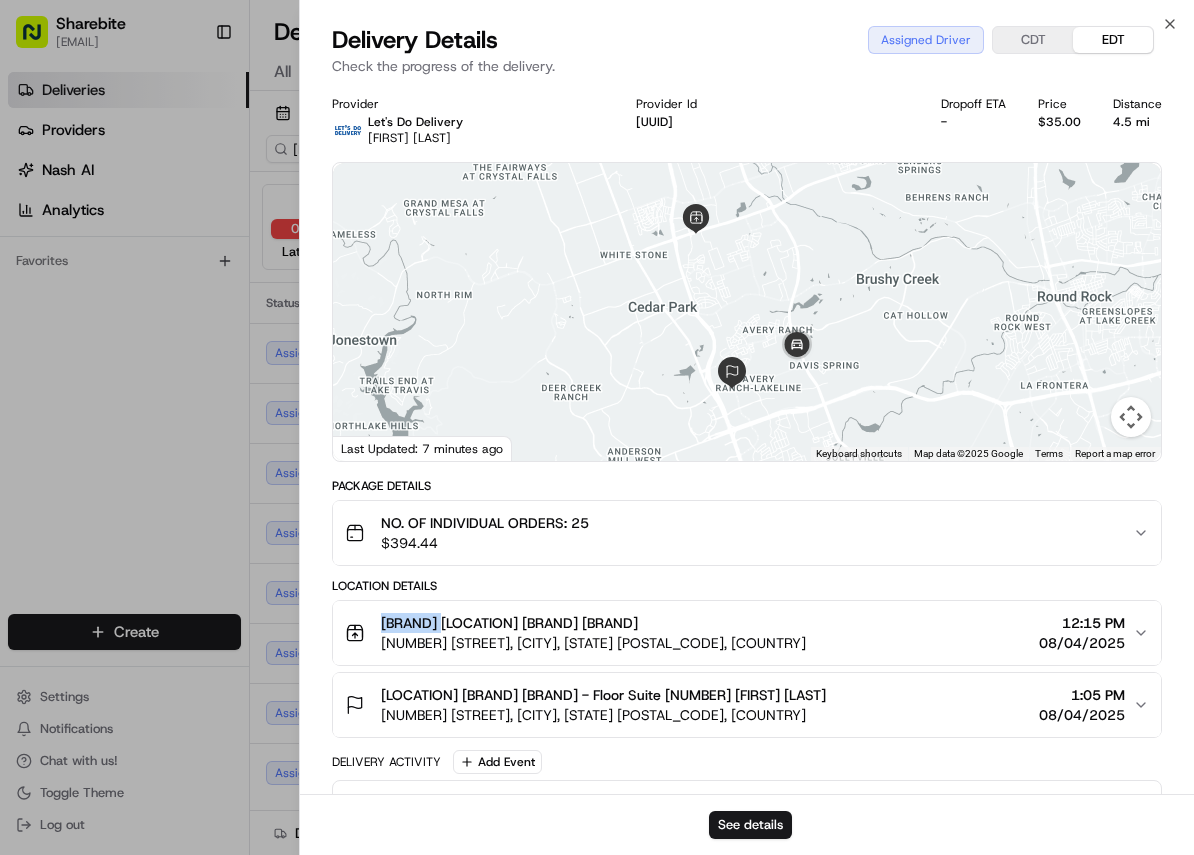 drag, startPoint x: 376, startPoint y: 620, endPoint x: 438, endPoint y: 628, distance: 62.514 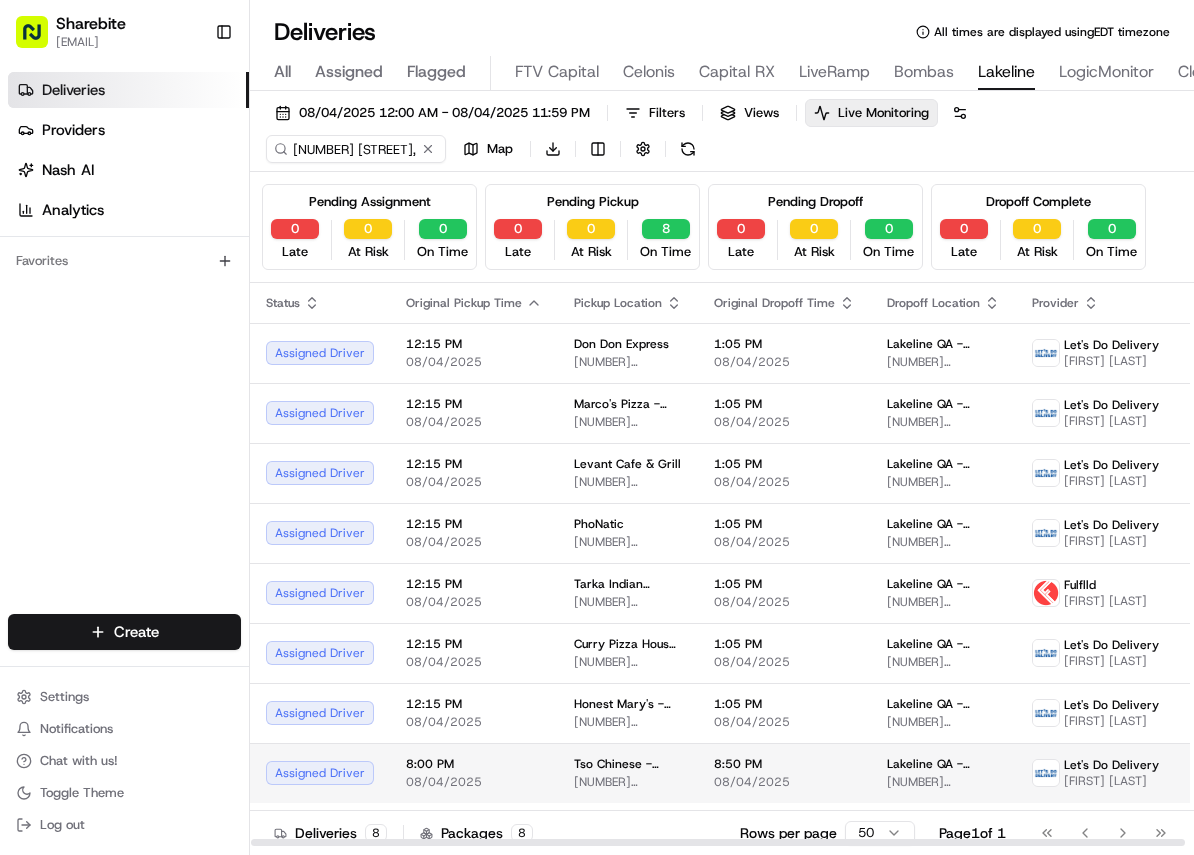 click on "8:50 PM 08/04/2025" at bounding box center [784, 773] 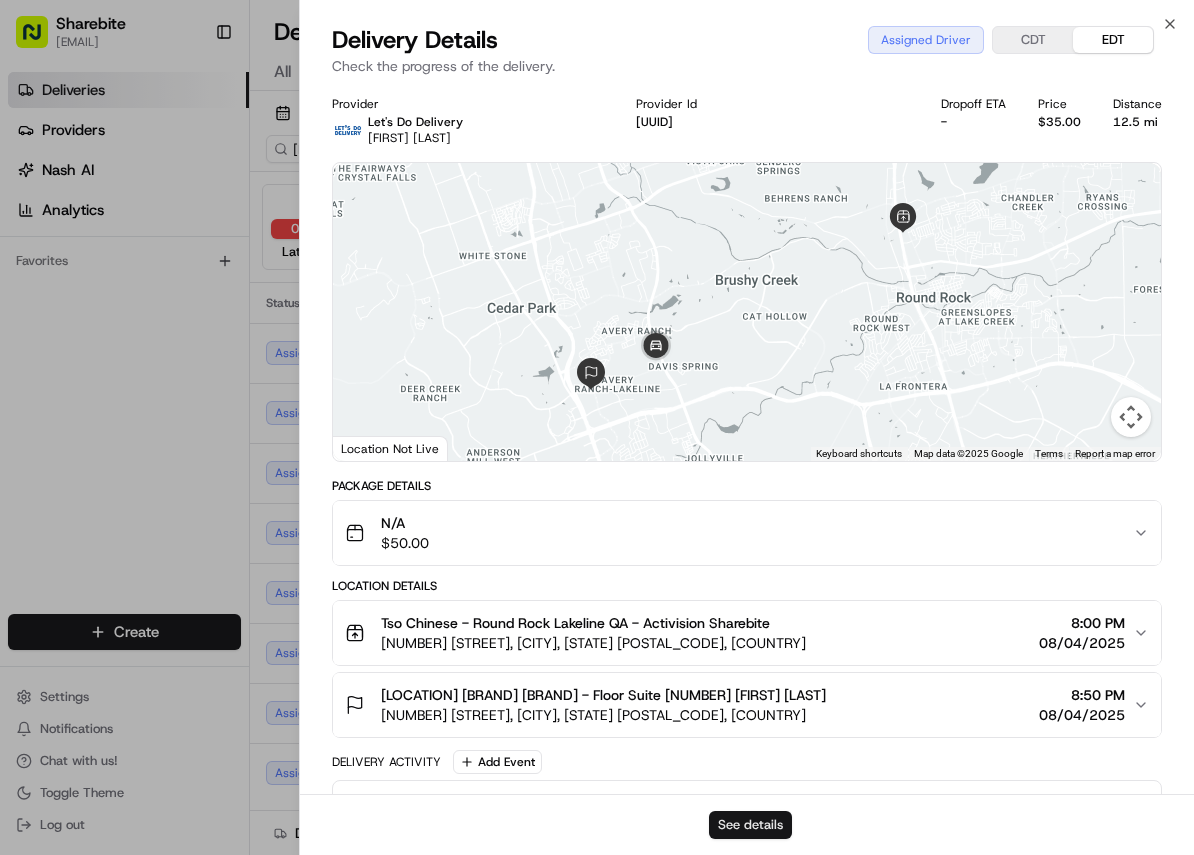 click on "See details" at bounding box center (750, 825) 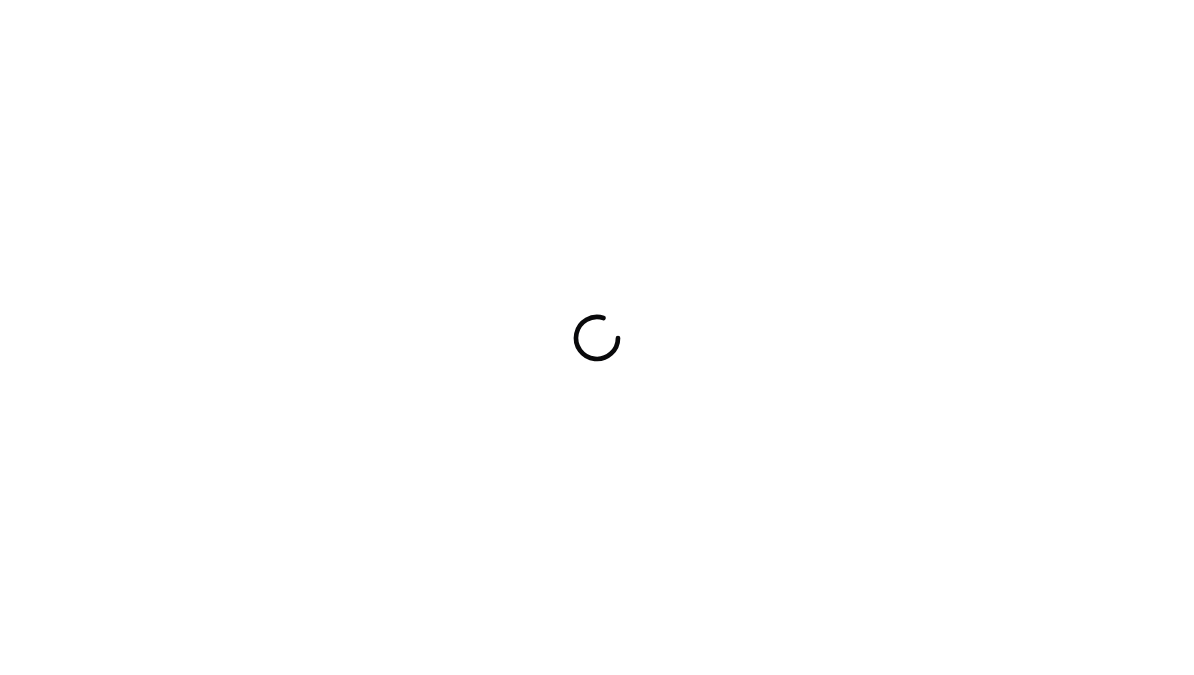 scroll, scrollTop: 0, scrollLeft: 0, axis: both 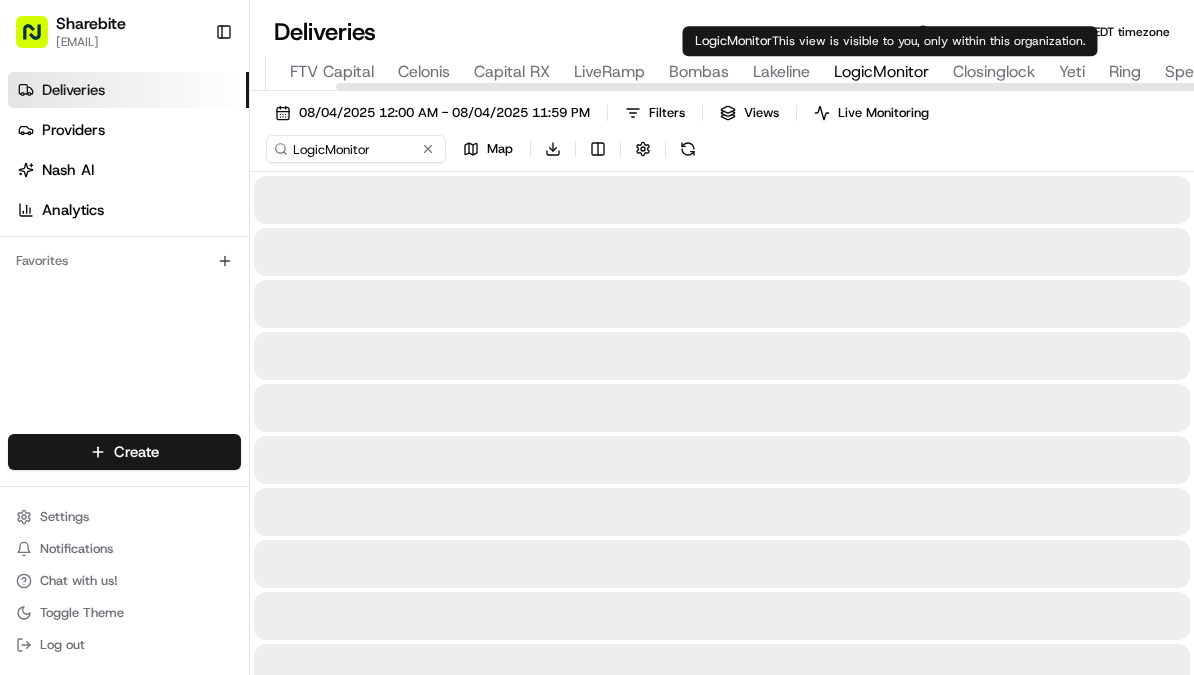 click on "LogicMonitor" at bounding box center (881, 72) 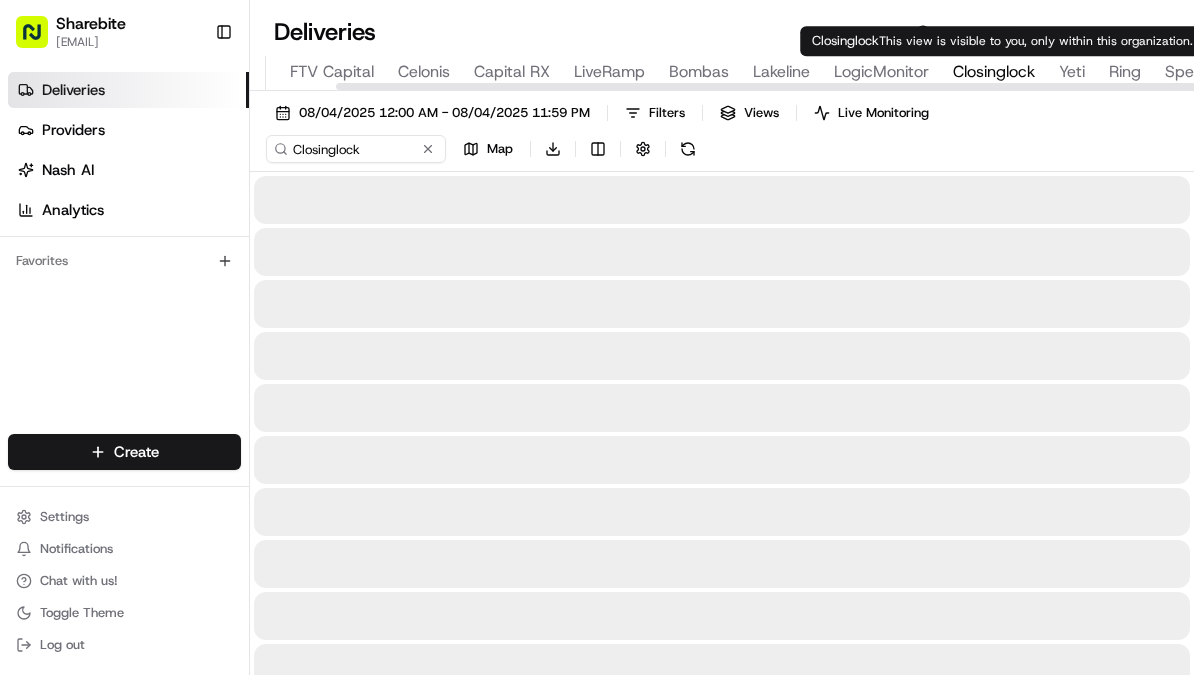 click on "Closinglock" at bounding box center [994, 72] 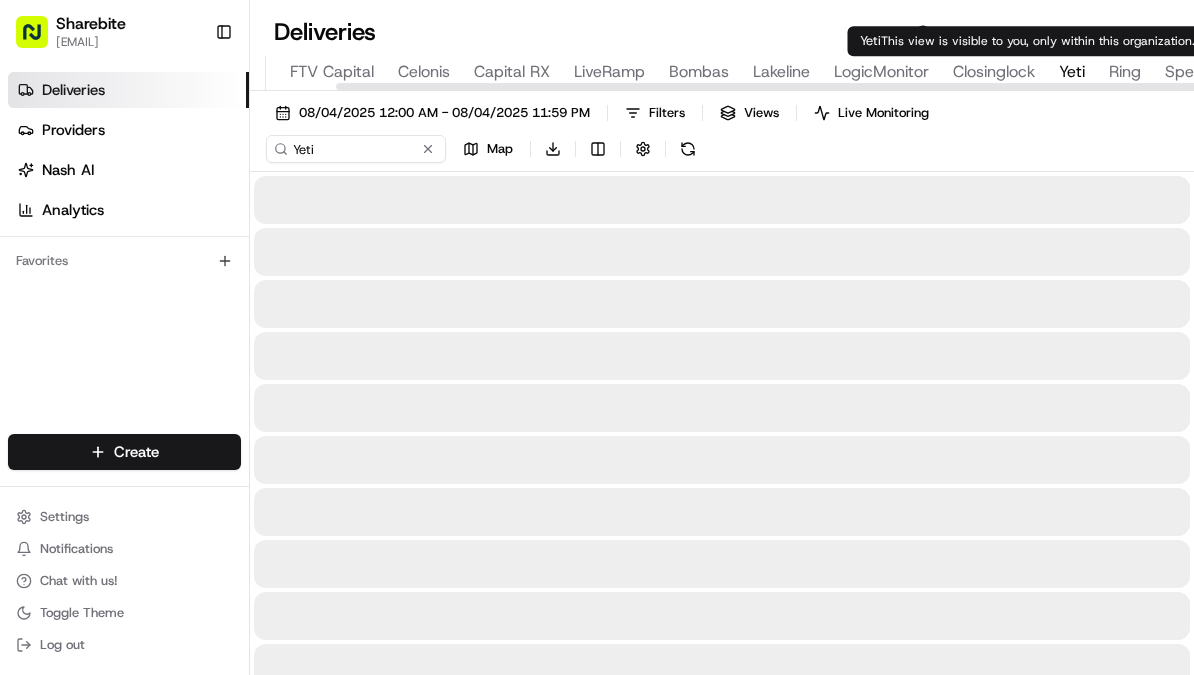 click on "Yeti" at bounding box center [1072, 72] 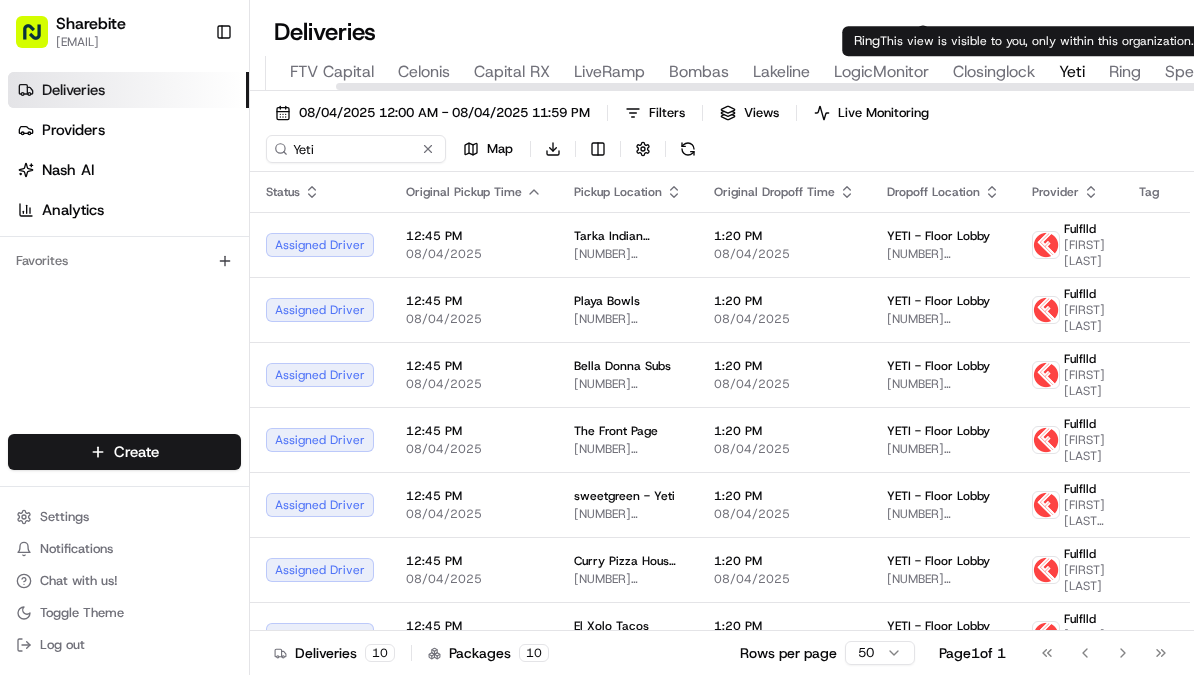 click on "All Assigned Flagged FTV Capital Celonis Capital RX LiveRamp Bombas Lakeline LogicMonitor Closinglock Yeti Ring Spectrum Infinity Ward Toyota Makena Anine Bing Trailer Park Group Sapphire Venture Hercules Hackman March Capital IO's Bridgewater Relay" at bounding box center [1268, 73] 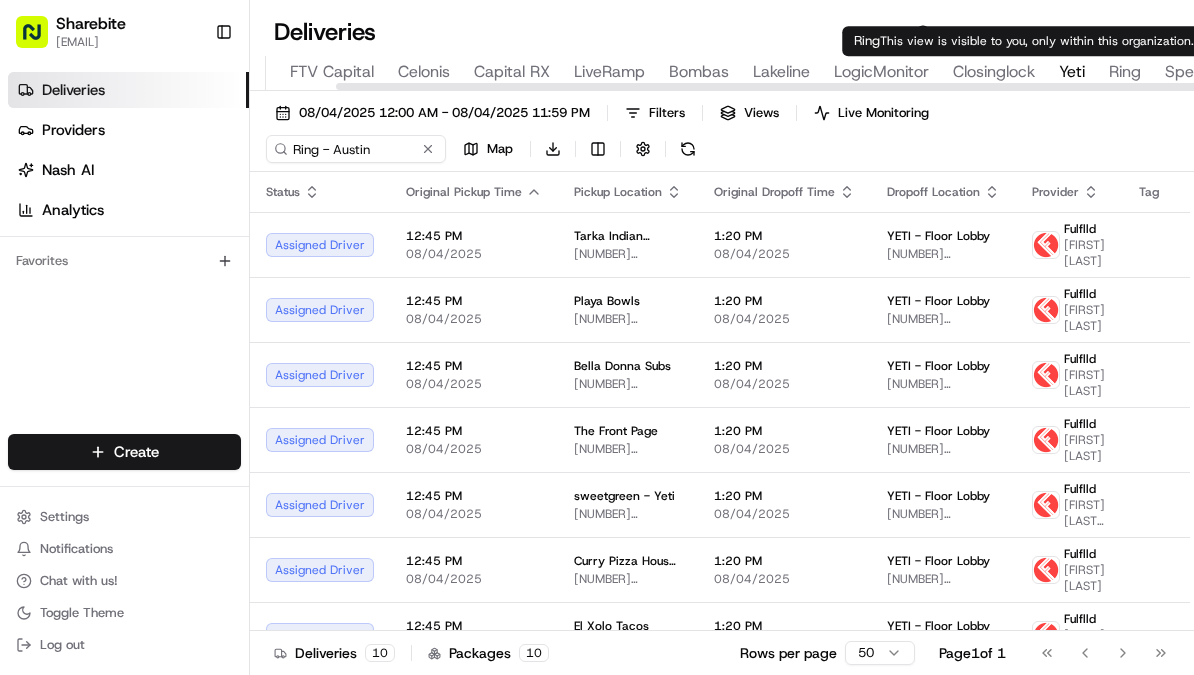 click on "Ring" at bounding box center (1125, 72) 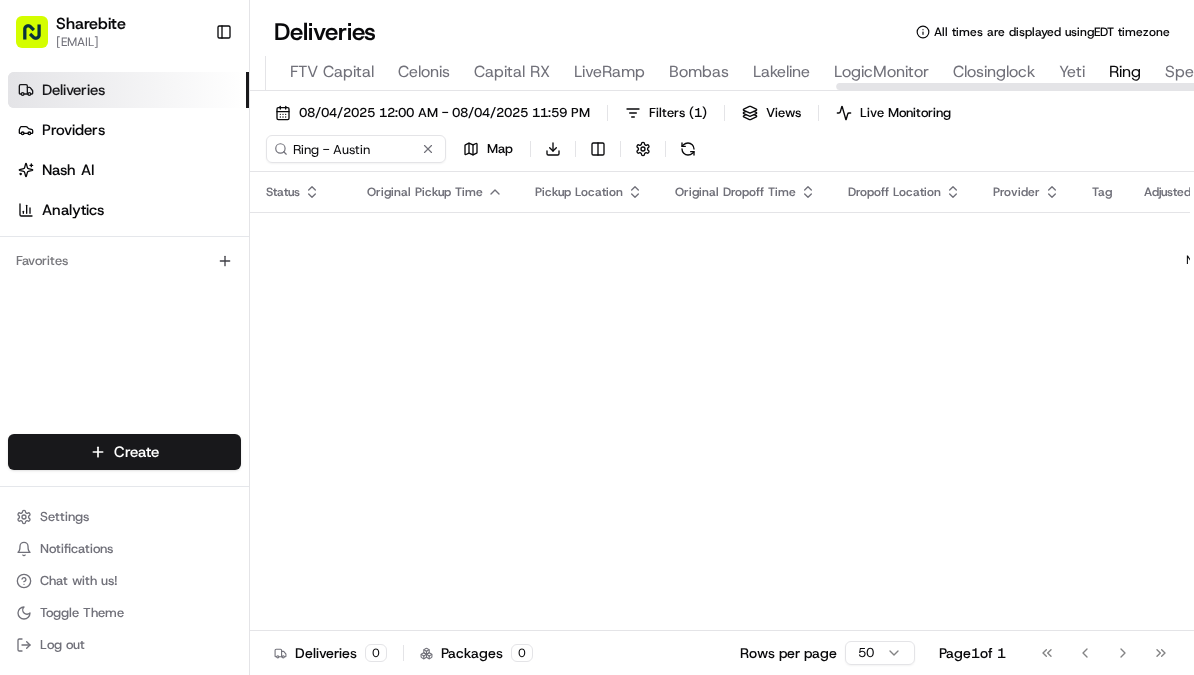 scroll, scrollTop: 0, scrollLeft: 1548, axis: horizontal 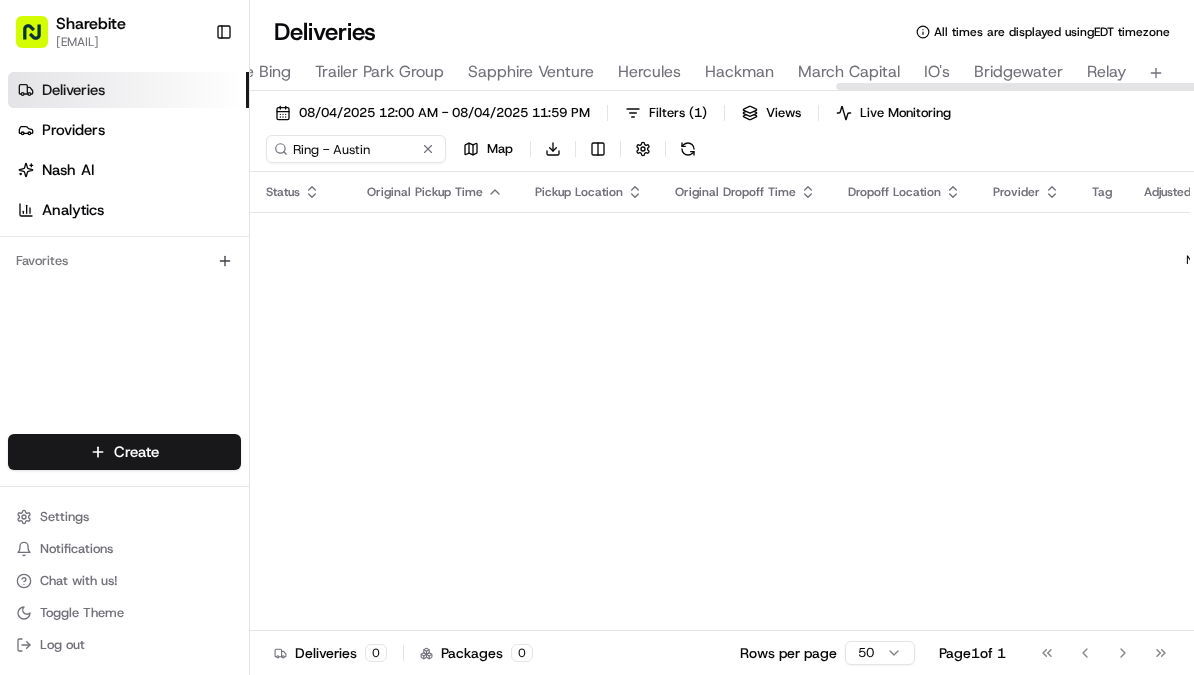 click at bounding box center [722, 86] 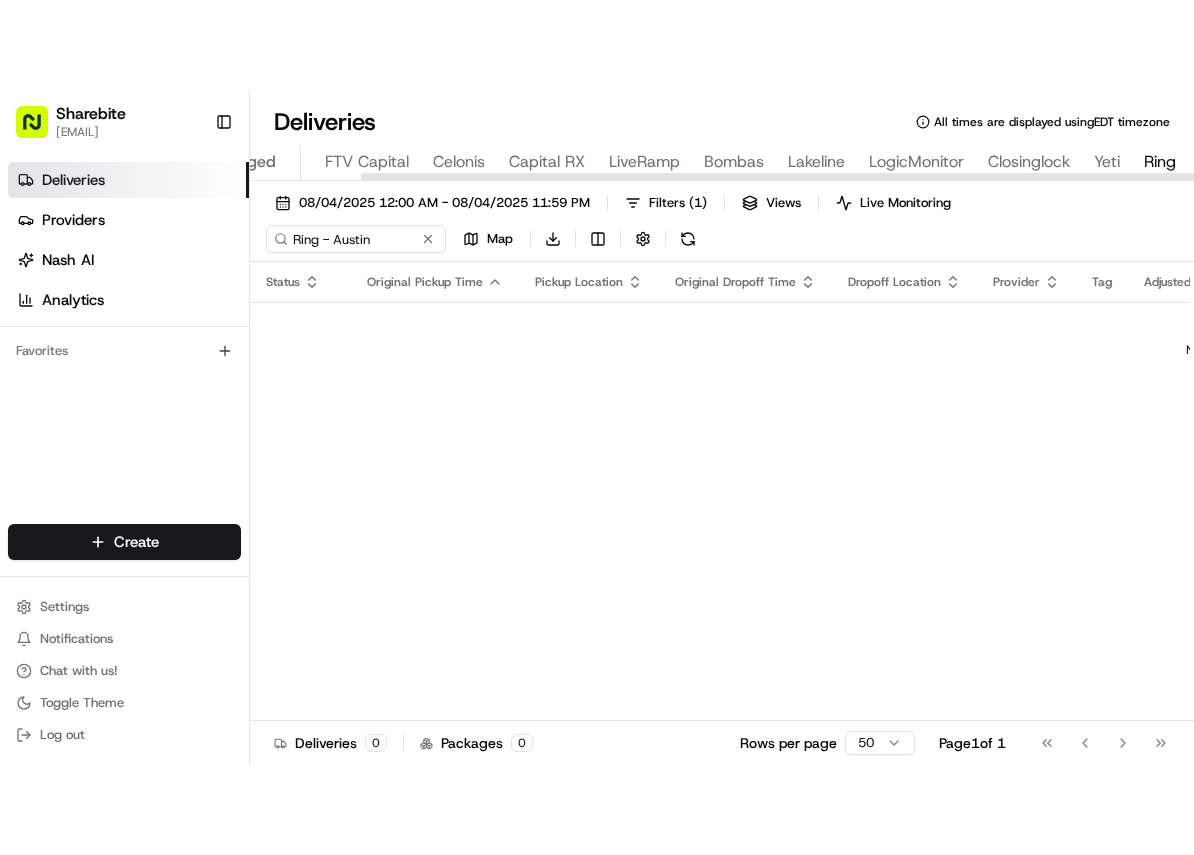 scroll, scrollTop: 0, scrollLeft: 313, axis: horizontal 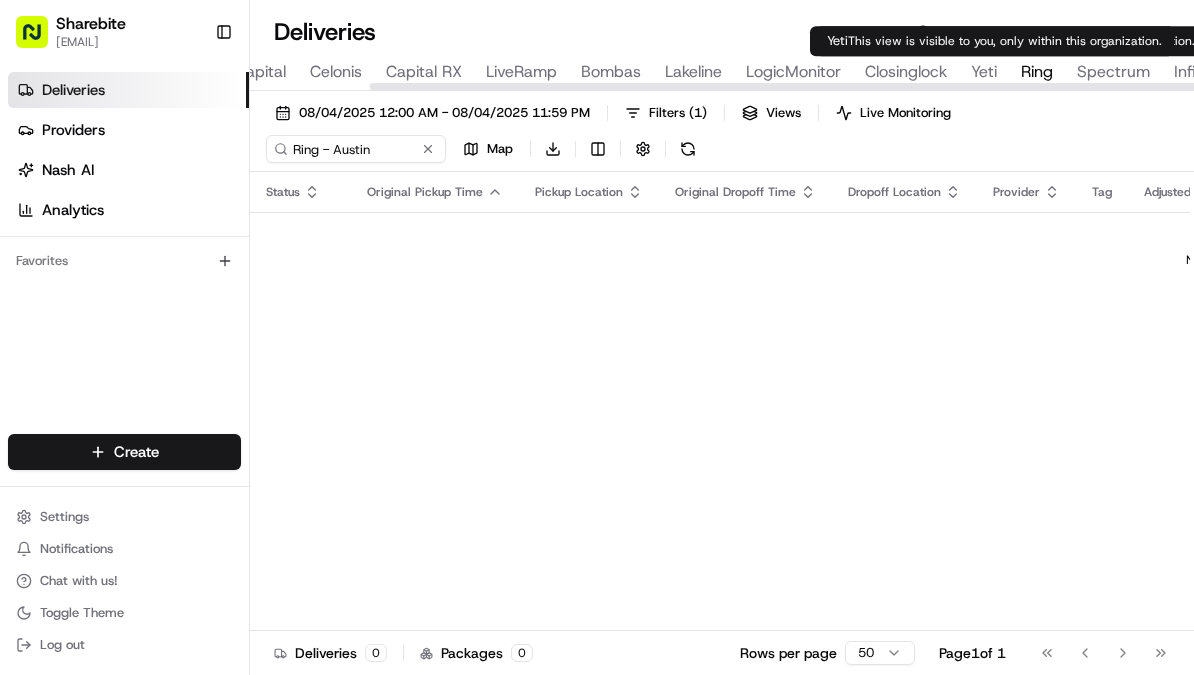 type on "Yeti" 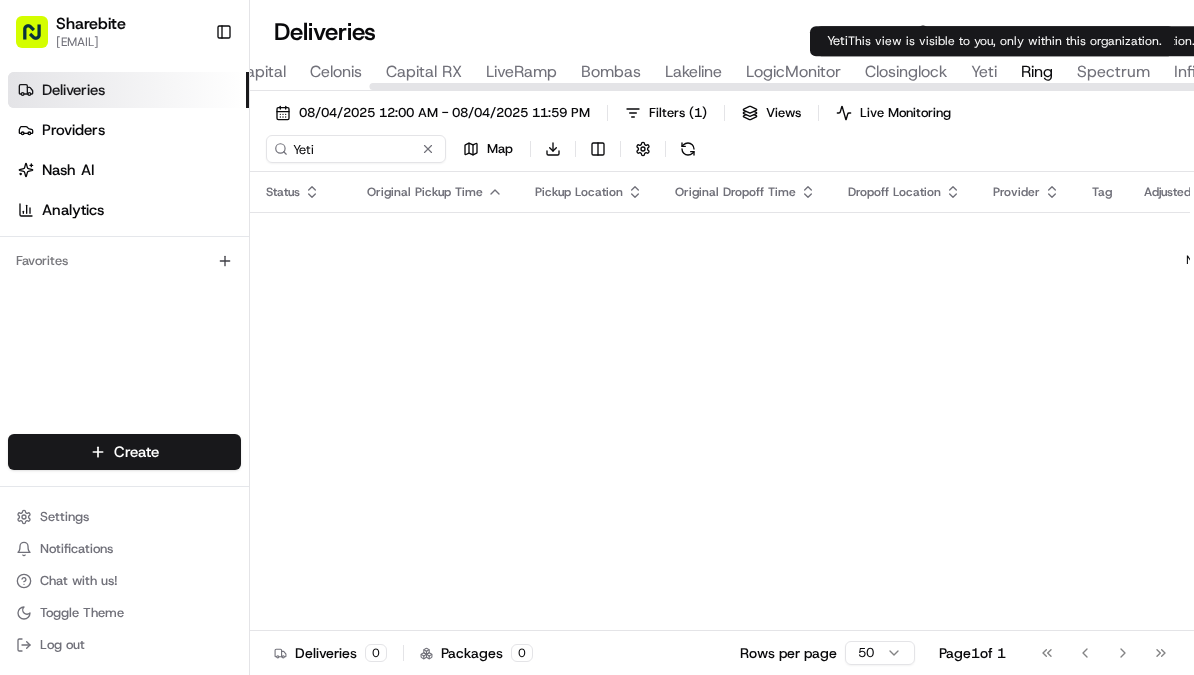 click on "Yeti" at bounding box center (984, 72) 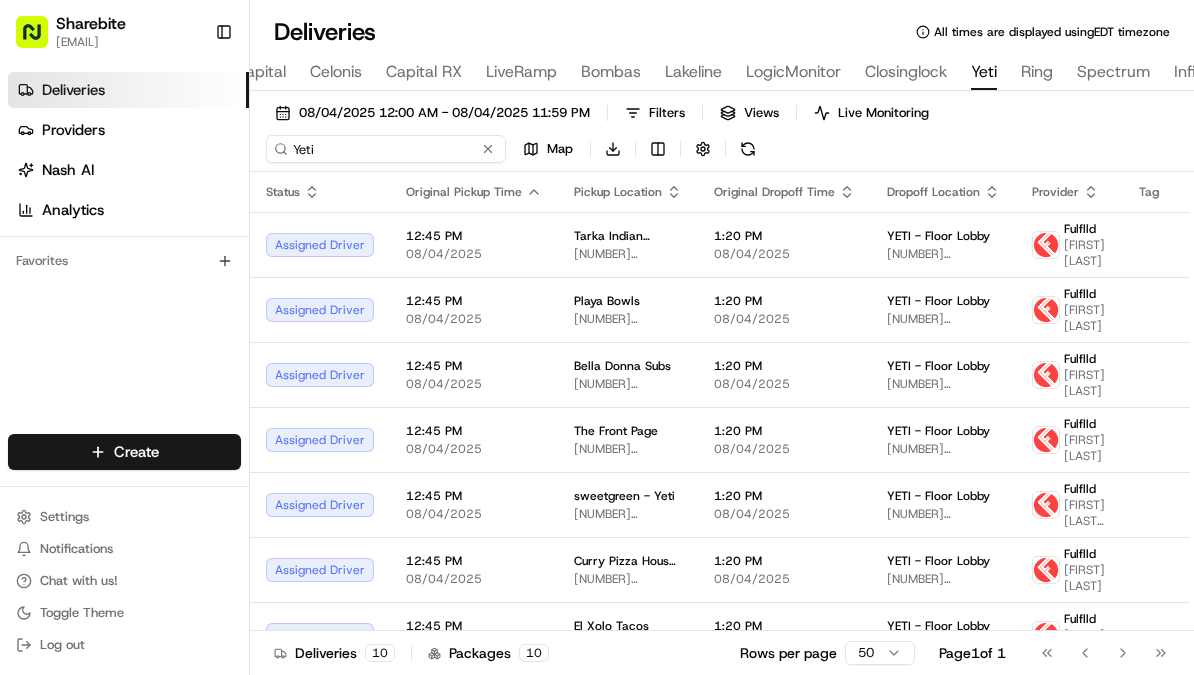 click on "Yeti" at bounding box center [386, 149] 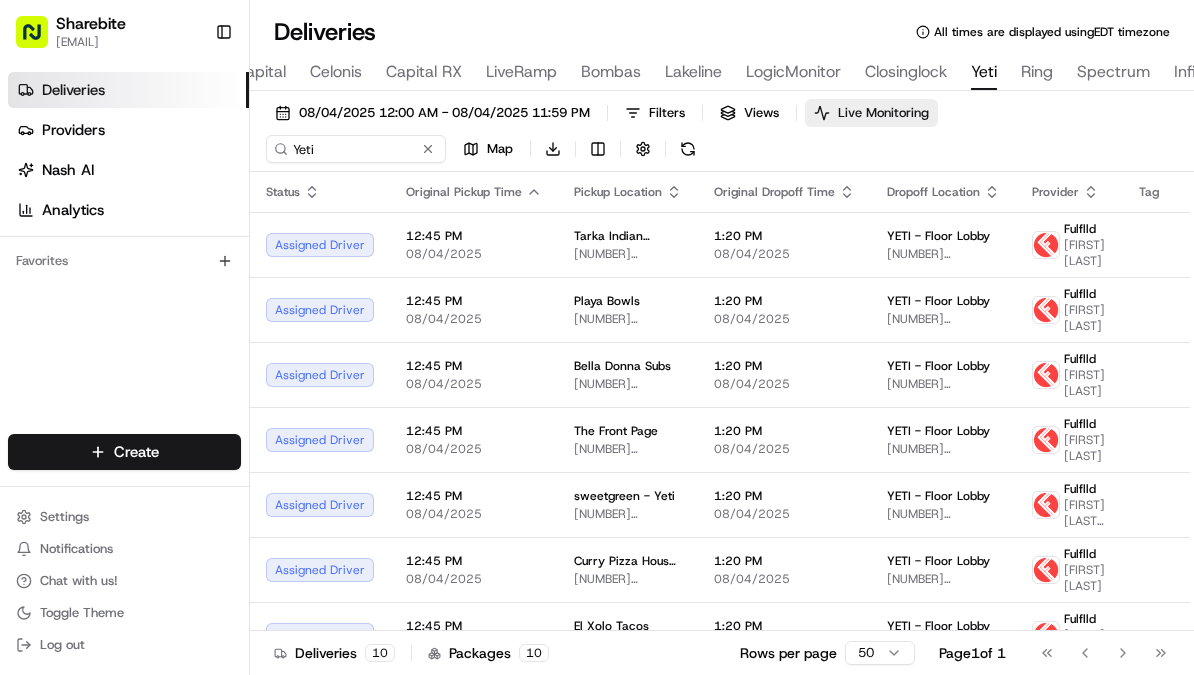 click on "Live Monitoring" at bounding box center [871, 113] 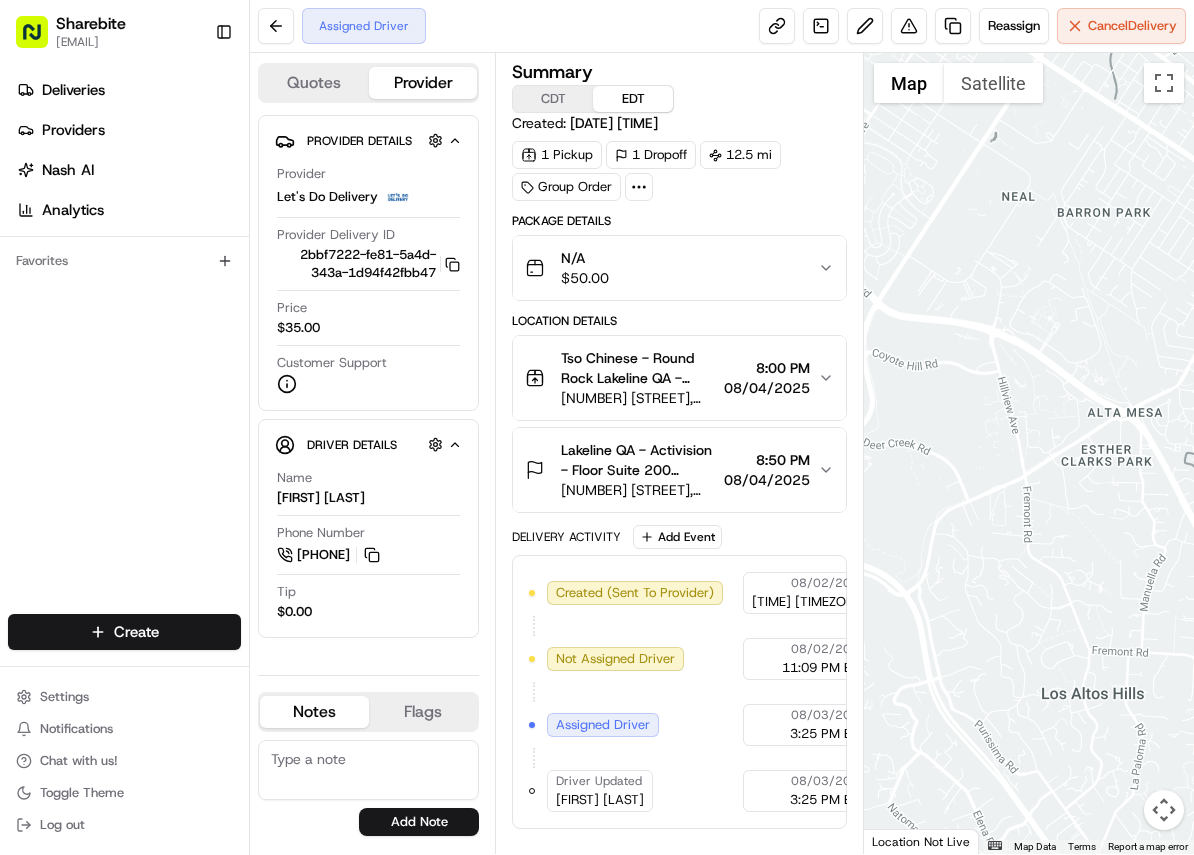 scroll, scrollTop: 0, scrollLeft: 0, axis: both 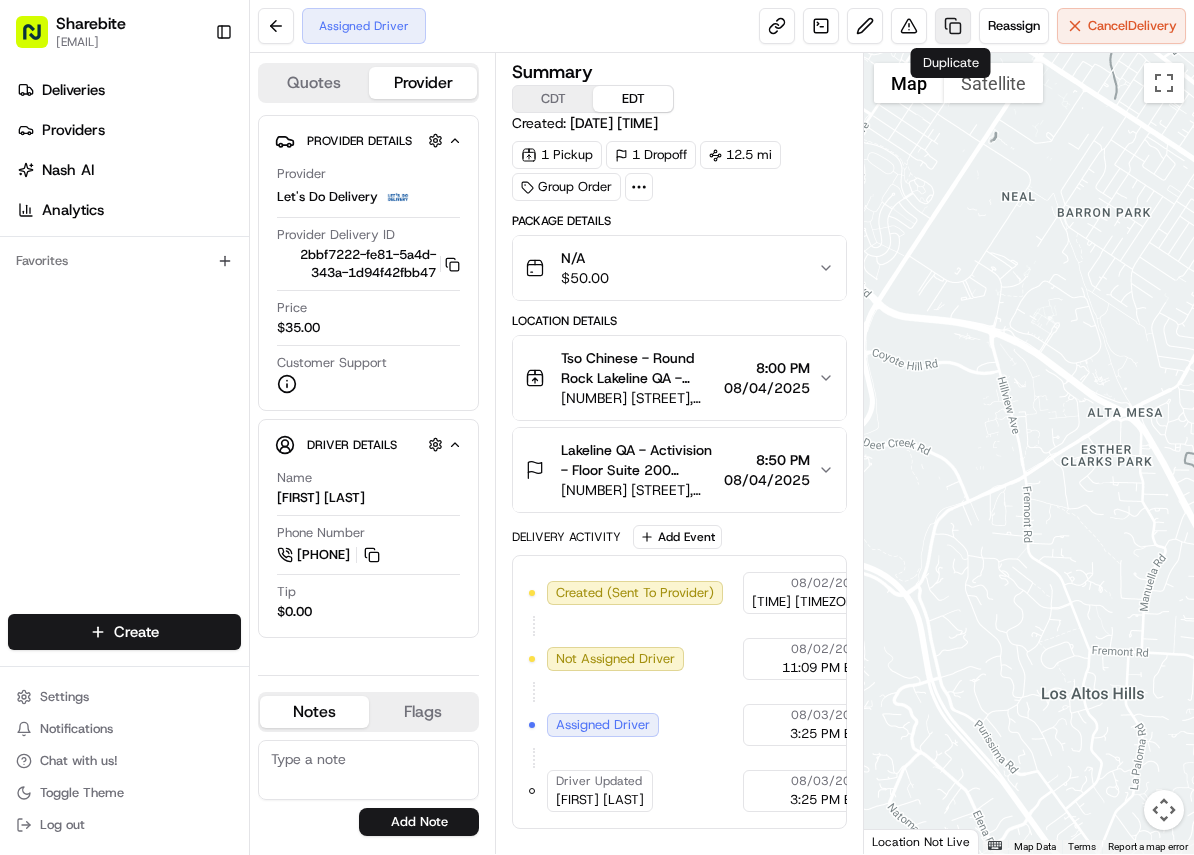 click at bounding box center (953, 26) 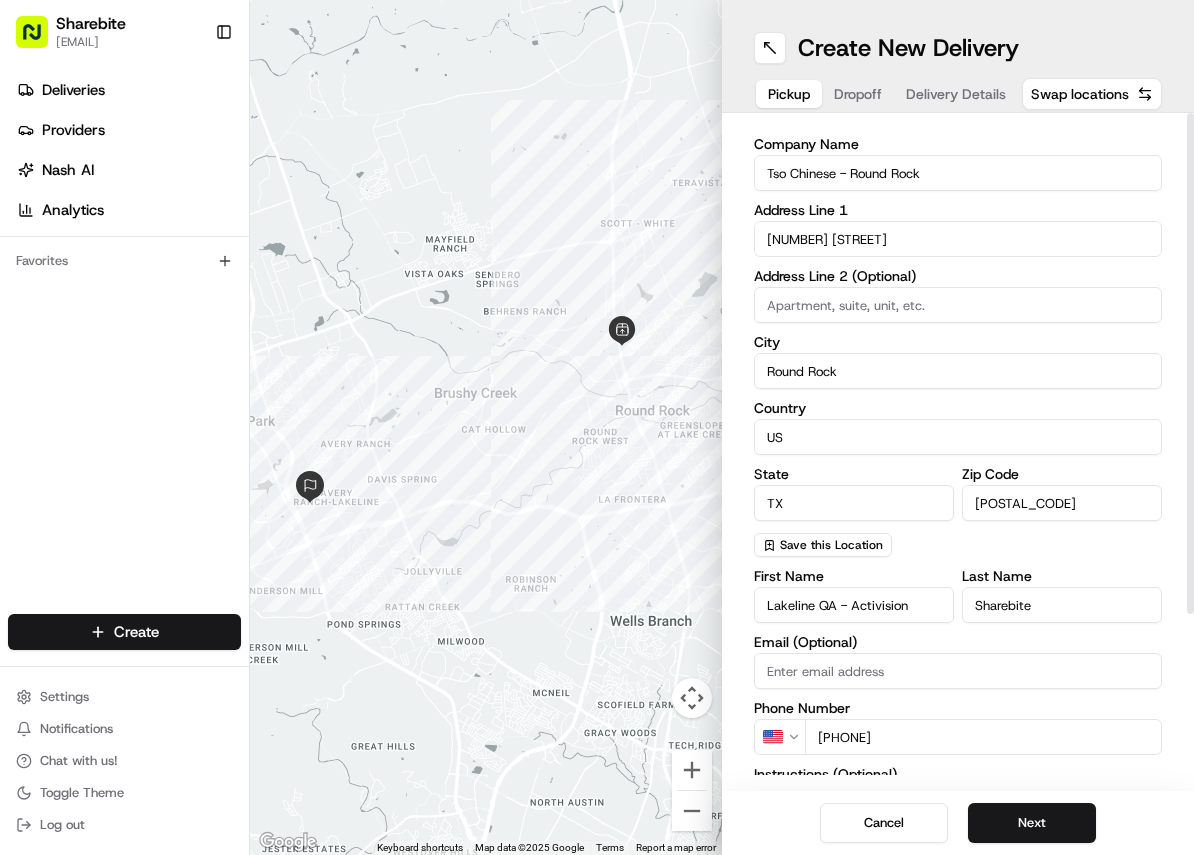 scroll, scrollTop: 0, scrollLeft: 0, axis: both 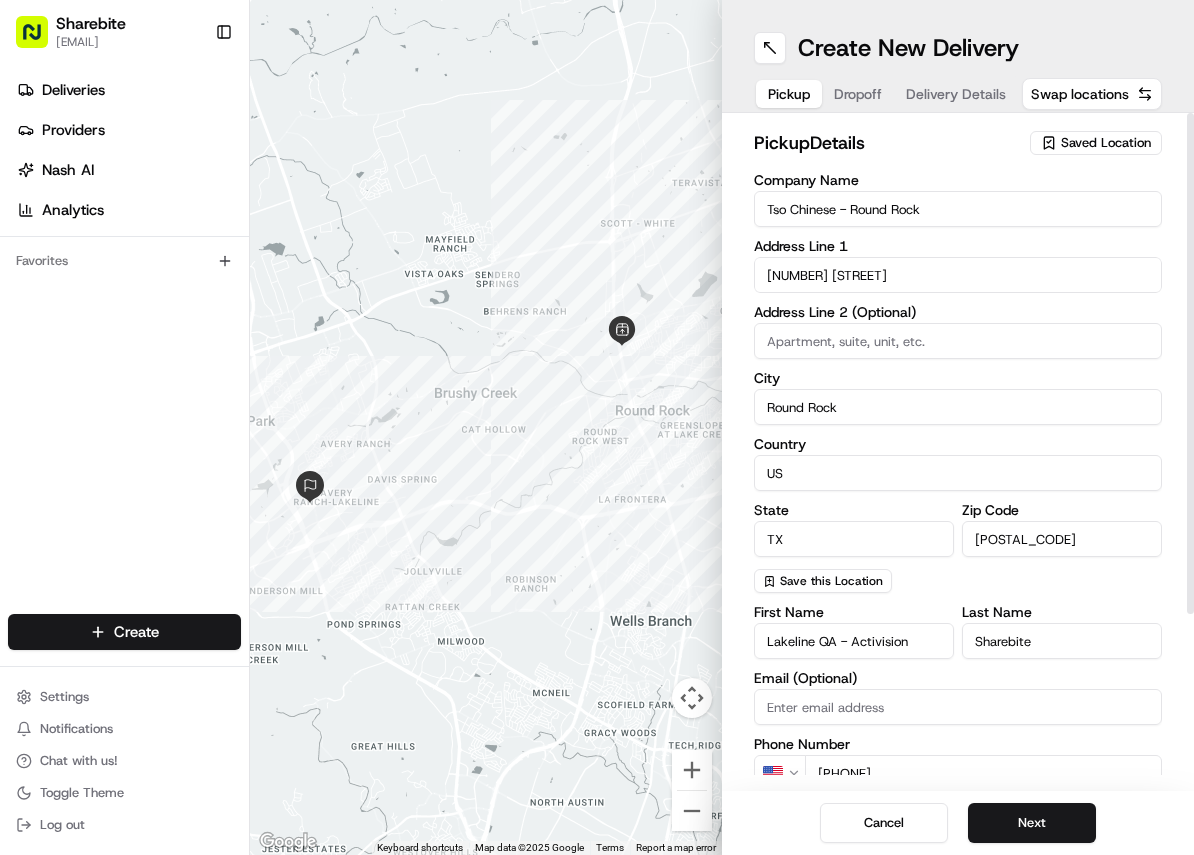 click on "2000 N Mays St" at bounding box center (958, 275) 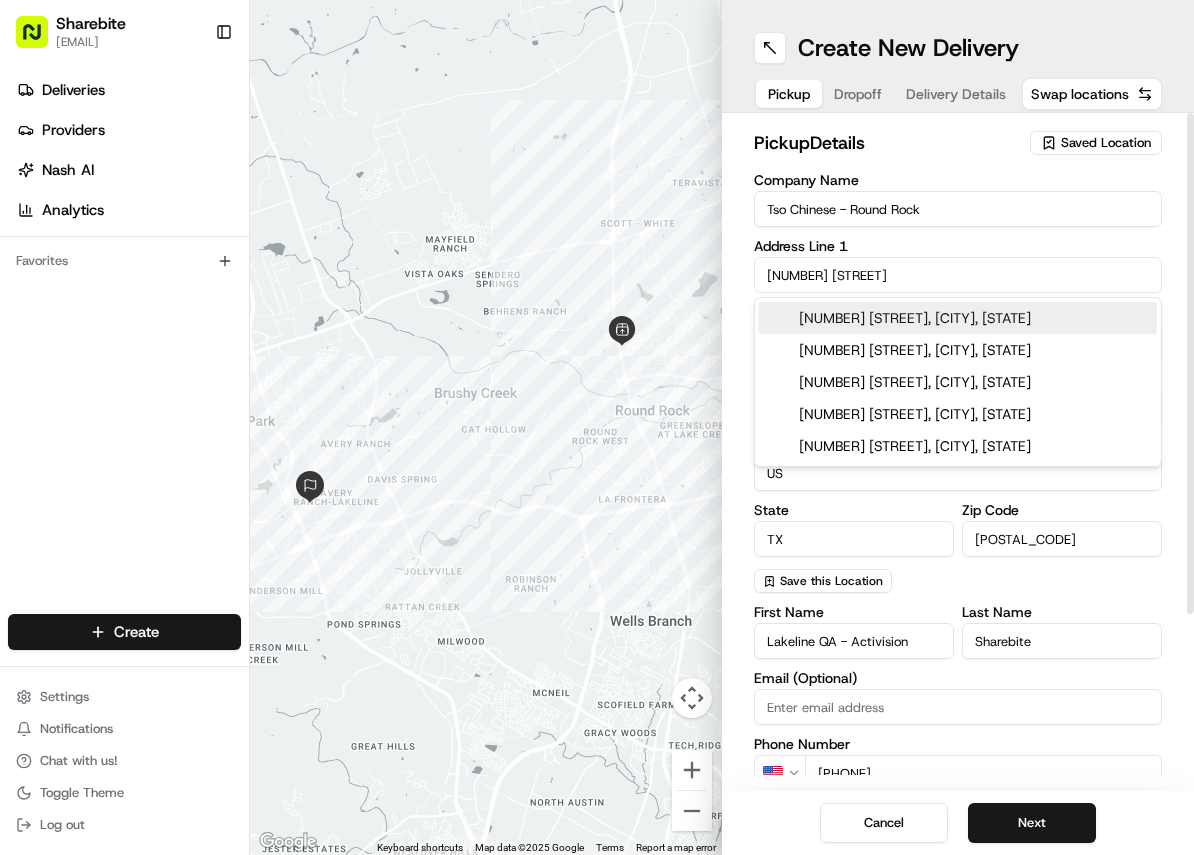 click on "2000 N Mays St" at bounding box center [958, 275] 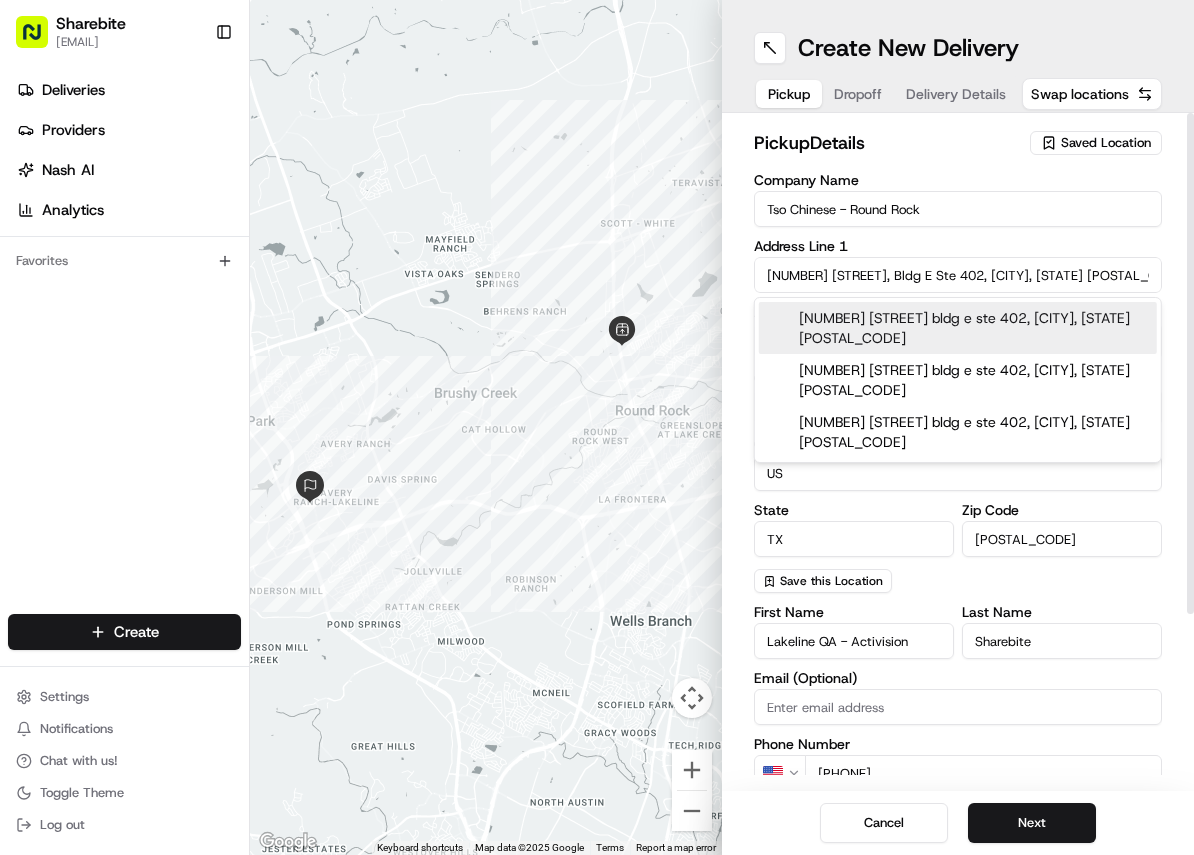 click on "9333 Research Blvd bldg e ste 402, Austin, TX 78759" at bounding box center (958, 328) 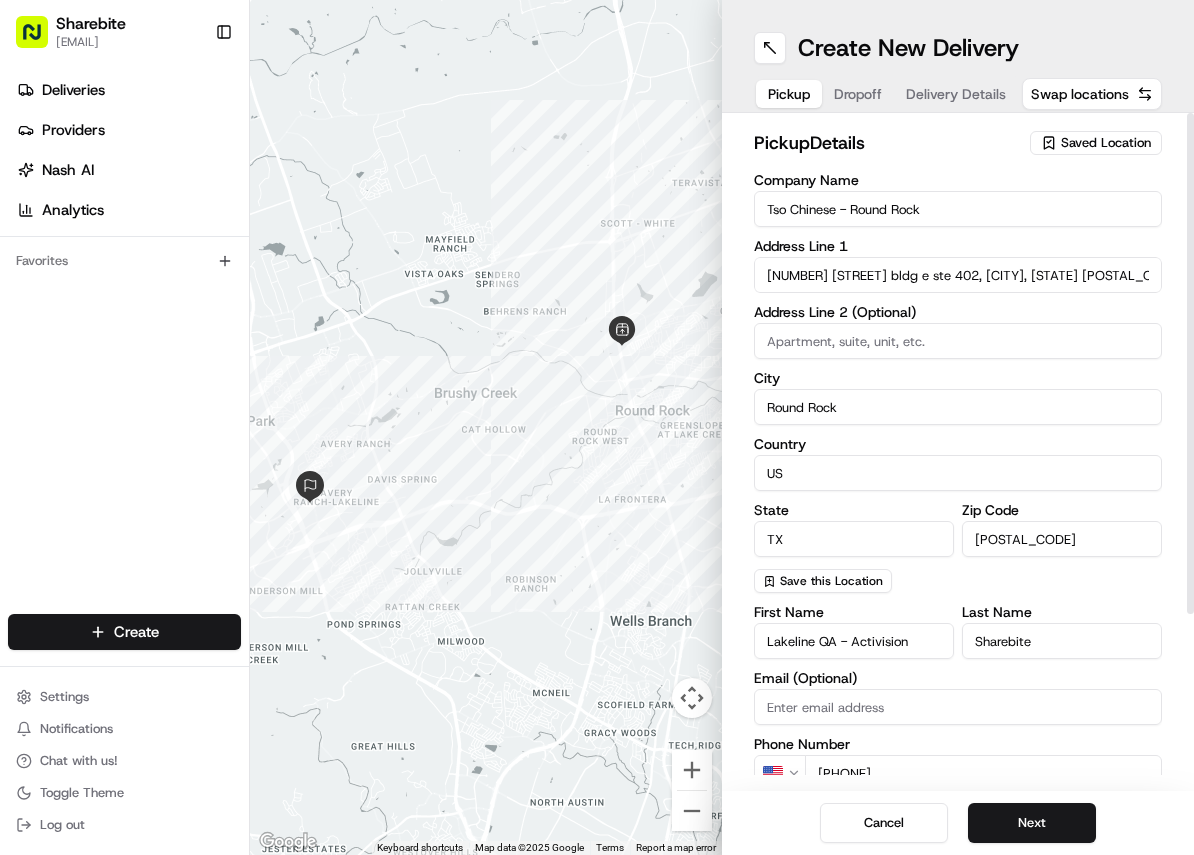 type on "[NUMBER] [STREET], [CITY], [STATE] [POSTAL_CODE], [COUNTRY]" 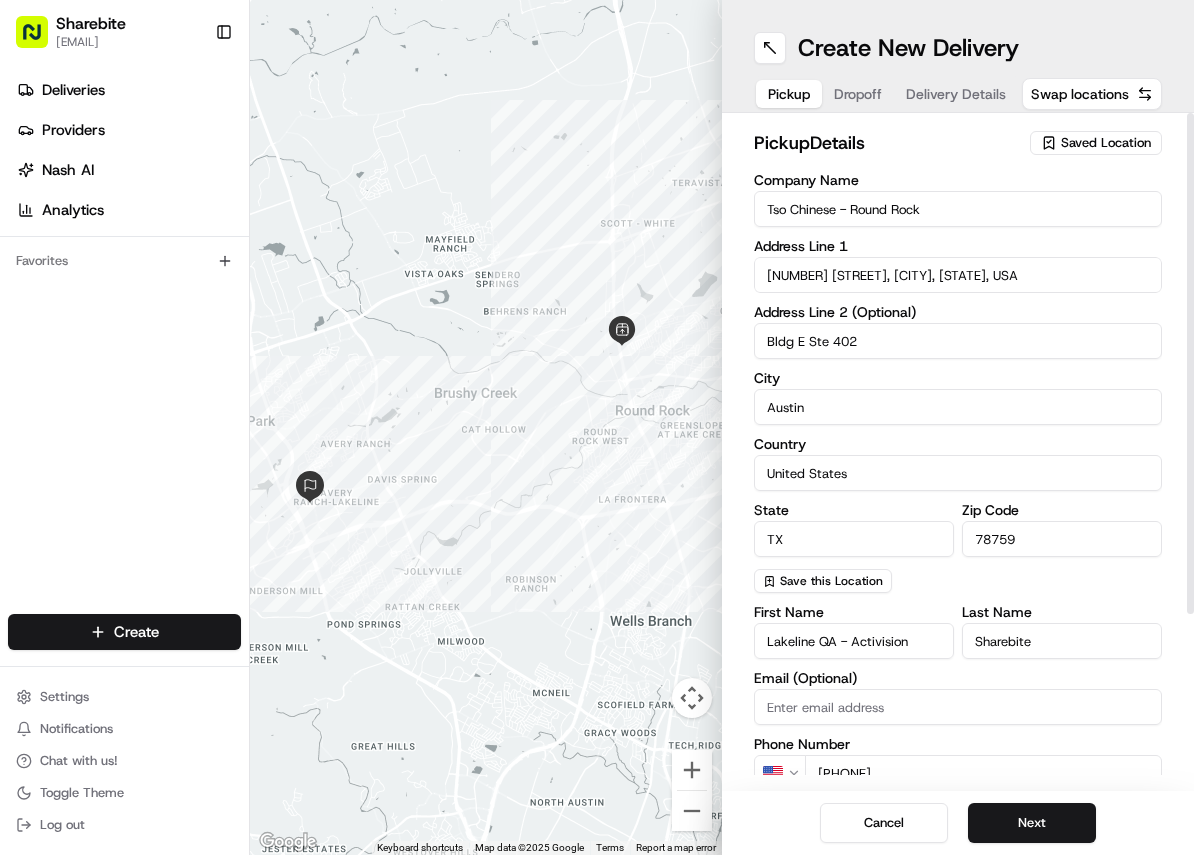 type on "9333 Research Boulevard" 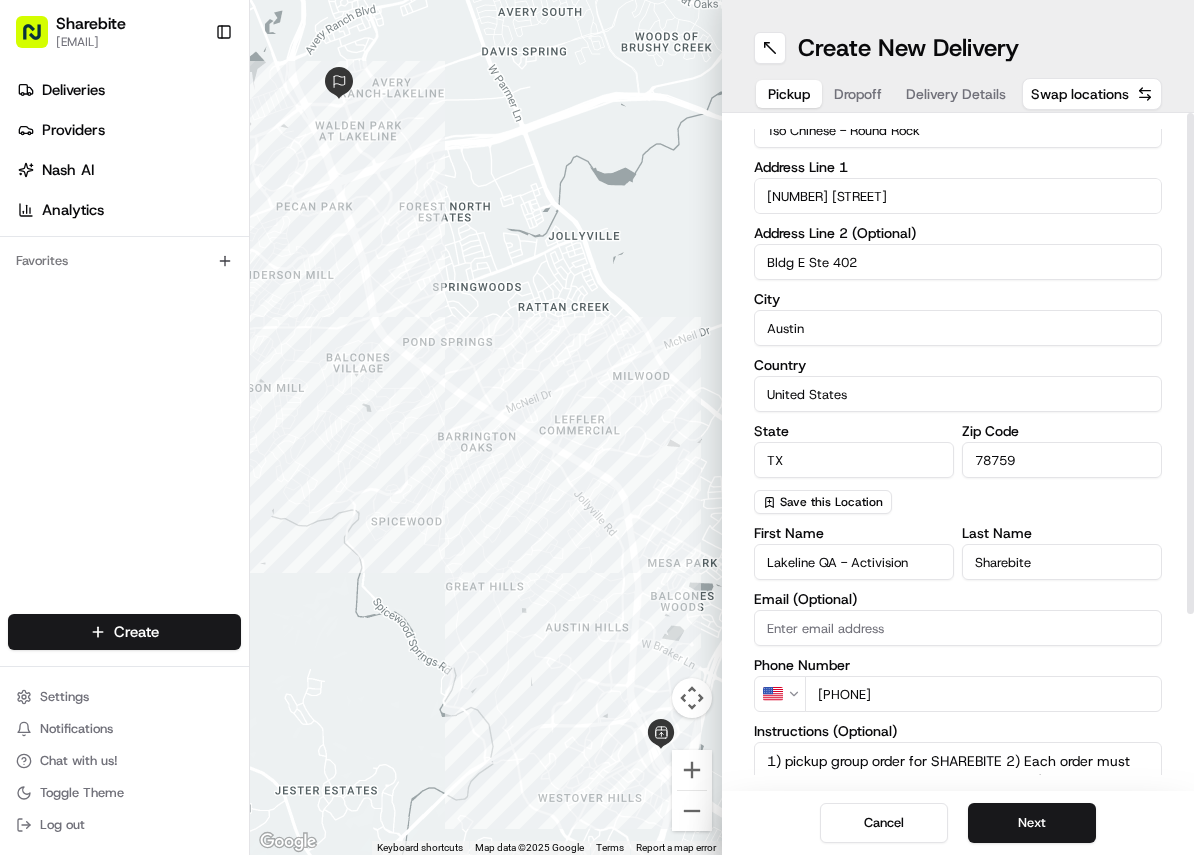 scroll, scrollTop: 0, scrollLeft: 0, axis: both 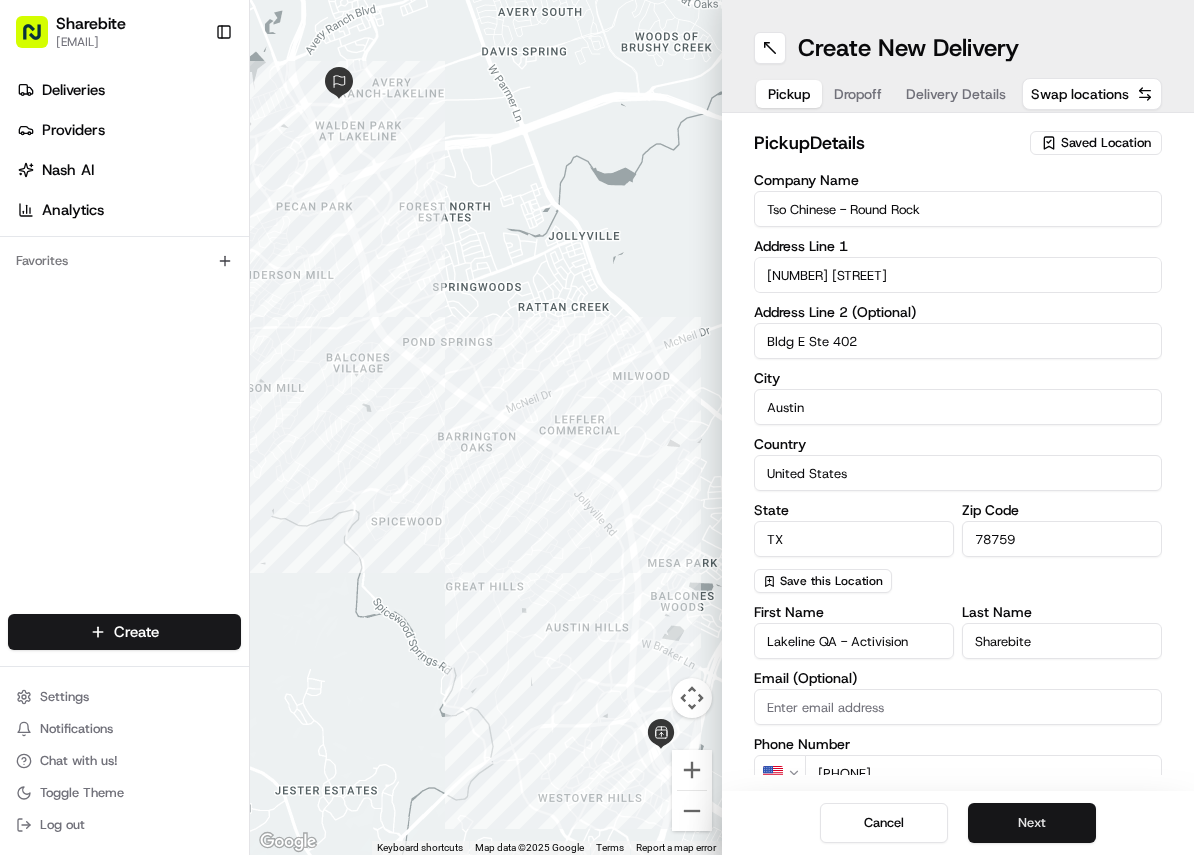 click on "Next" at bounding box center (1032, 823) 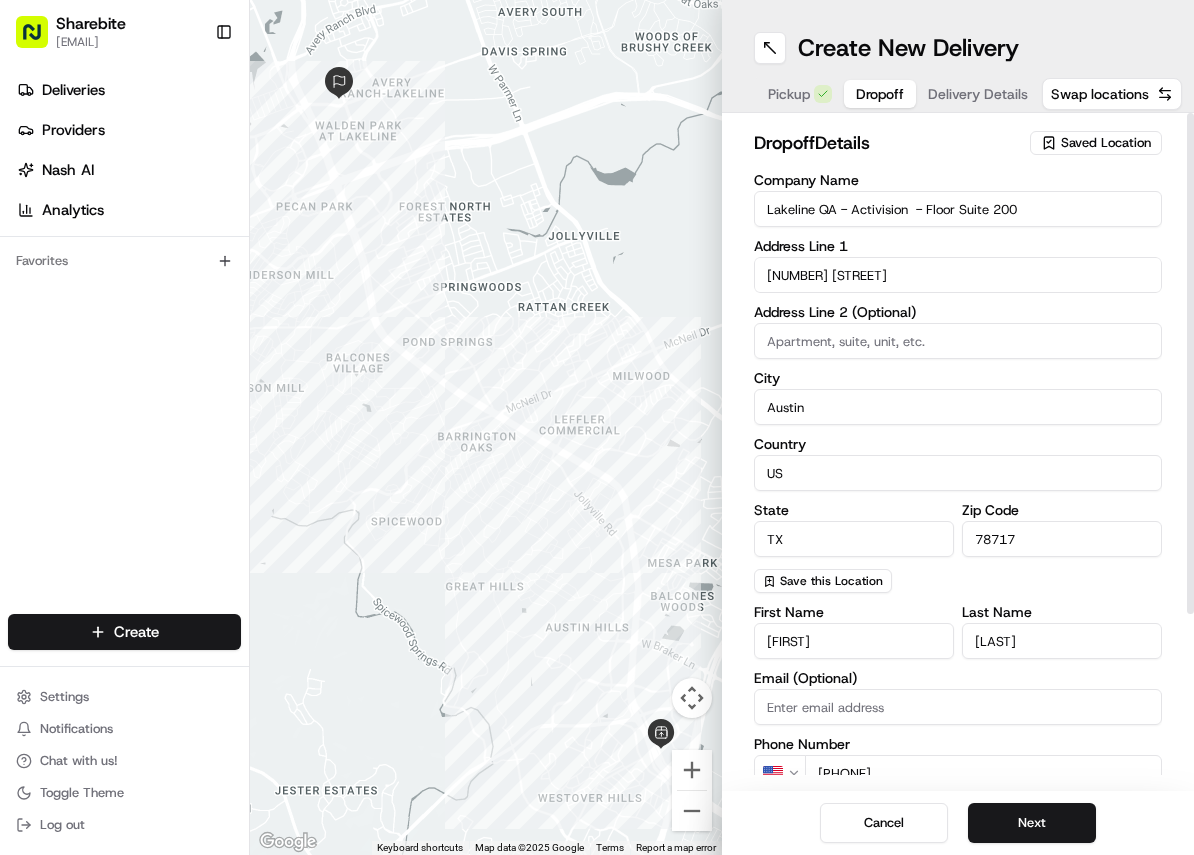scroll, scrollTop: 228, scrollLeft: 0, axis: vertical 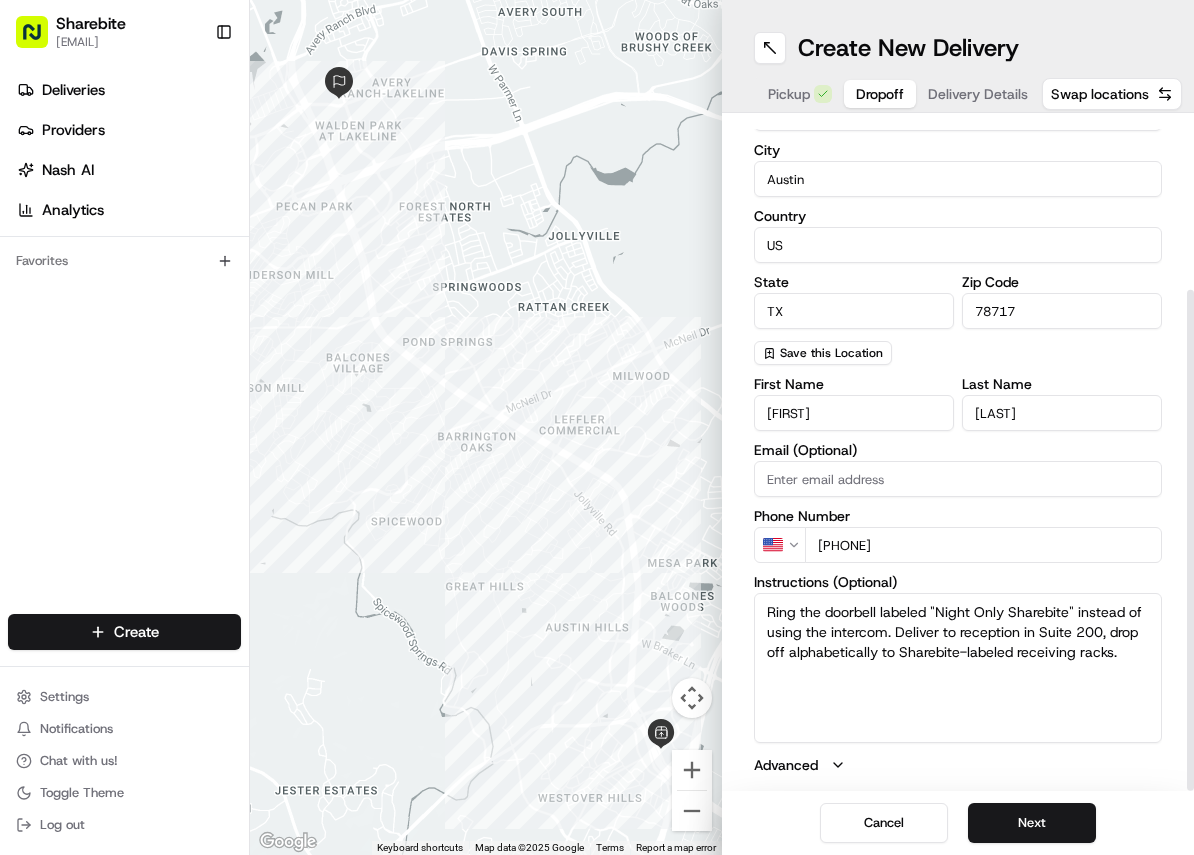 drag, startPoint x: 1107, startPoint y: 611, endPoint x: 1159, endPoint y: 613, distance: 52.03845 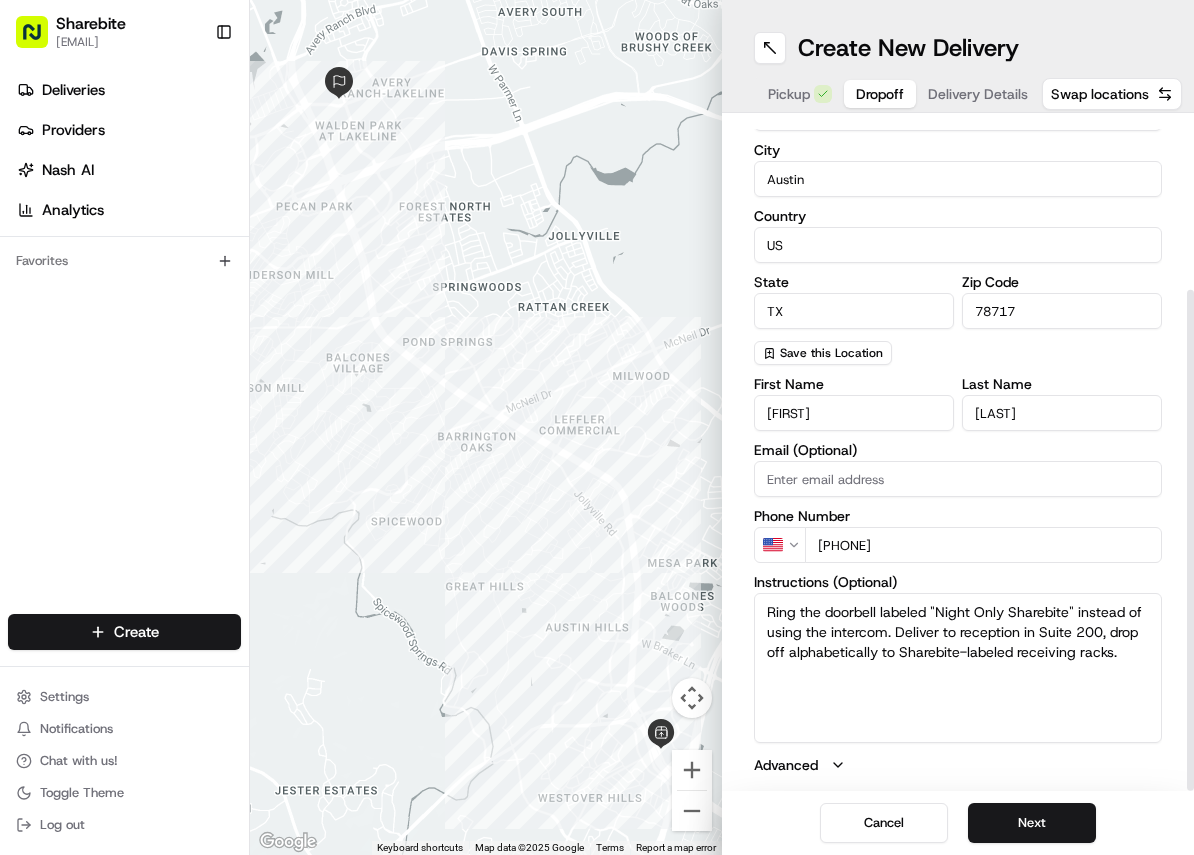 click on "Ring the doorbell labeled &quot;Night Only Sharebite&quot; instead of using the intercom. Deliver to reception in Suite 200, drop off alphabetically to Sharebite-labeled receiving racks." at bounding box center (958, 668) 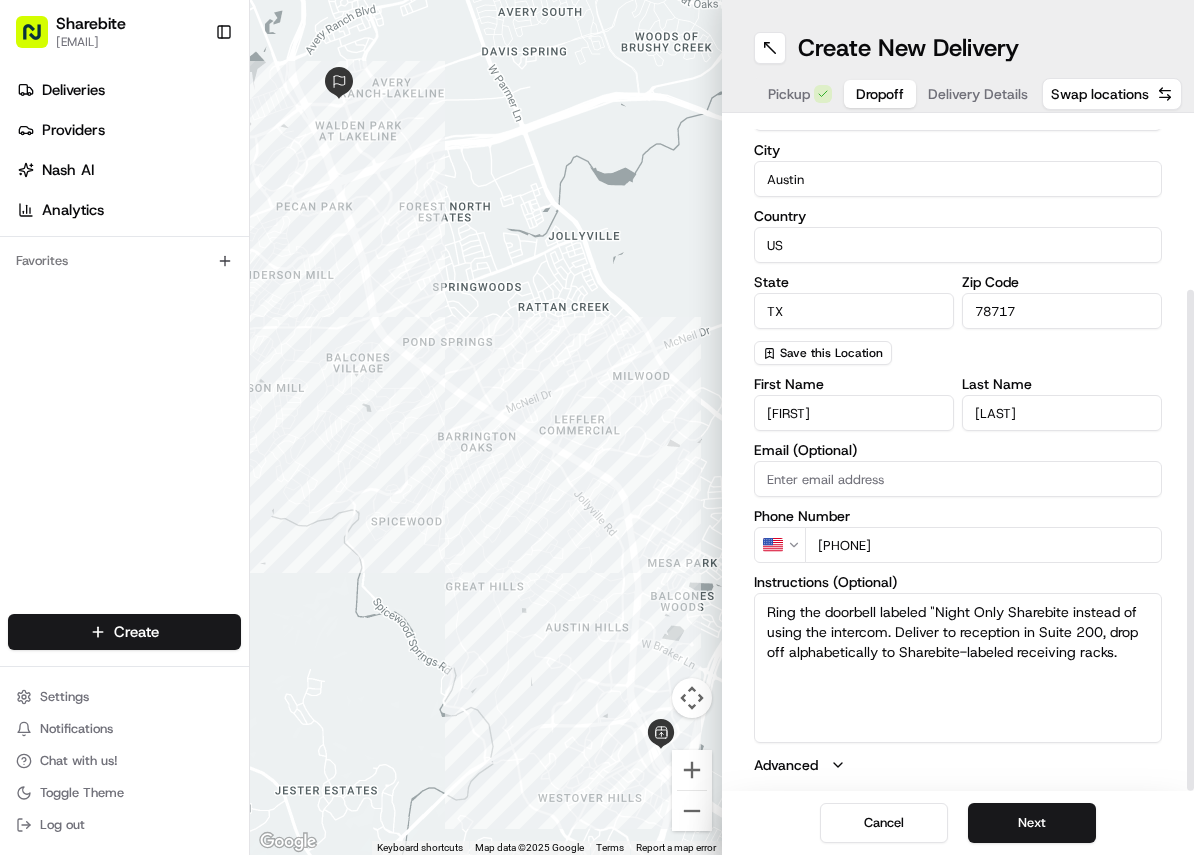 drag, startPoint x: 929, startPoint y: 612, endPoint x: 980, endPoint y: 612, distance: 51 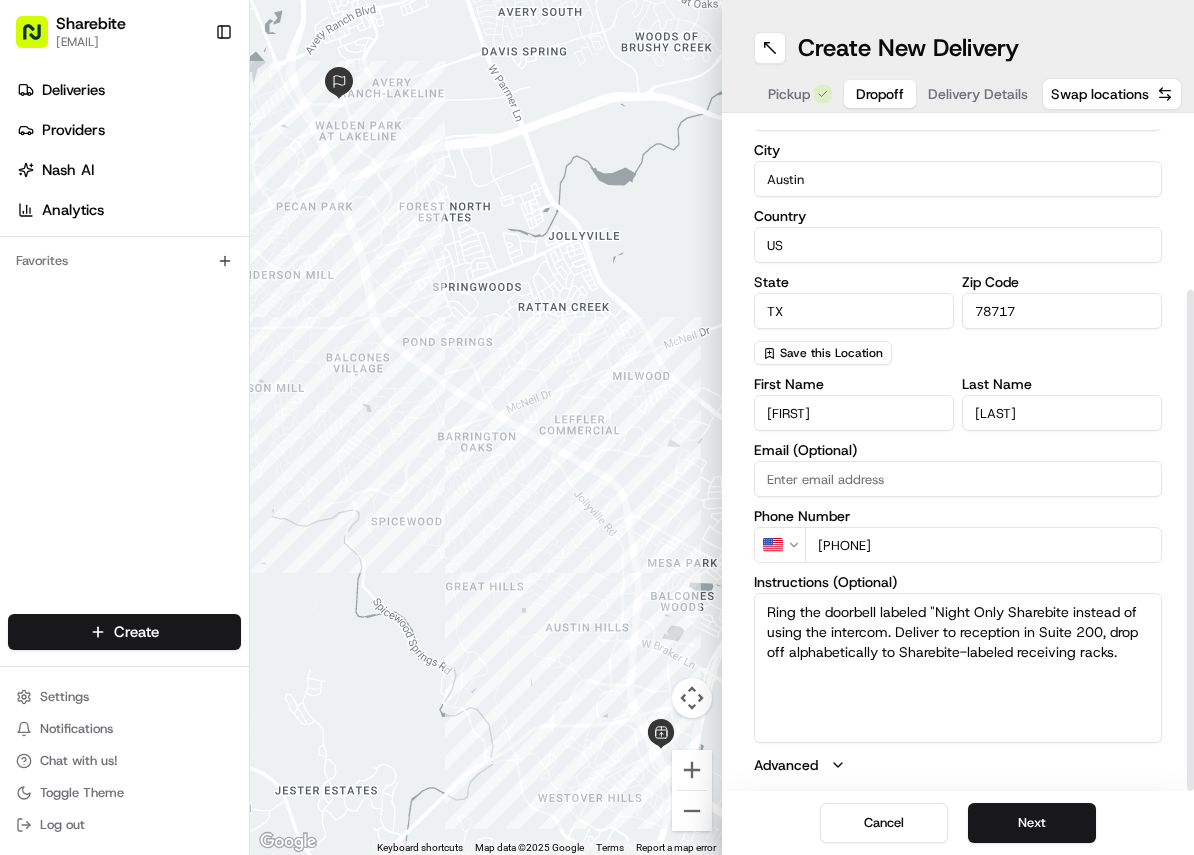 drag, startPoint x: 926, startPoint y: 615, endPoint x: 974, endPoint y: 617, distance: 48.04165 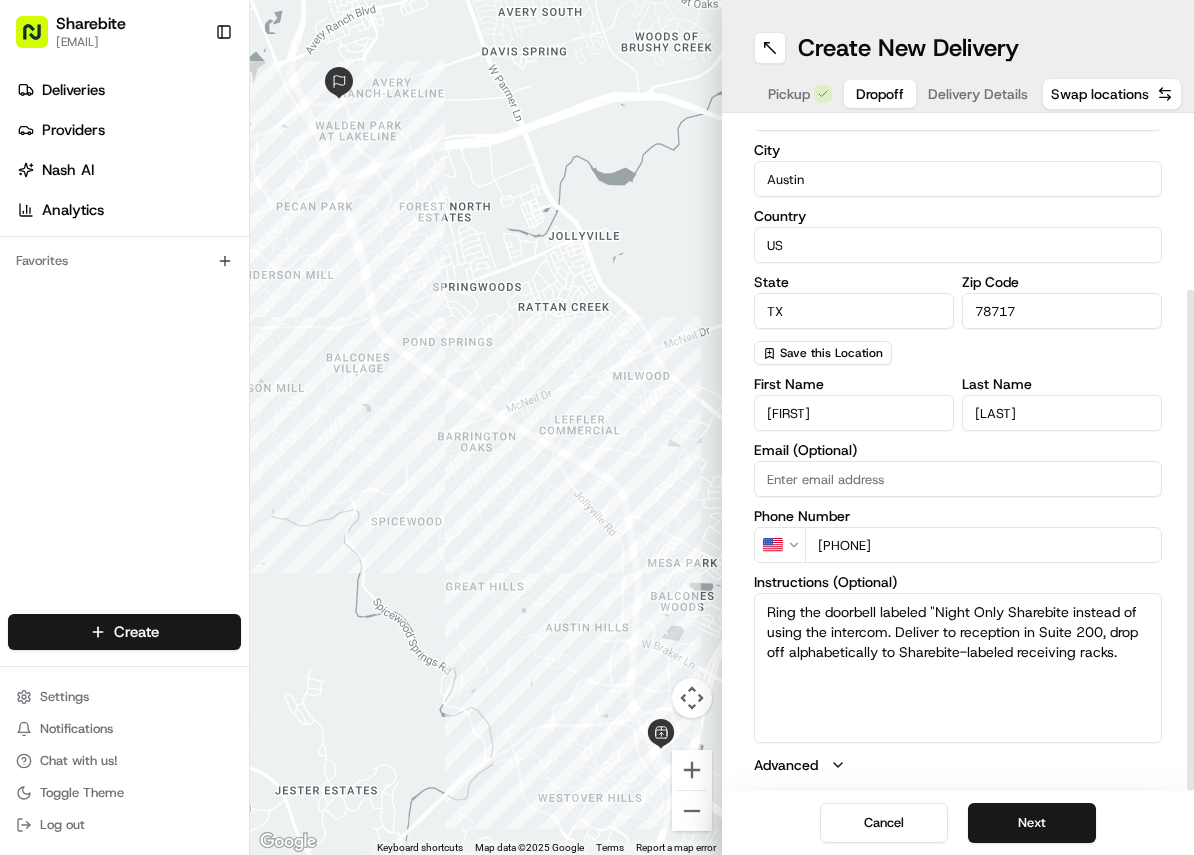 click on "Ring the doorbell labeled &quot;Night Only Sharebite instead of using the intercom. Deliver to reception in Suite 200, drop off alphabetically to Sharebite-labeled receiving racks." at bounding box center (958, 668) 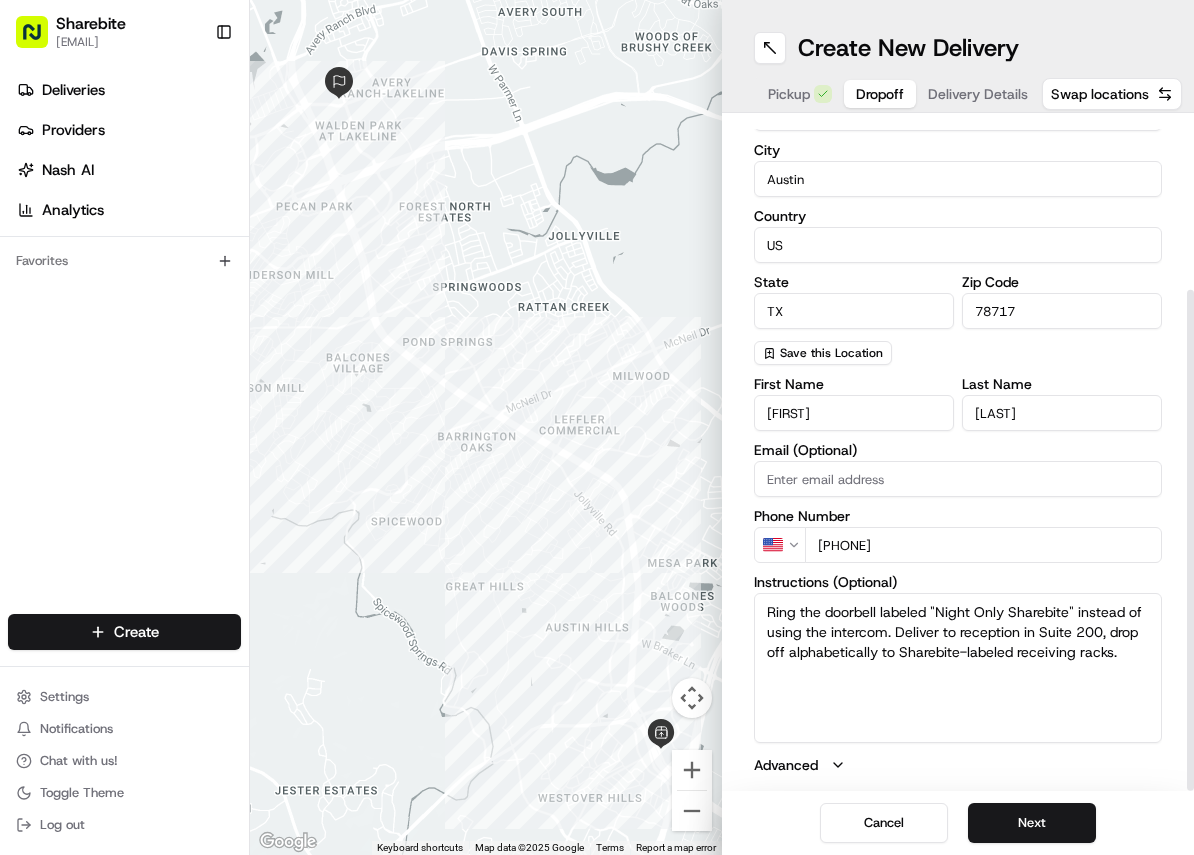 click on "Ring the doorbell labeled "Night Only Sharebite" instead of using the intercom. Deliver to reception in Suite 200, drop off alphabetically to Sharebite-labeled receiving racks." at bounding box center (958, 668) 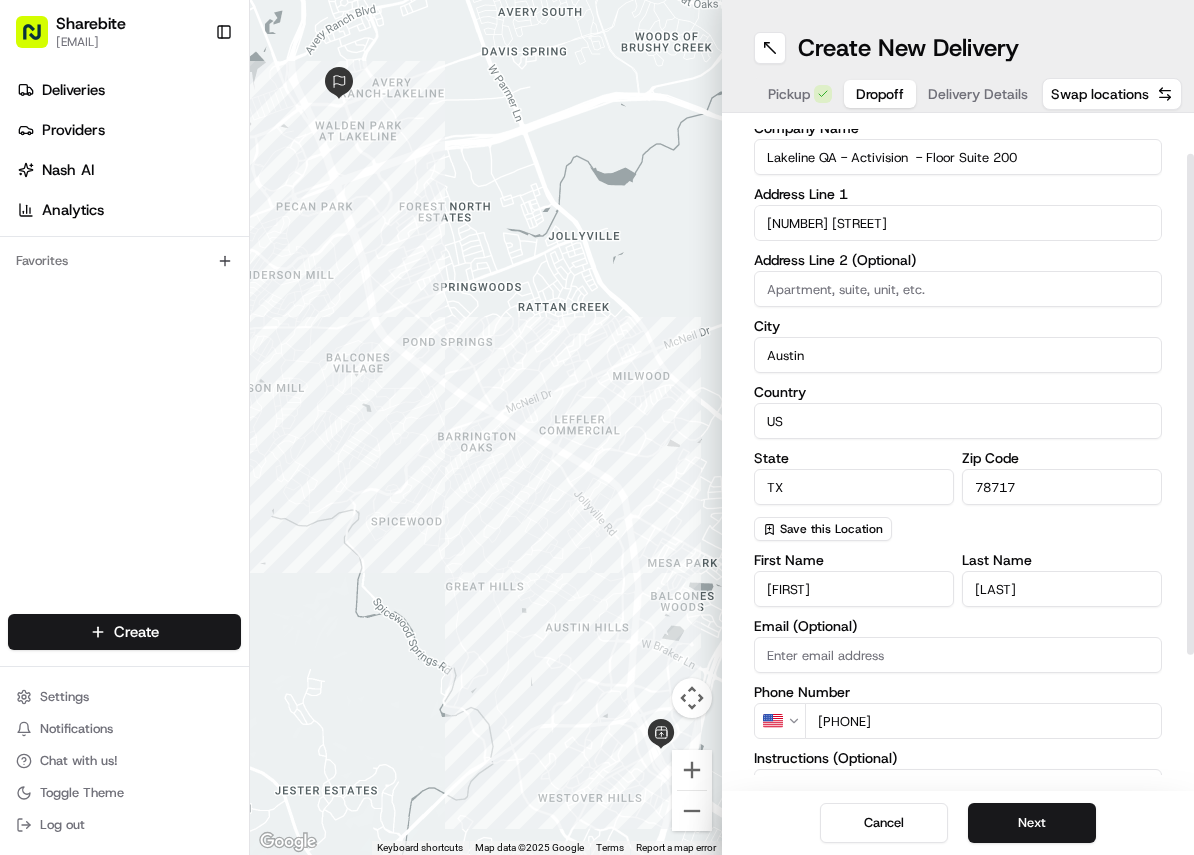scroll, scrollTop: 228, scrollLeft: 0, axis: vertical 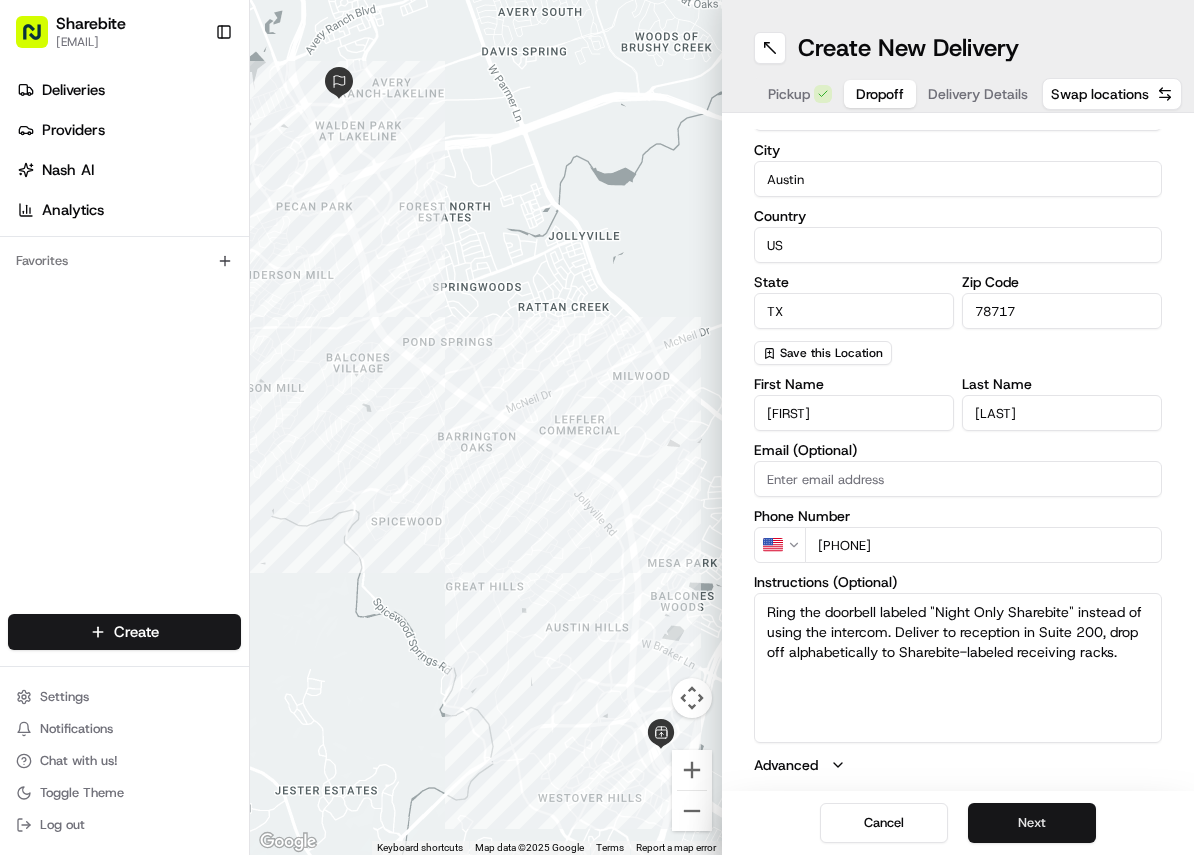 type on "Ring the doorbell labeled "Night Only Sharebite" instead of using the intercom. Deliver to reception in Suite 200, drop off alphabetically to Sharebite-labeled receiving racks." 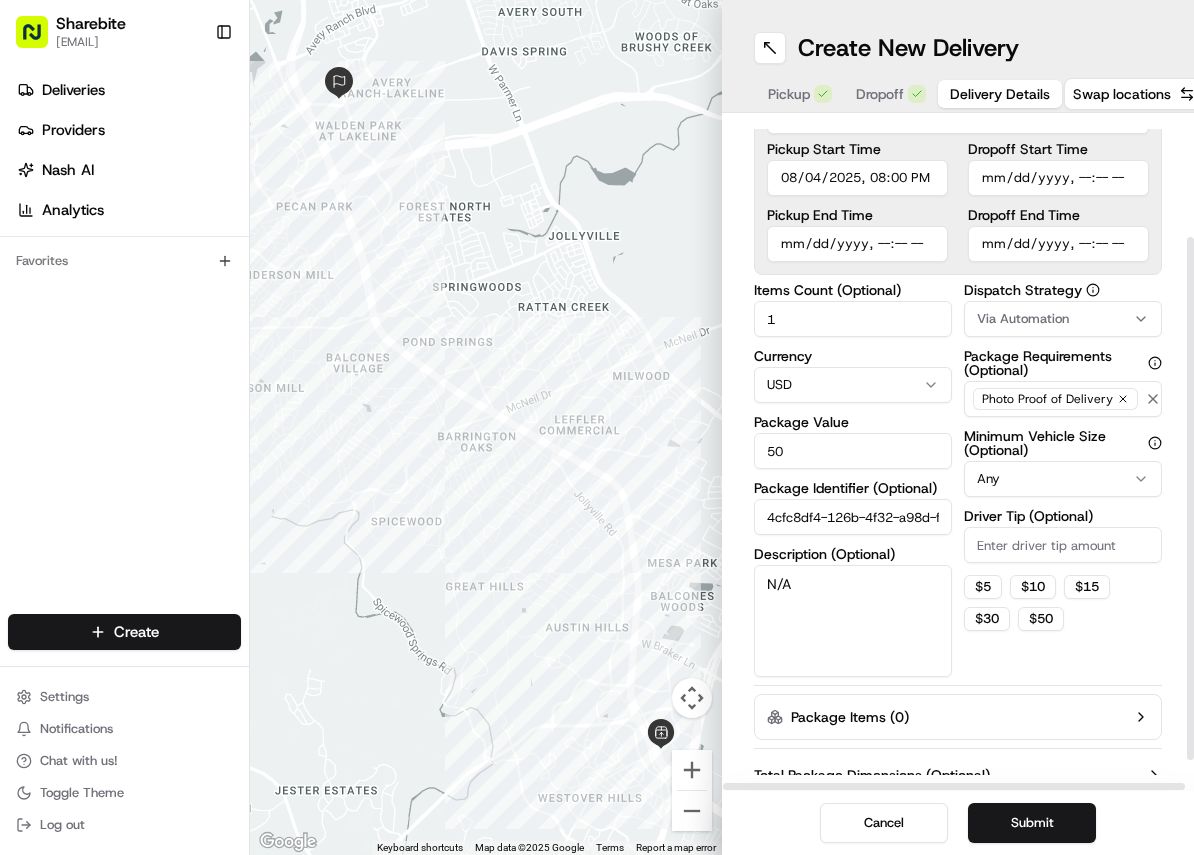 scroll, scrollTop: 190, scrollLeft: 0, axis: vertical 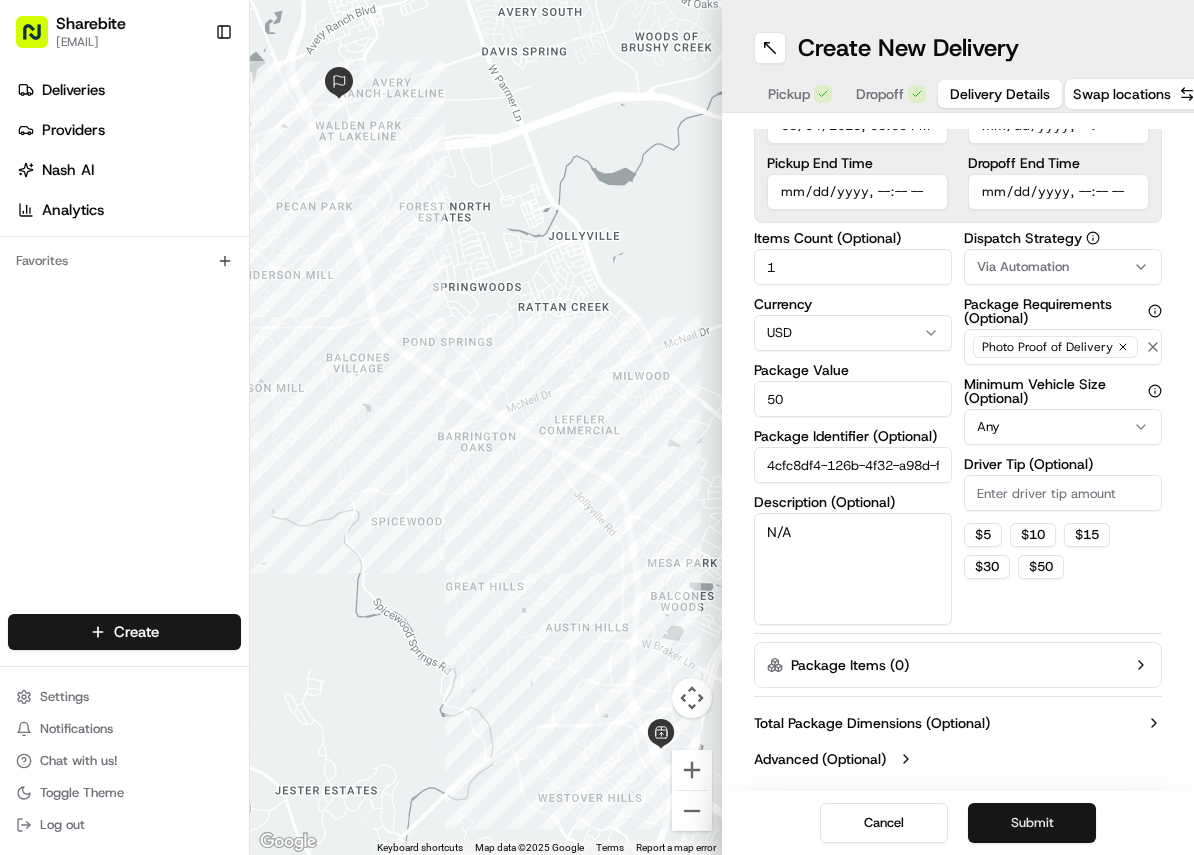 click on "Submit" at bounding box center [1032, 823] 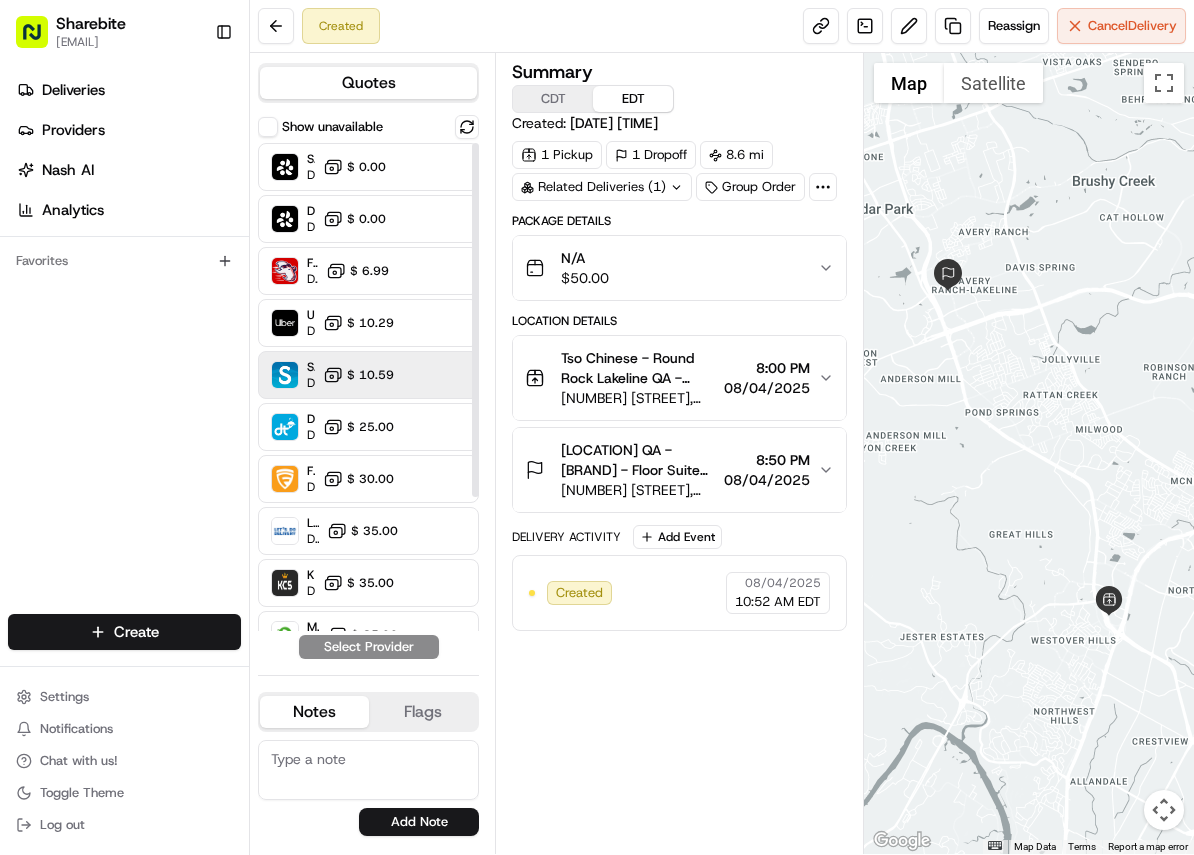 scroll, scrollTop: 0, scrollLeft: 0, axis: both 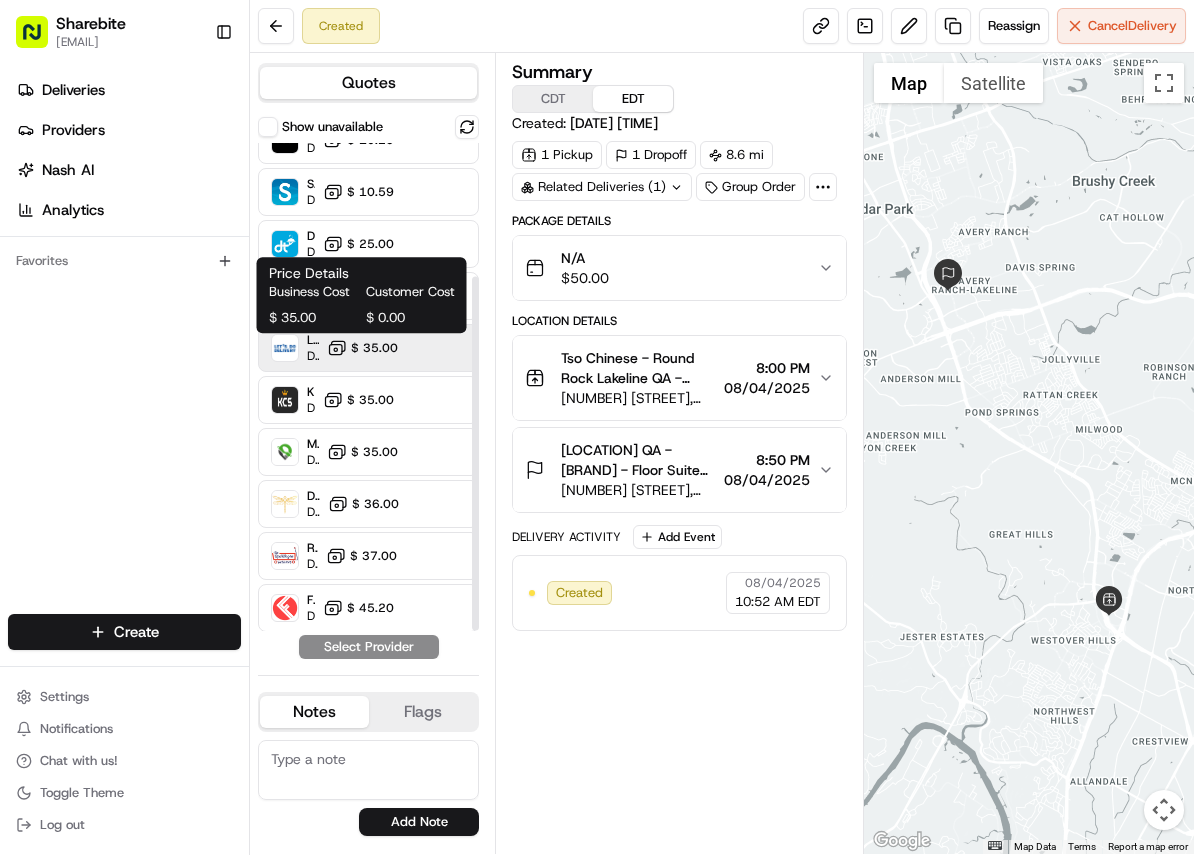 click on "$   35.00" at bounding box center [374, 348] 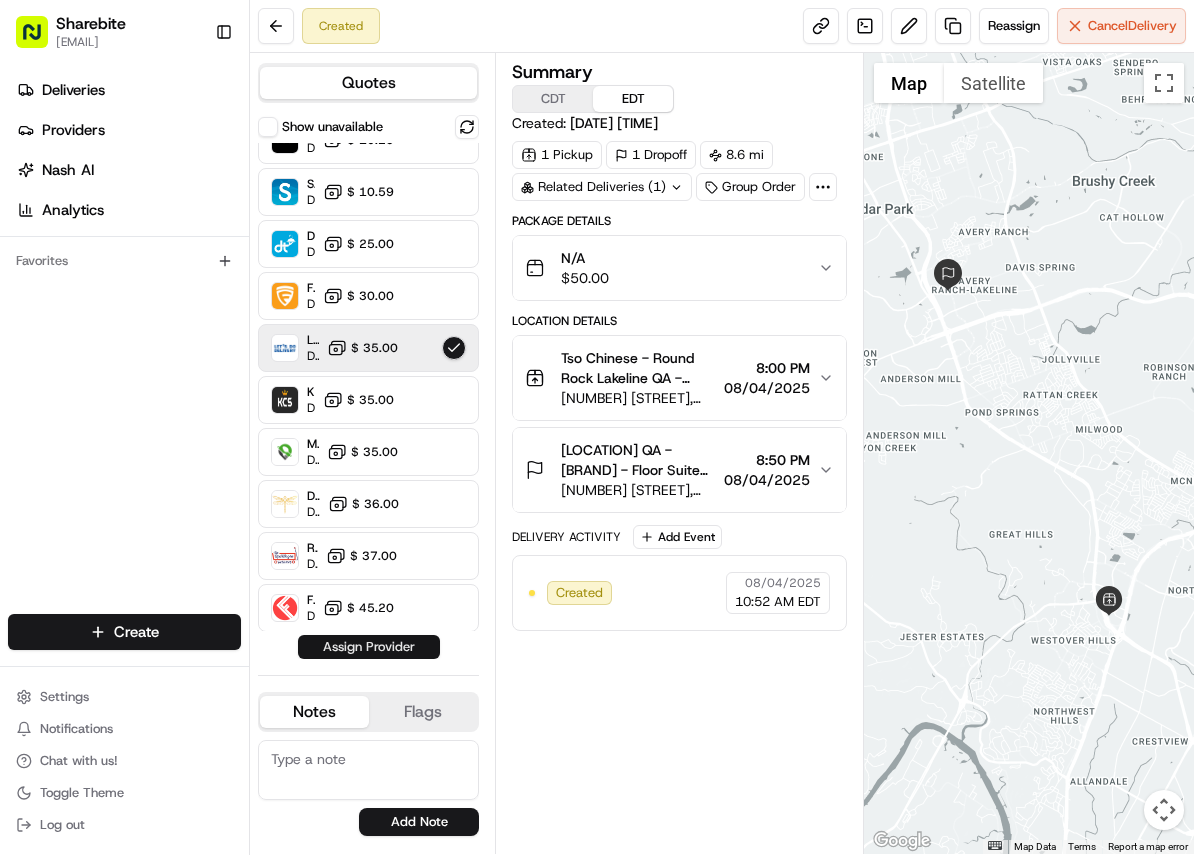 click on "Assign Provider" at bounding box center [369, 647] 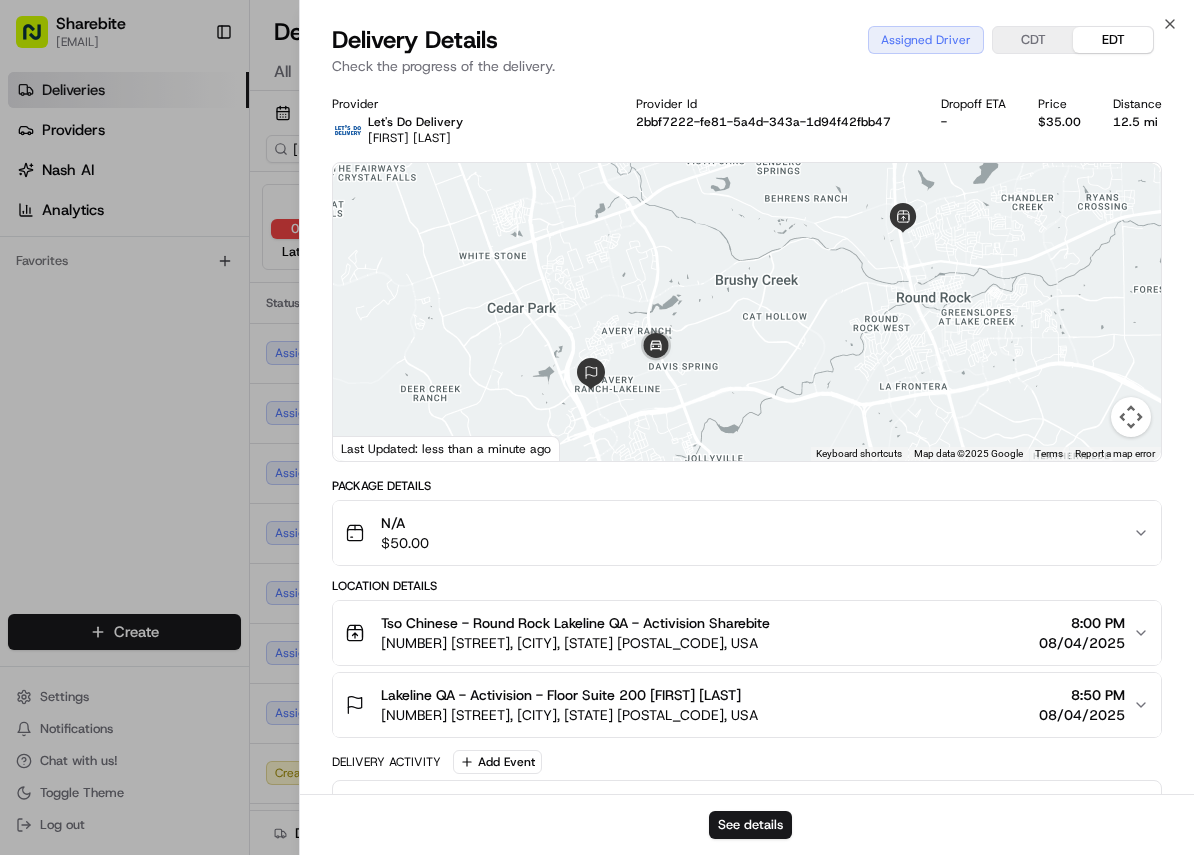 scroll, scrollTop: 0, scrollLeft: 0, axis: both 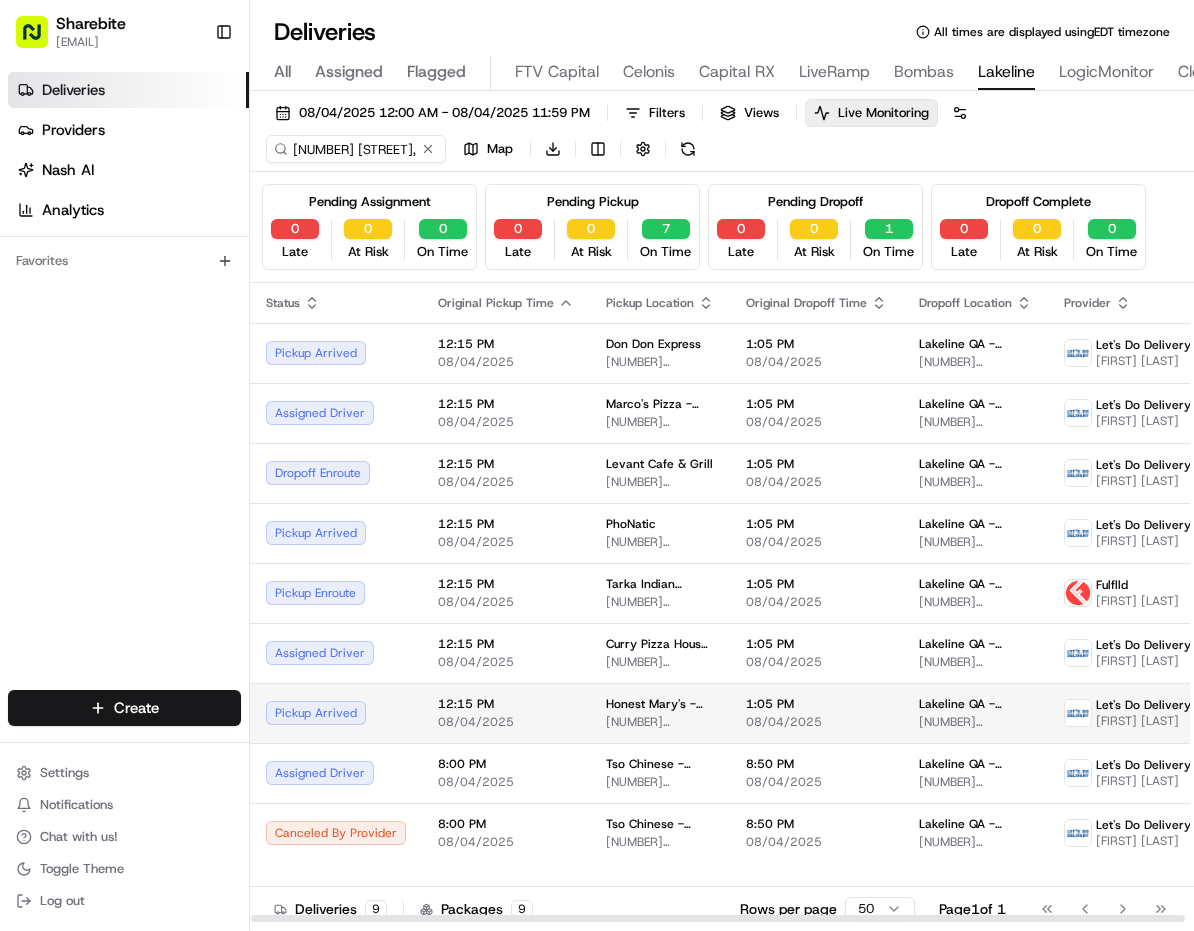 click on "Honest Mary's - Cedar Park" at bounding box center (660, 704) 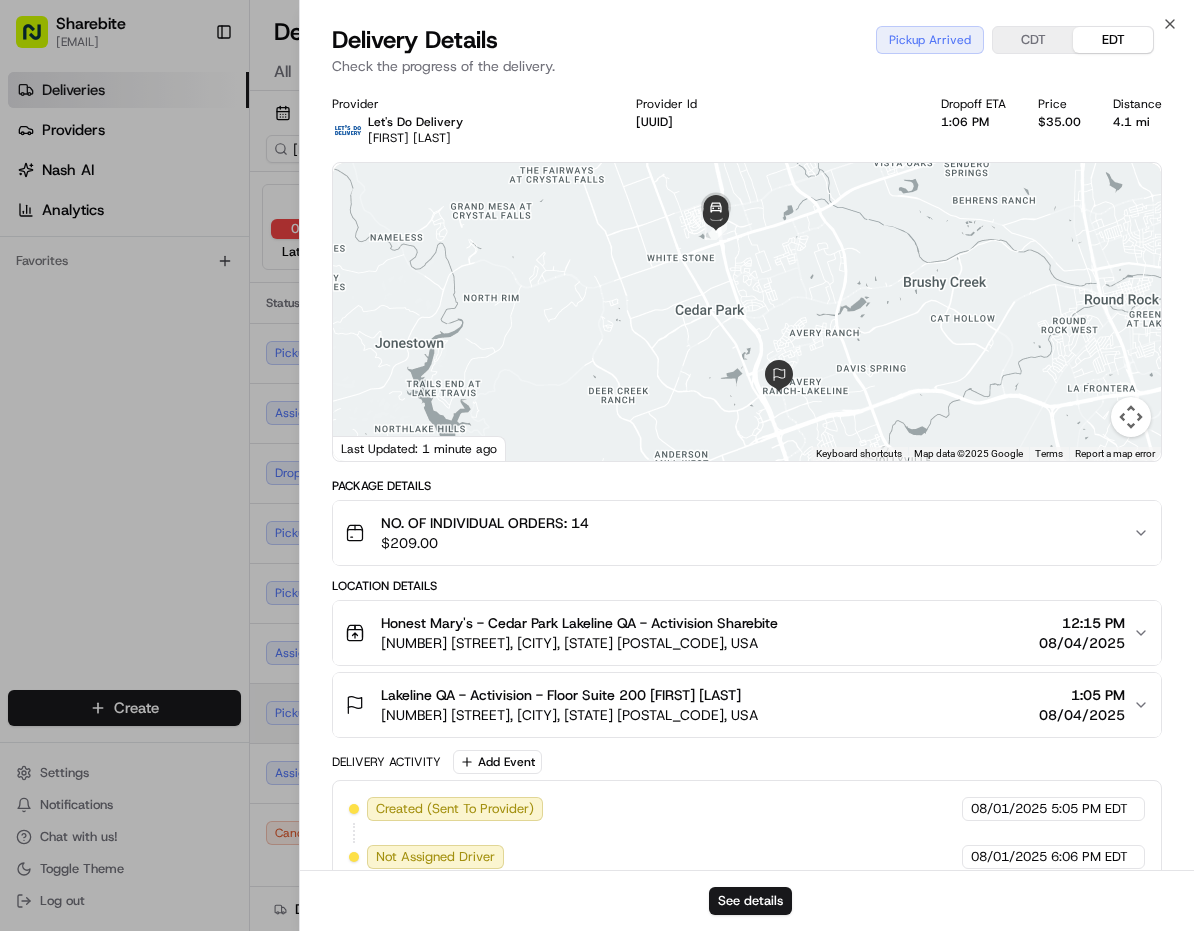 scroll, scrollTop: 213, scrollLeft: 0, axis: vertical 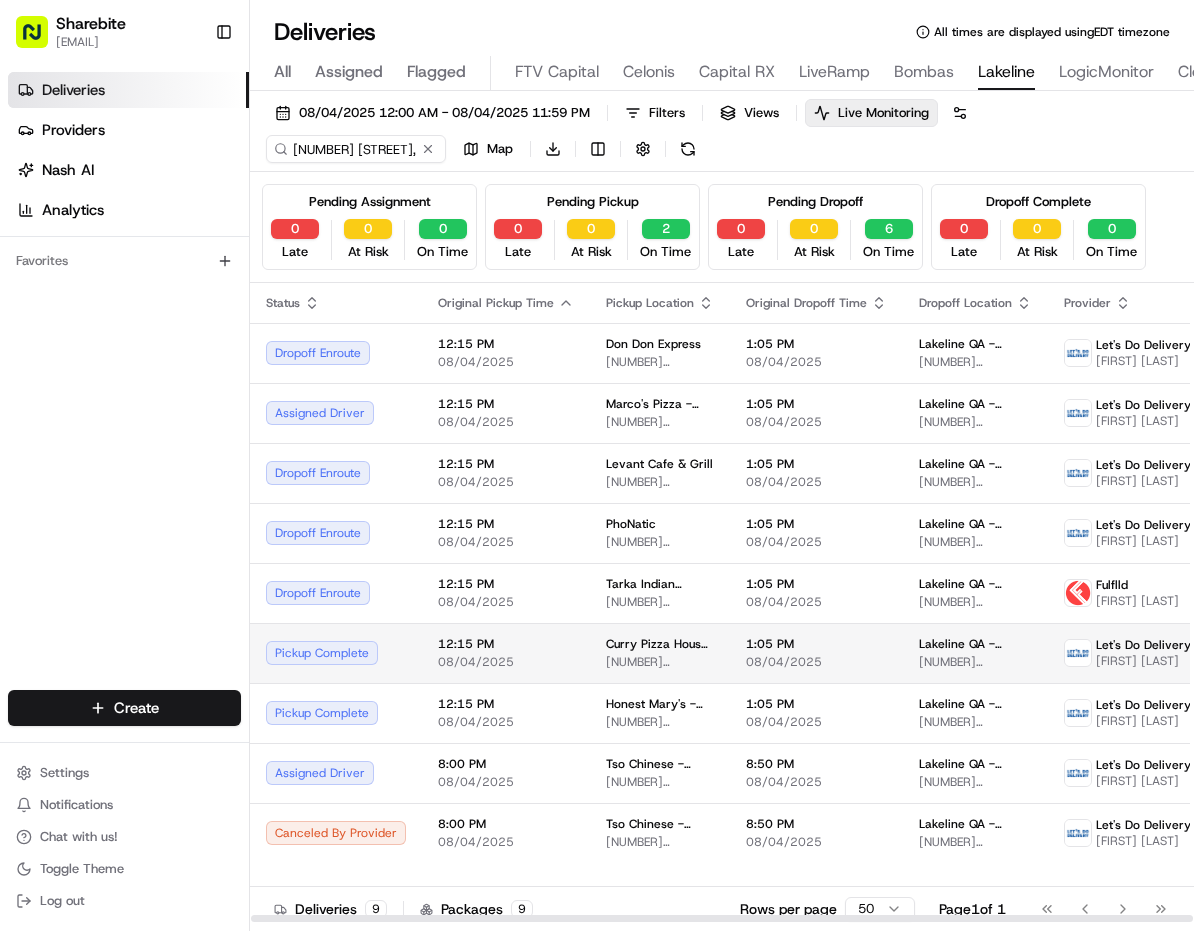 click on "Curry Pizza House - Cedar Park" at bounding box center (660, 644) 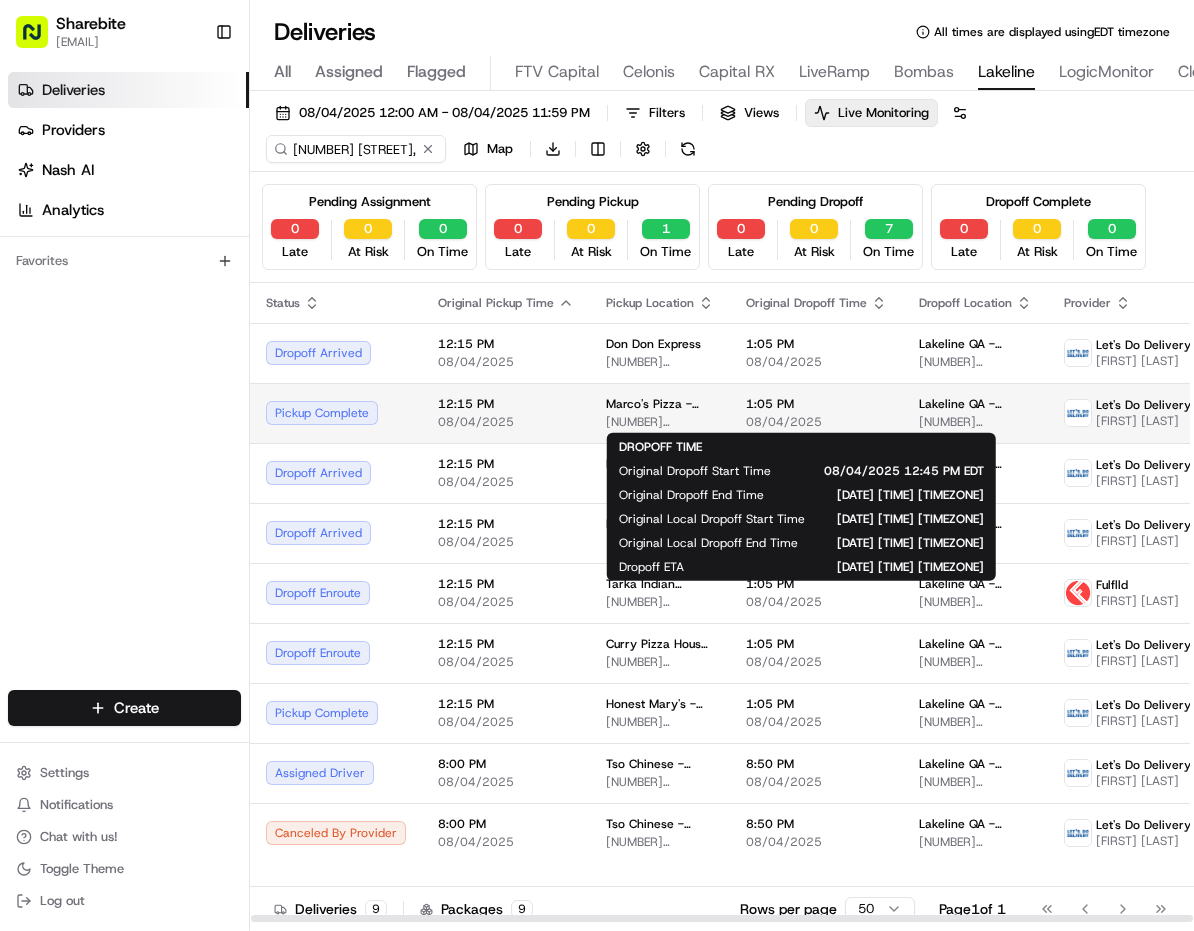 click on "08/04/2025" at bounding box center [816, 422] 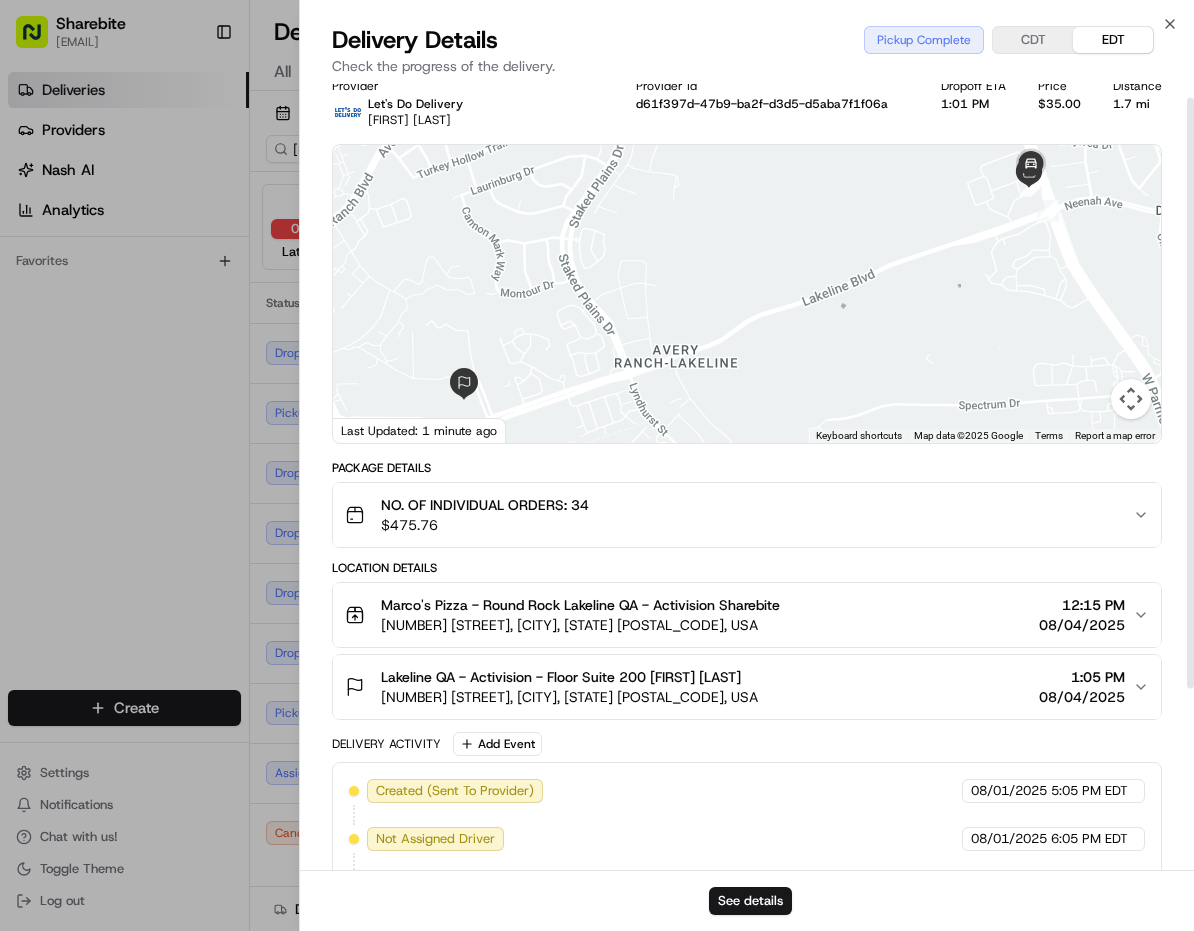 scroll, scrollTop: 19, scrollLeft: 0, axis: vertical 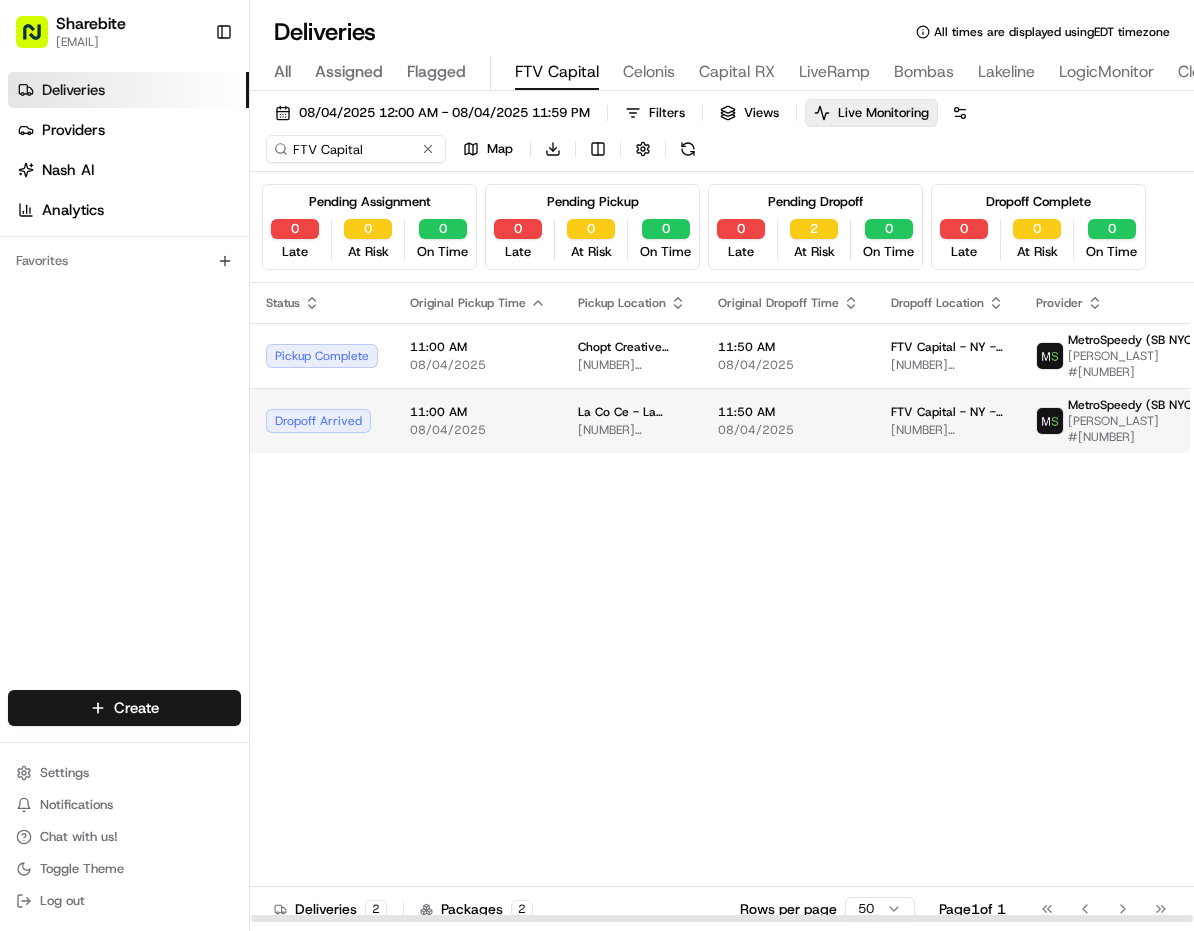 click on "La Co Ce - La Cocina Central" at bounding box center (632, 412) 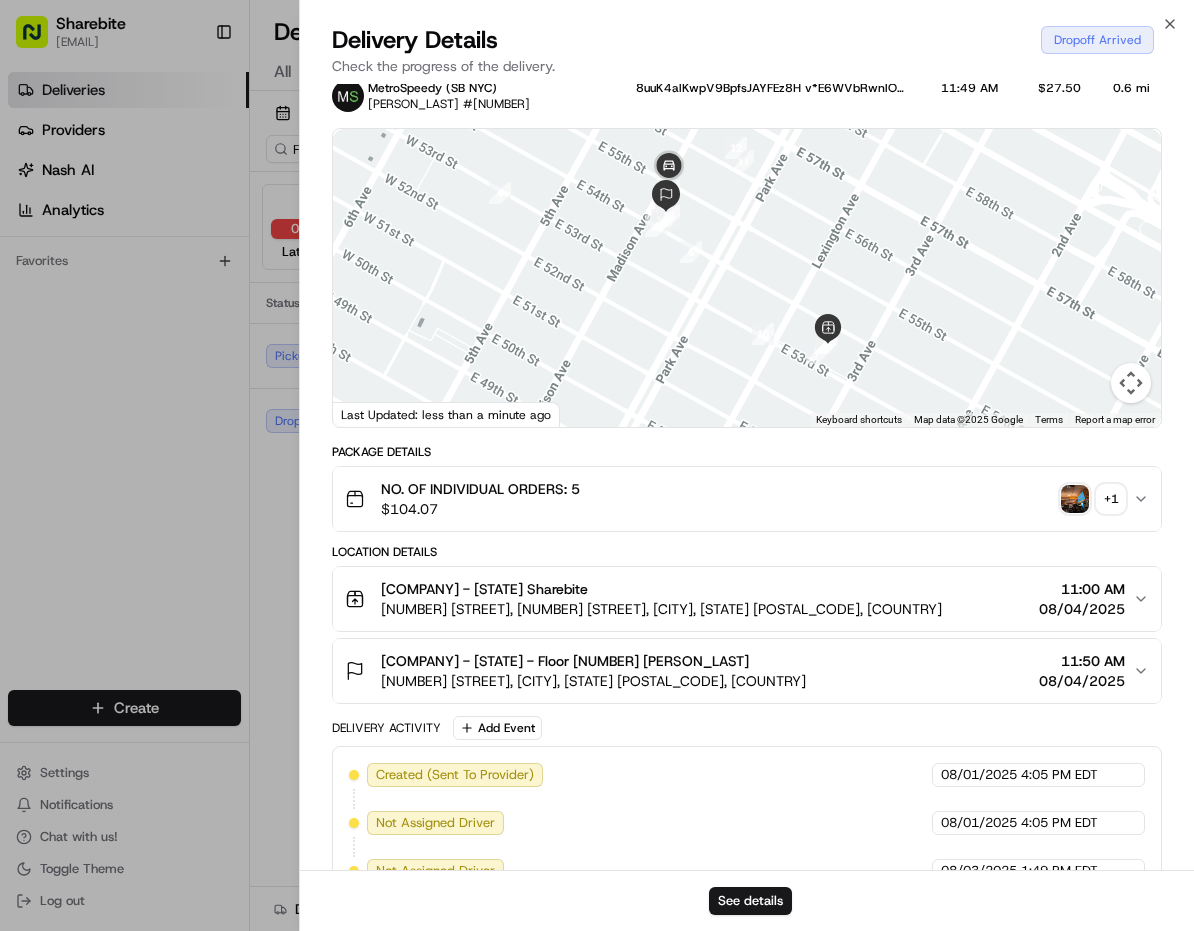 scroll, scrollTop: 688, scrollLeft: 0, axis: vertical 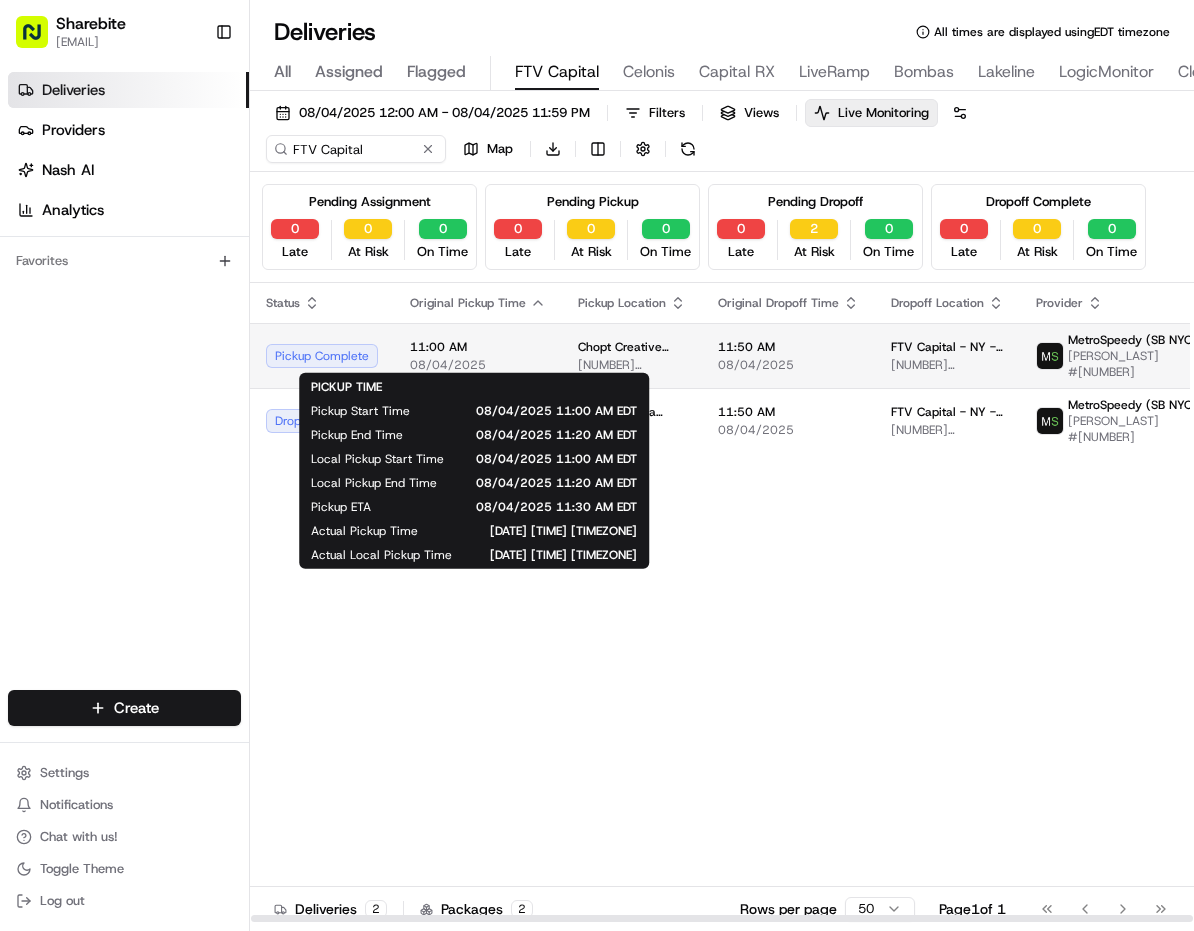 click on "08/04/2025" at bounding box center [478, 365] 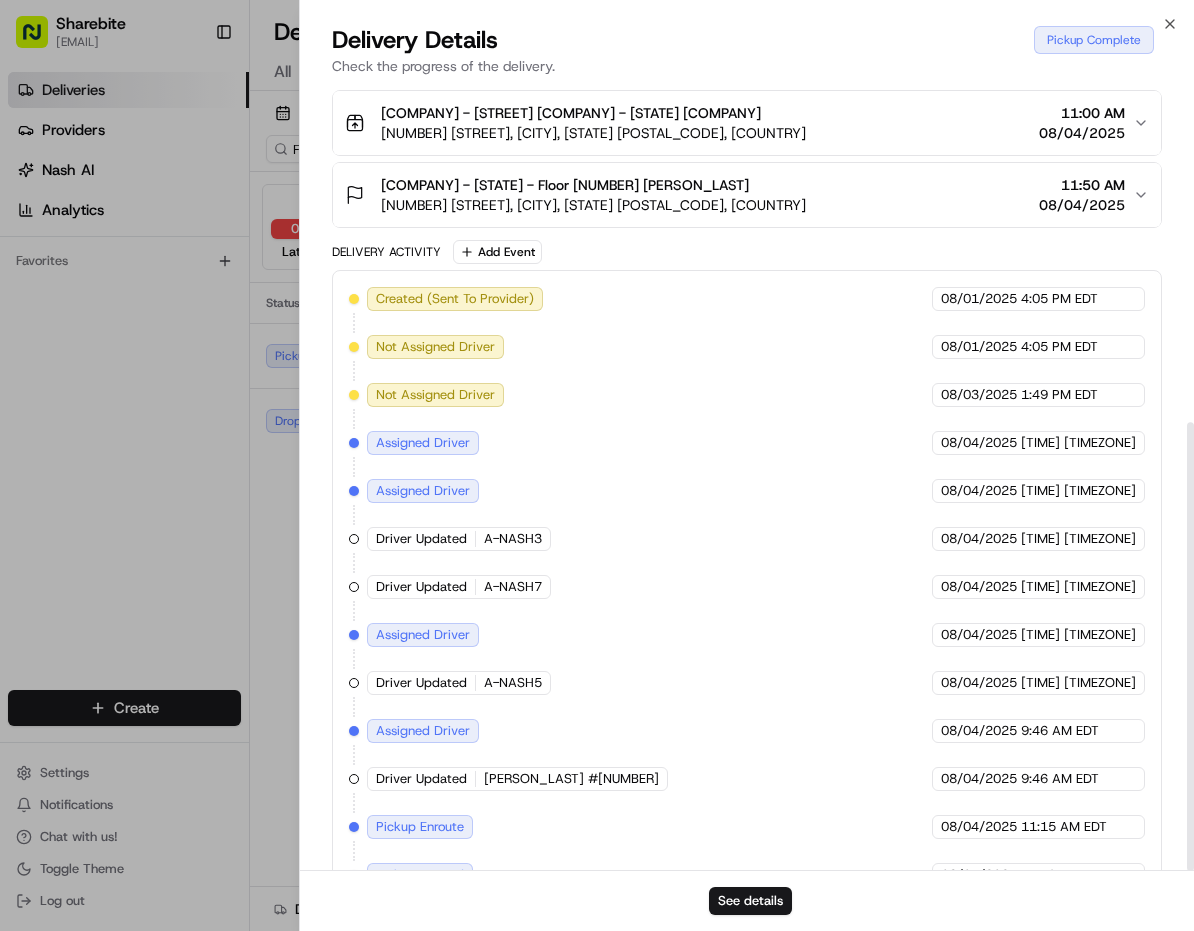 scroll, scrollTop: 594, scrollLeft: 0, axis: vertical 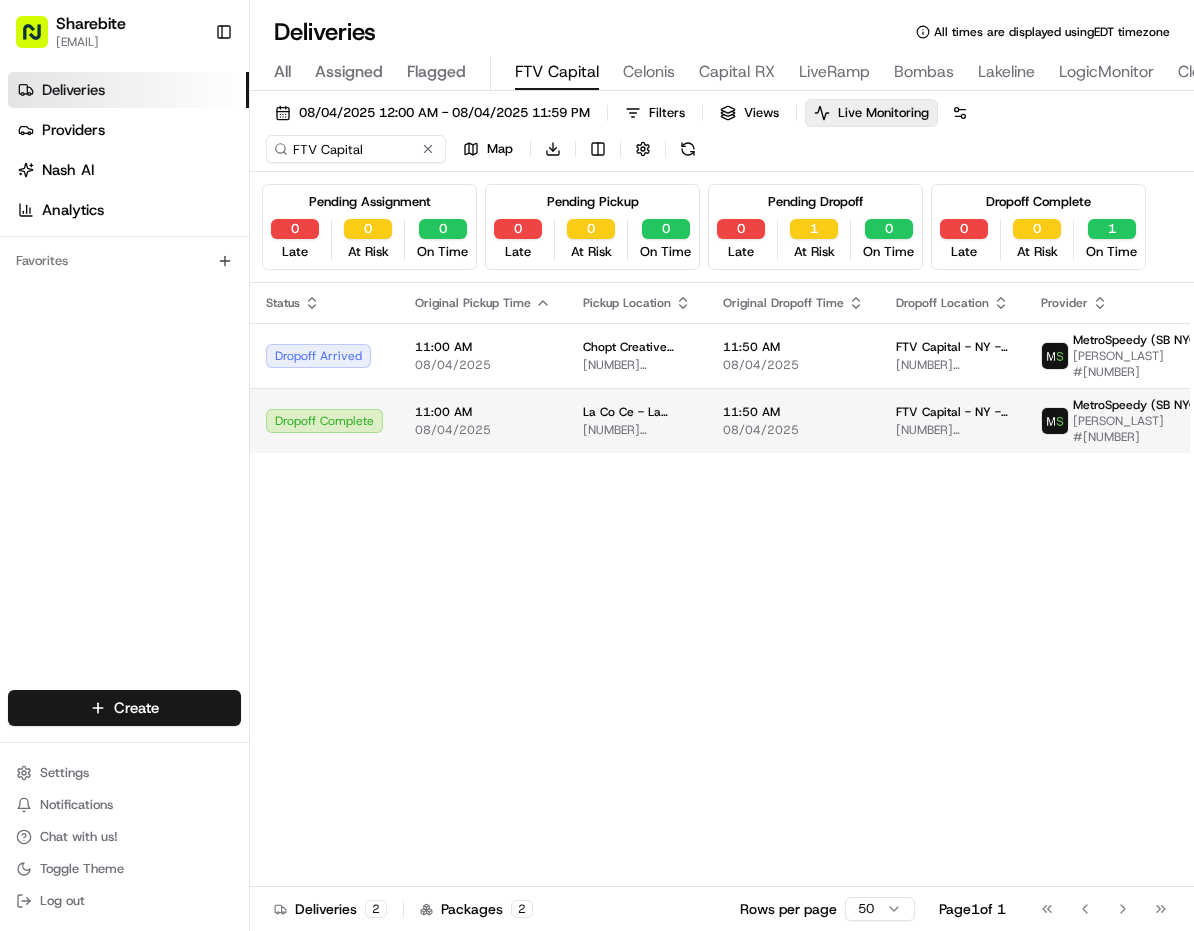 click on "08/04/2025" at bounding box center [793, 430] 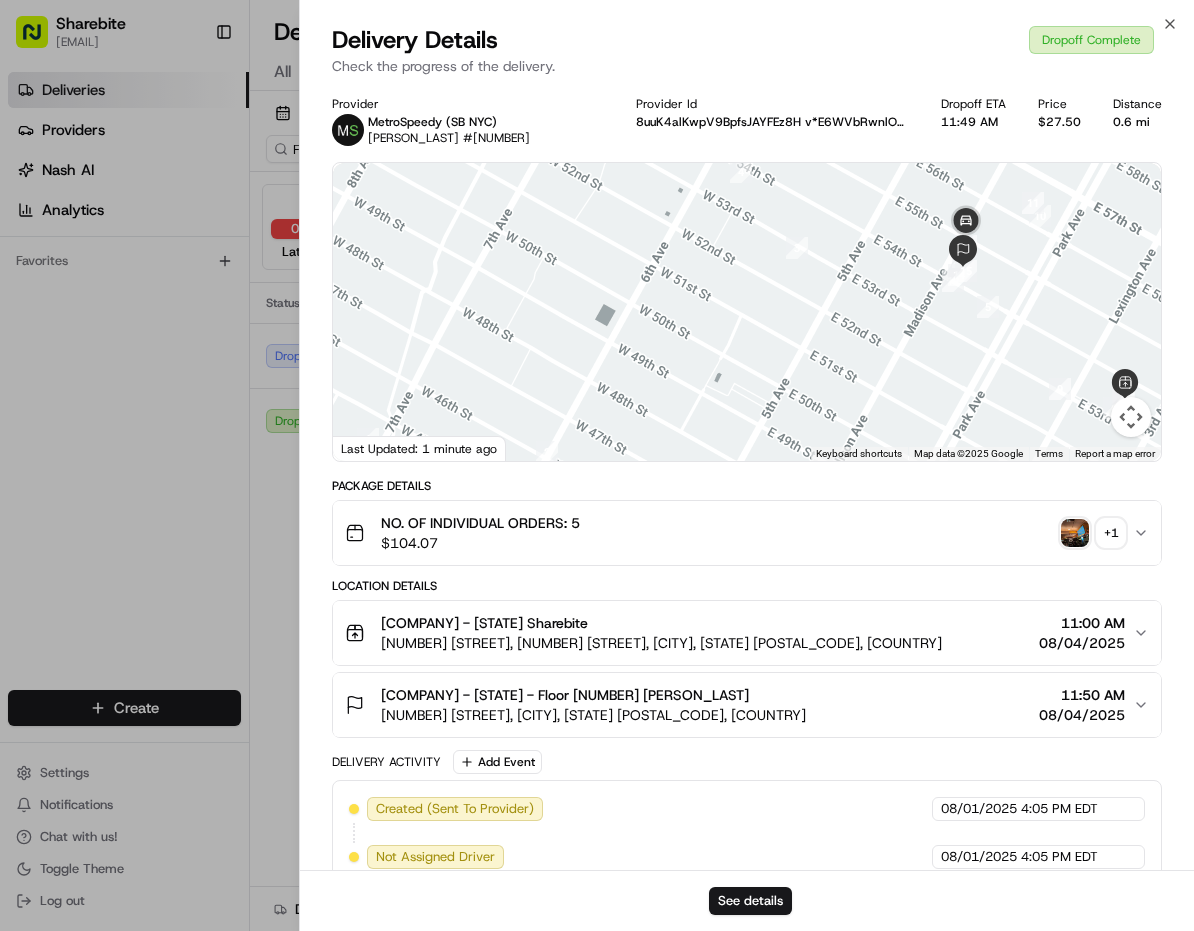 click at bounding box center (1075, 533) 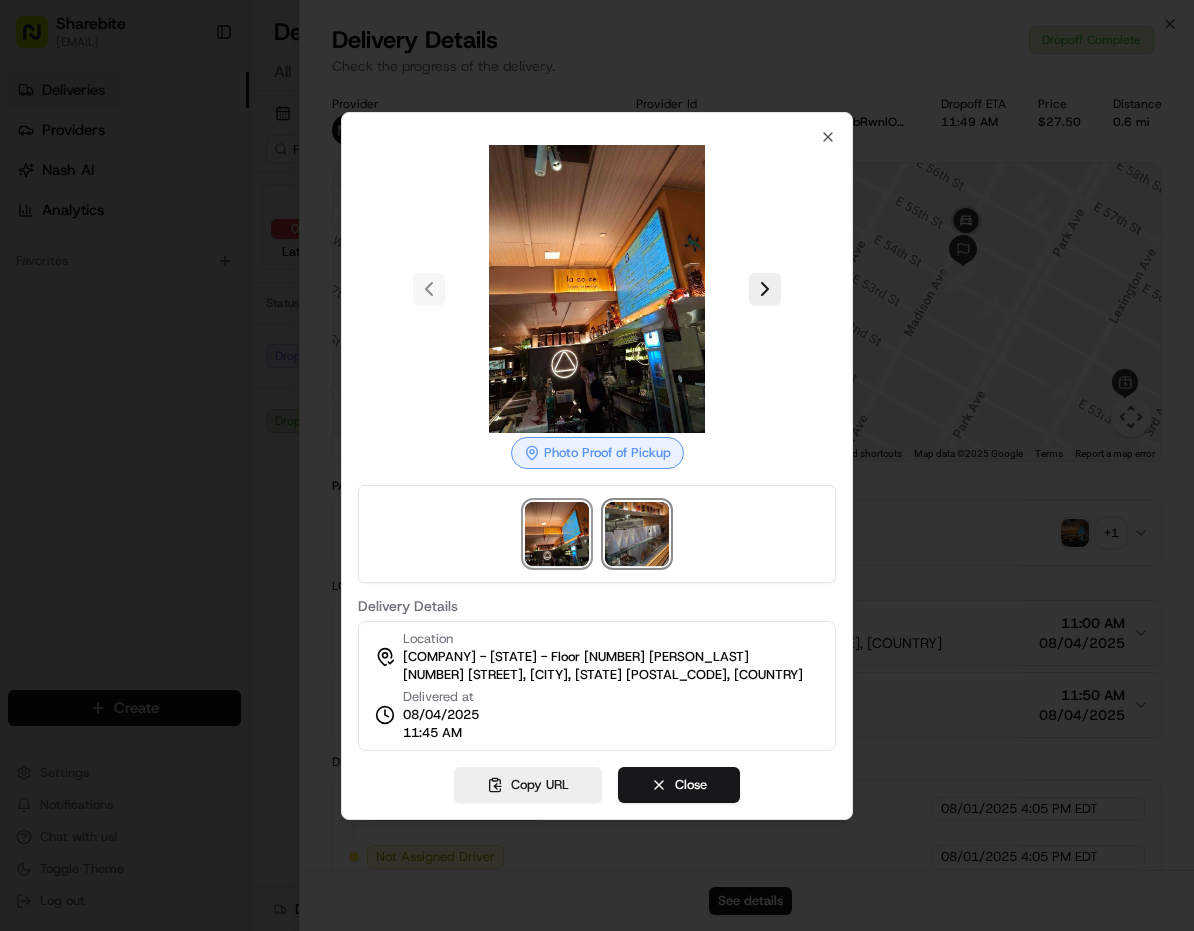 click at bounding box center [637, 534] 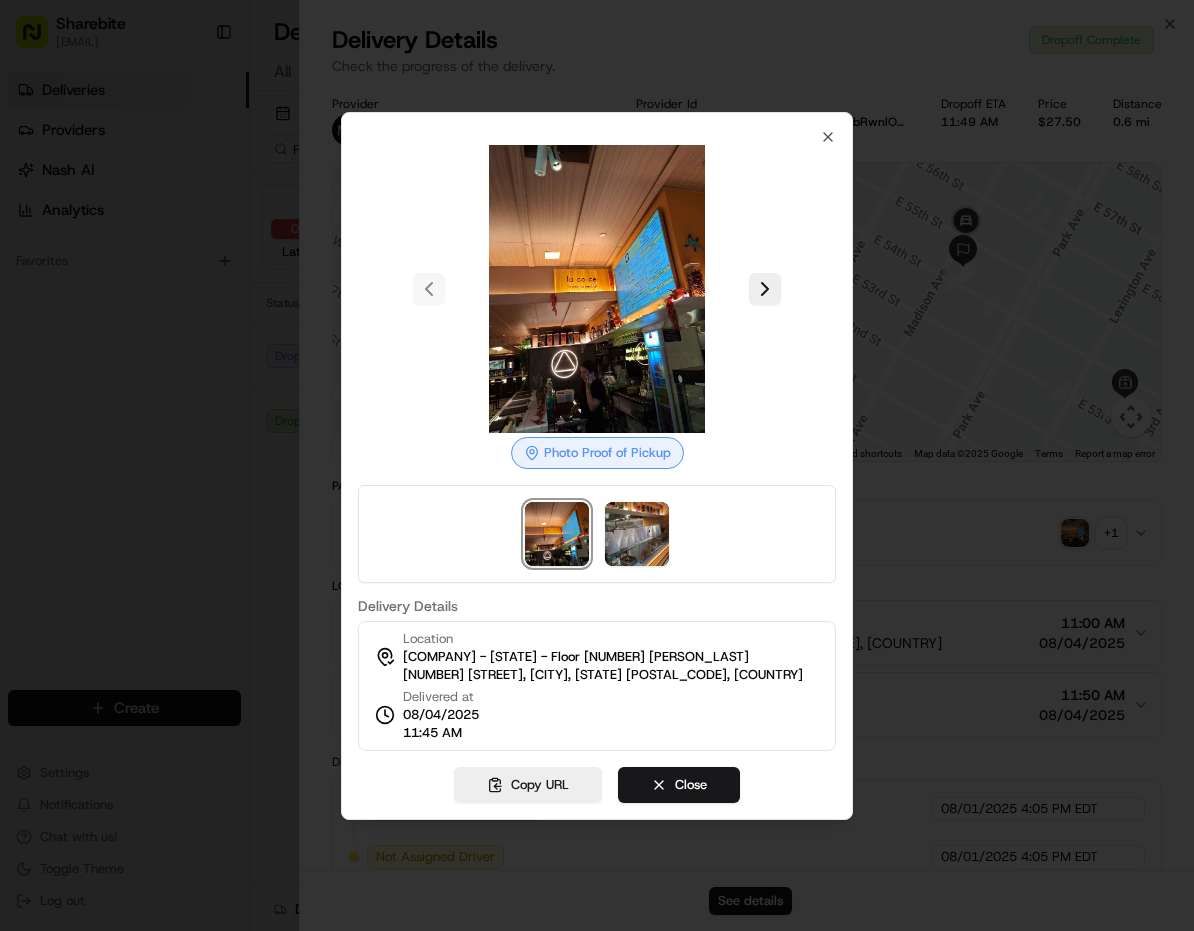 click at bounding box center [597, 465] 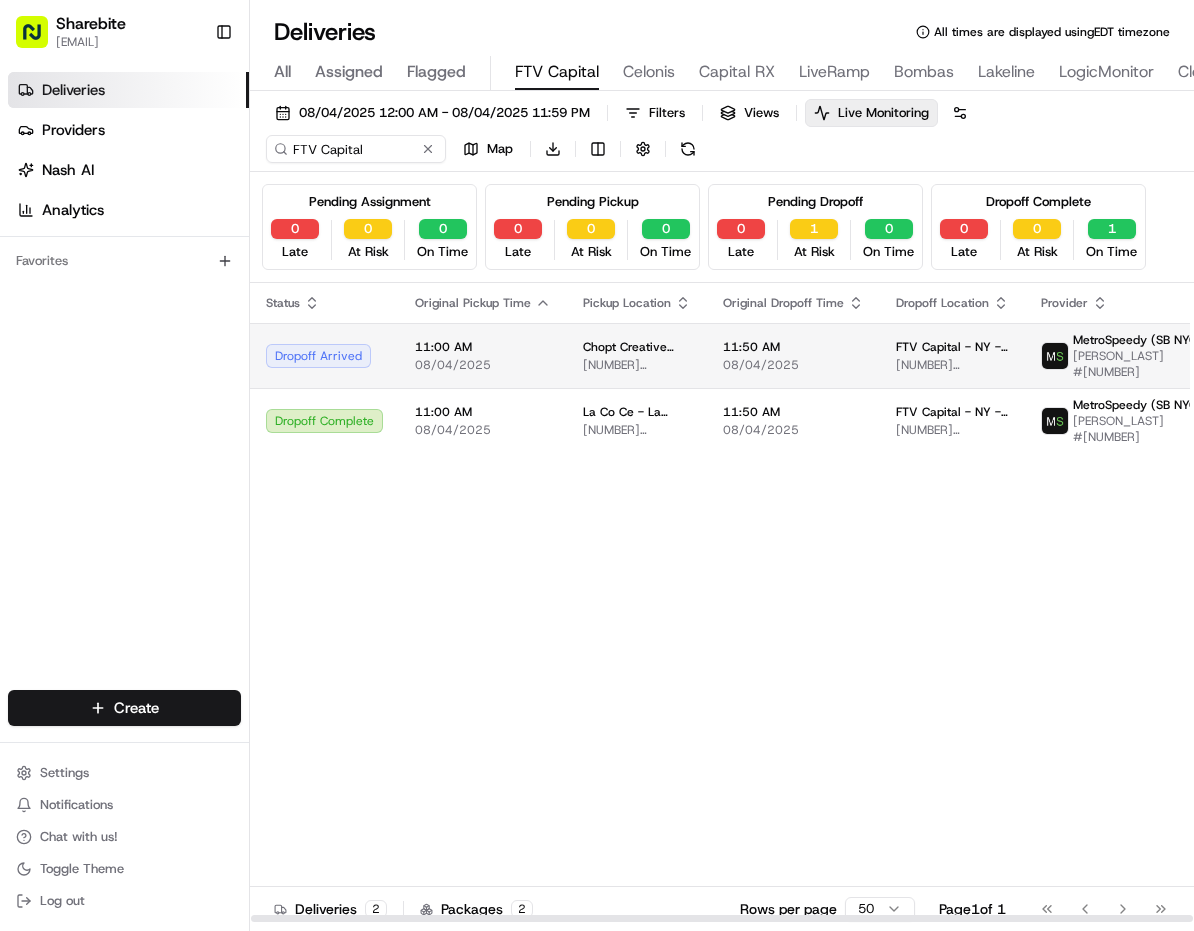 click on "Chopt Creative Salad Co. - E 56th St 60 E 56th St, New York, NY 10022, USA" at bounding box center [637, 355] 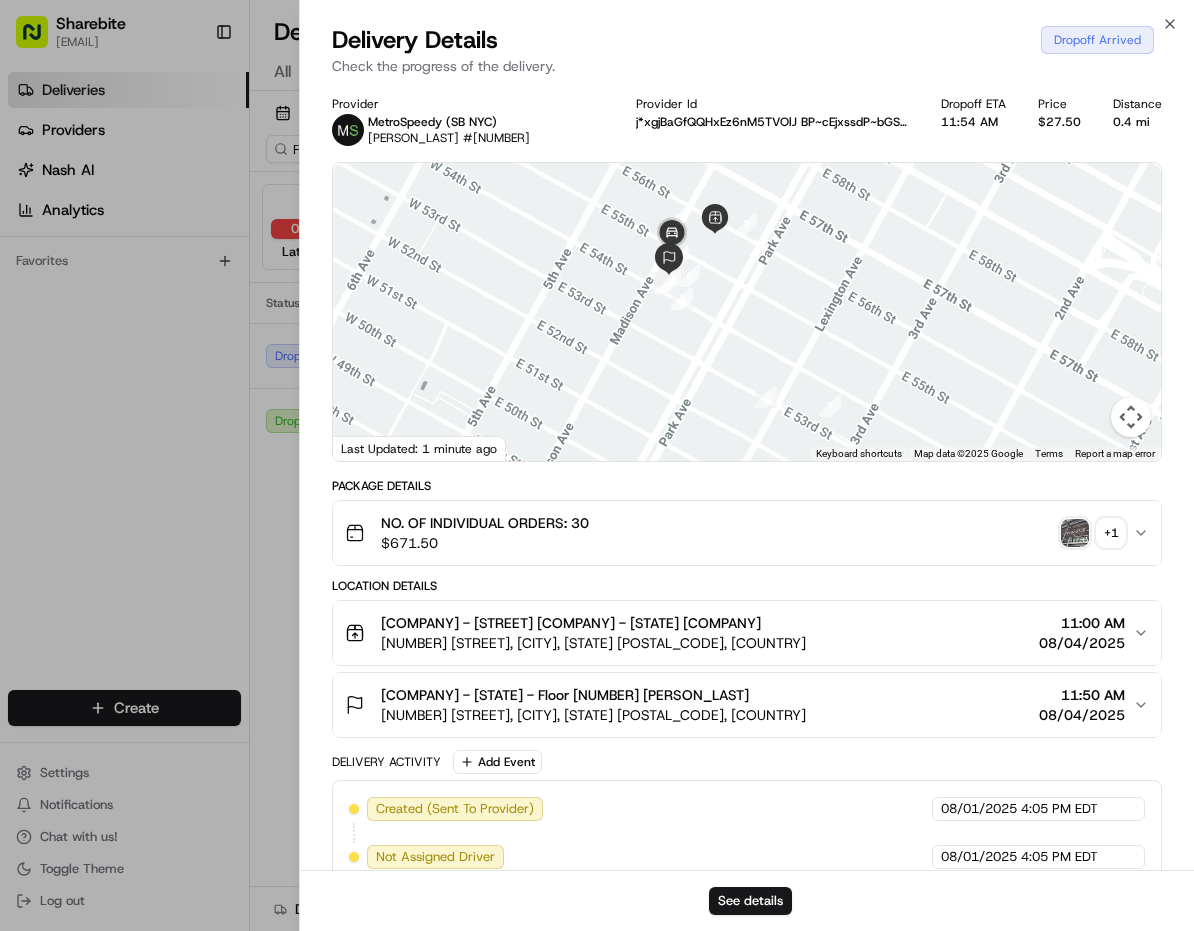 click on "NO. OF INDIVIDUAL ORDERS: 30 $ 671.50 + 1" at bounding box center (739, 533) 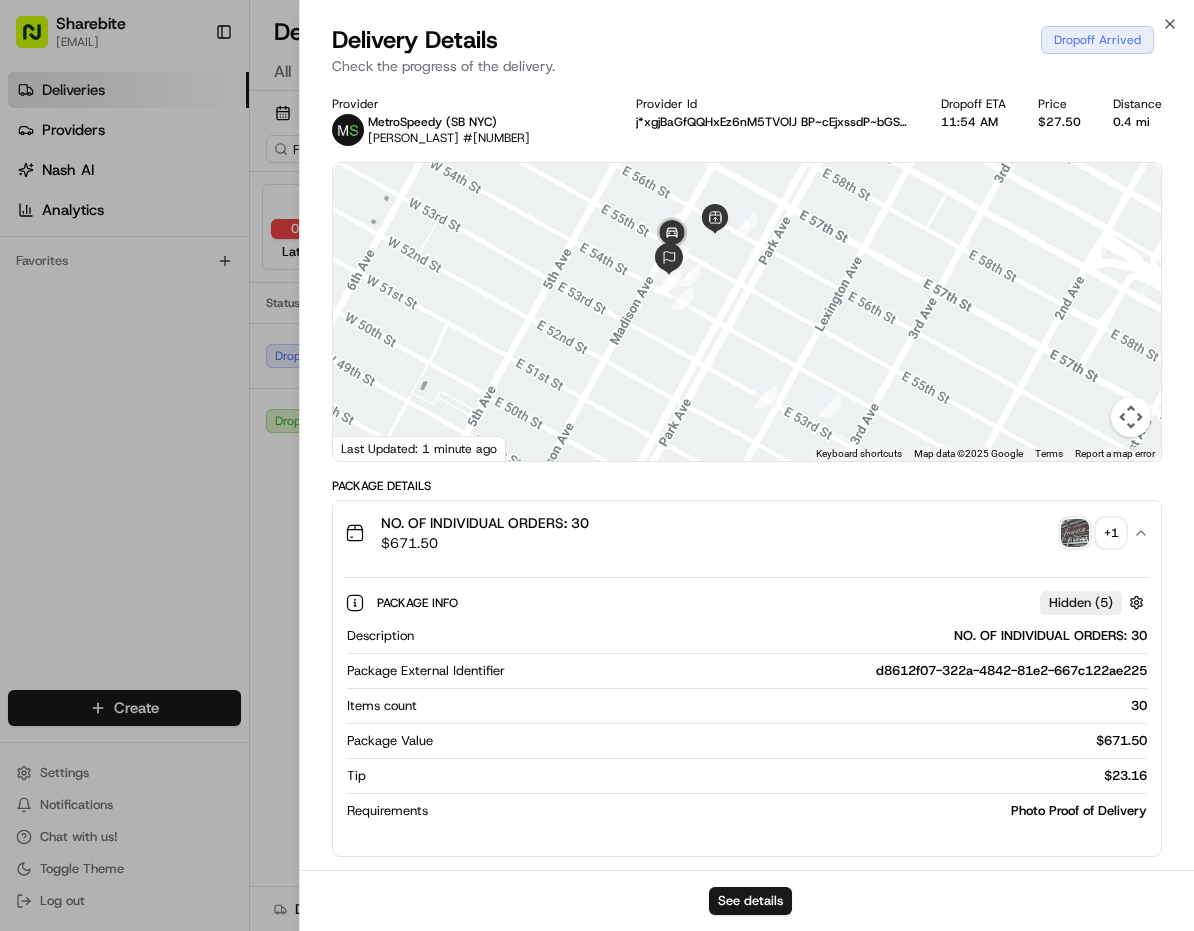 click at bounding box center (1075, 533) 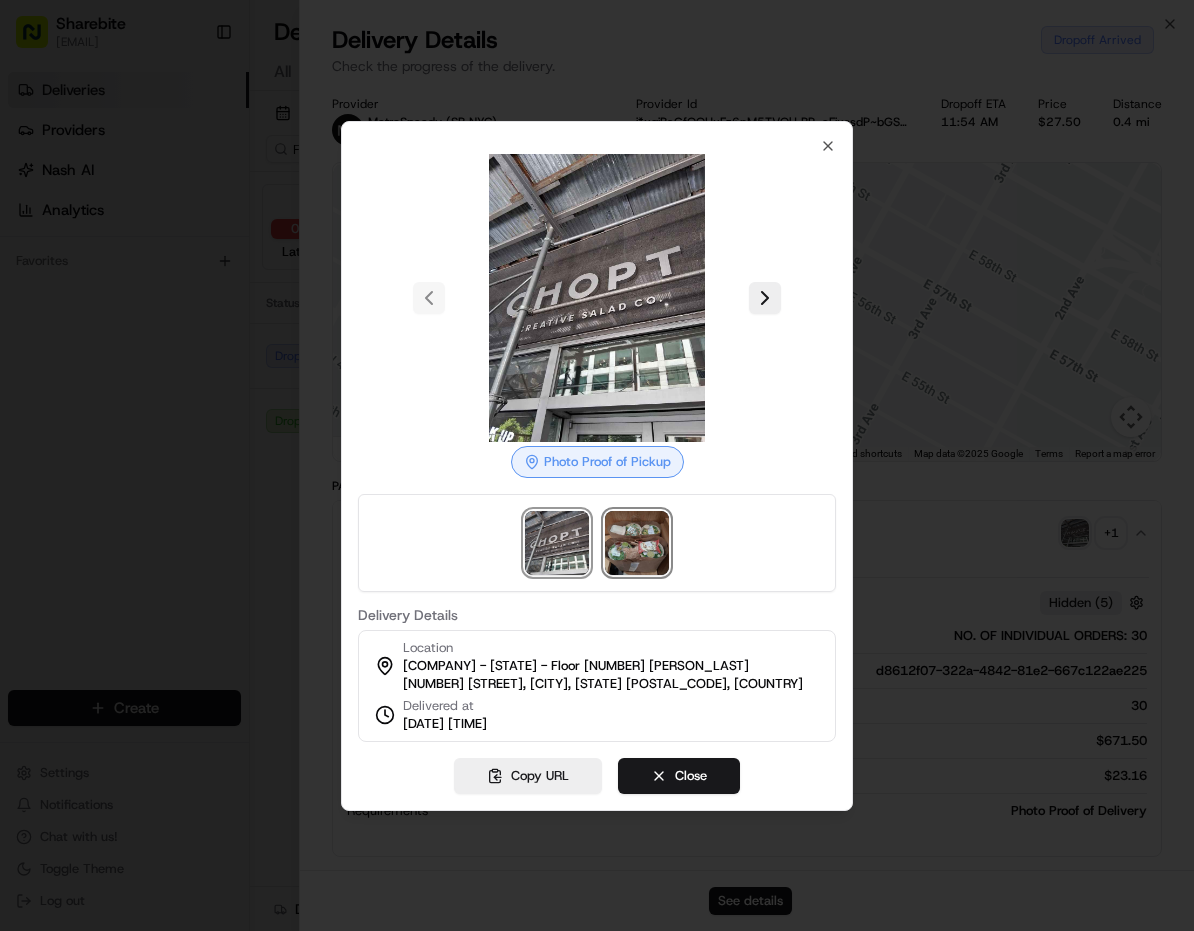 click at bounding box center [637, 543] 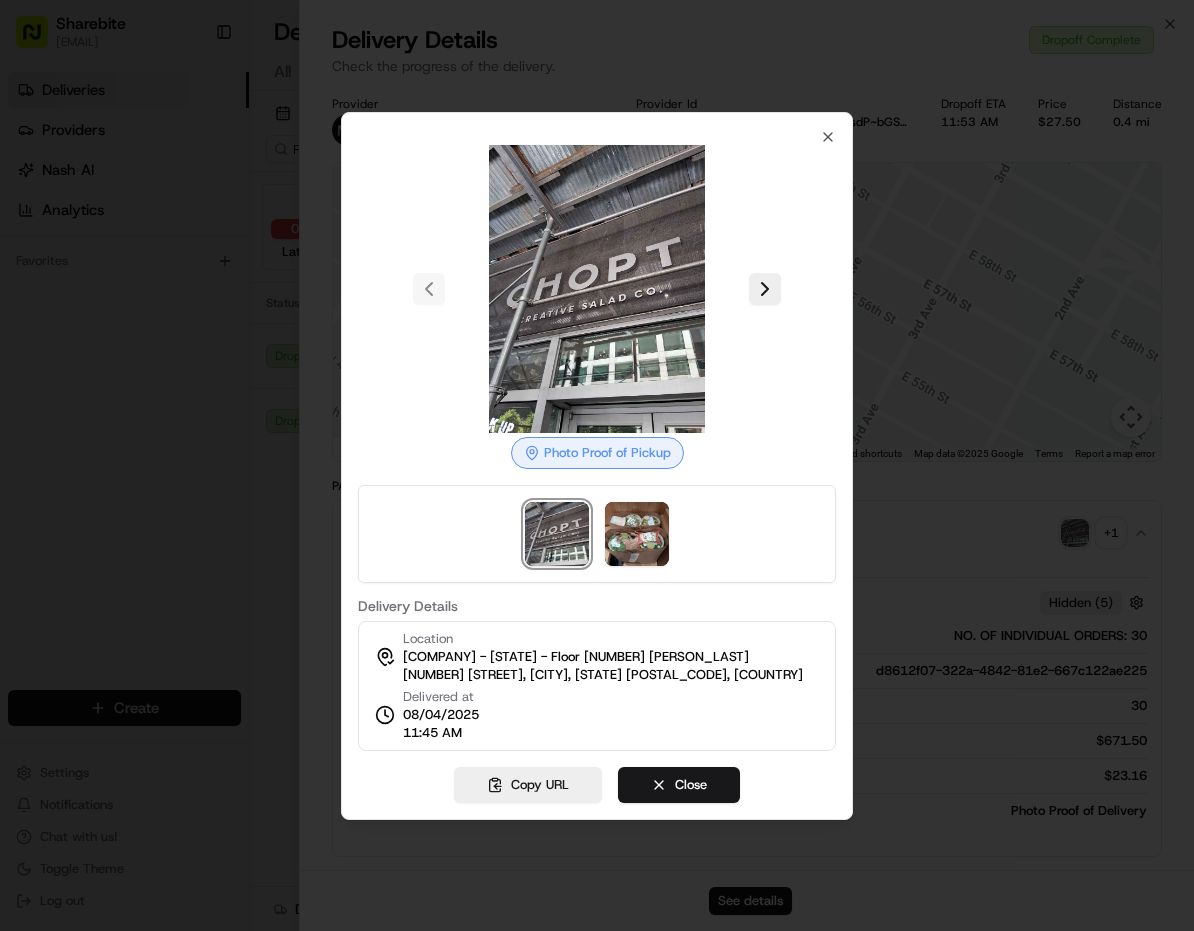 click at bounding box center [597, 465] 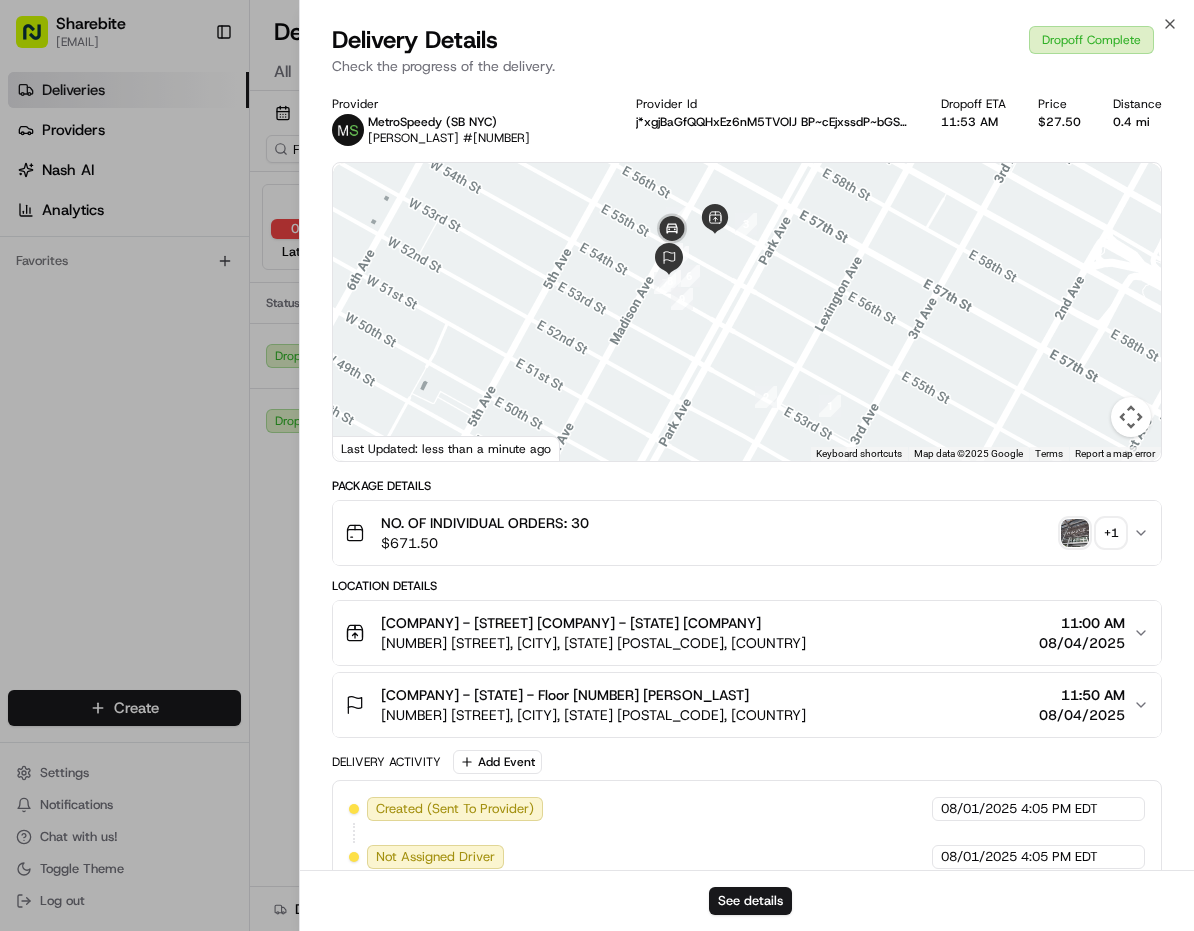 type 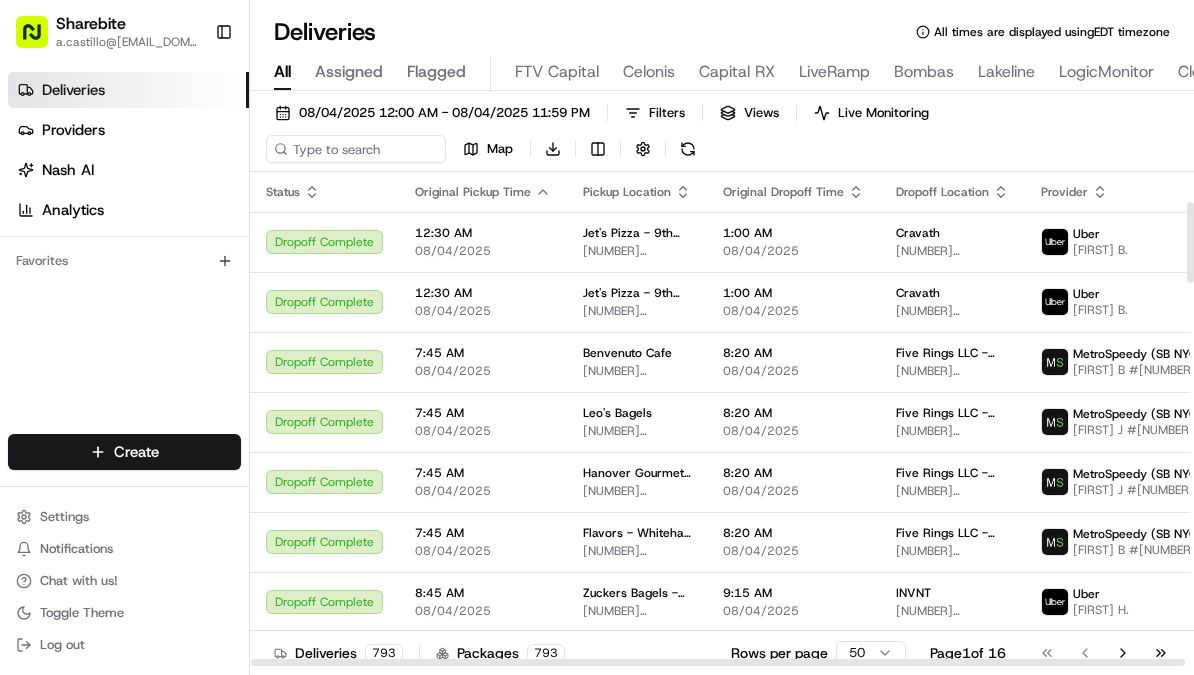 scroll, scrollTop: 0, scrollLeft: 0, axis: both 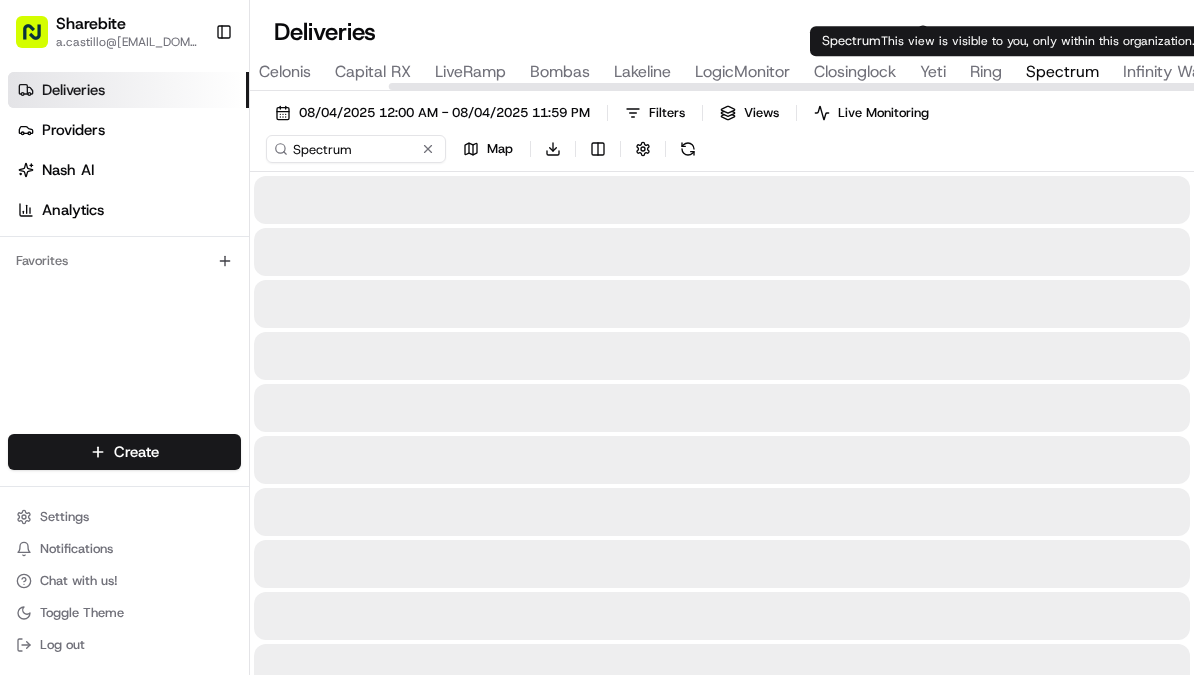 type on "Spectrum" 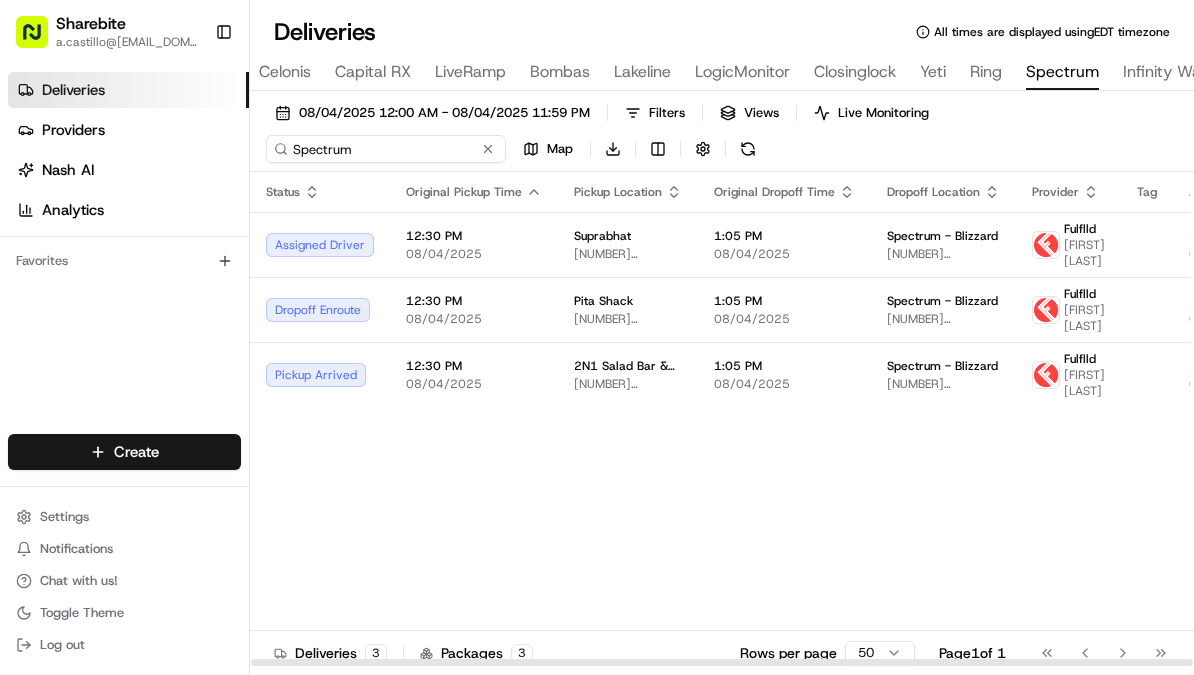 click on "Spectrum" at bounding box center (386, 149) 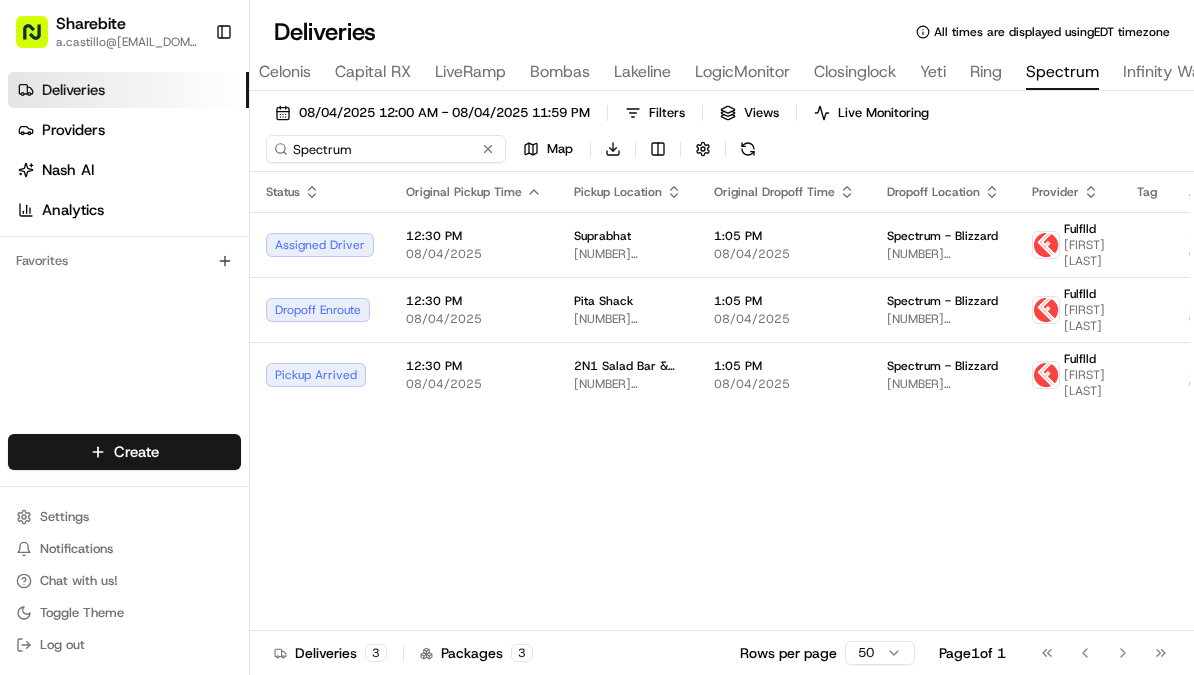 click on "Spectrum" at bounding box center (386, 149) 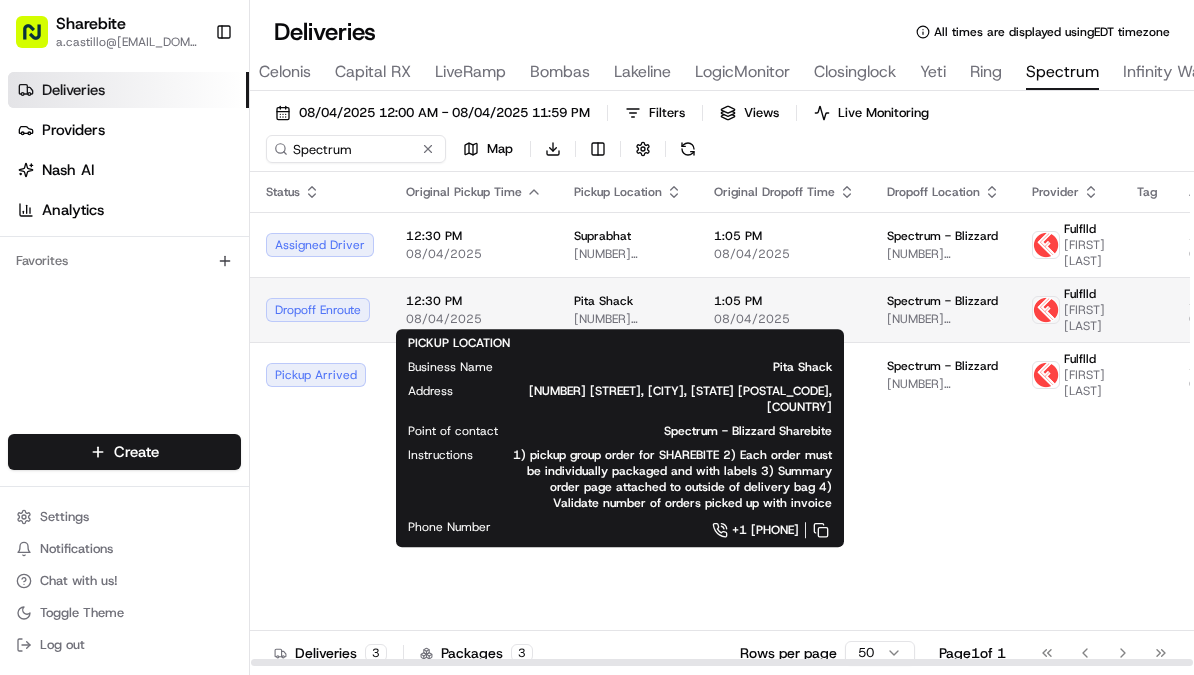 click on "616 FM 685, Pflugerville, TX 78660, USA" at bounding box center [628, 319] 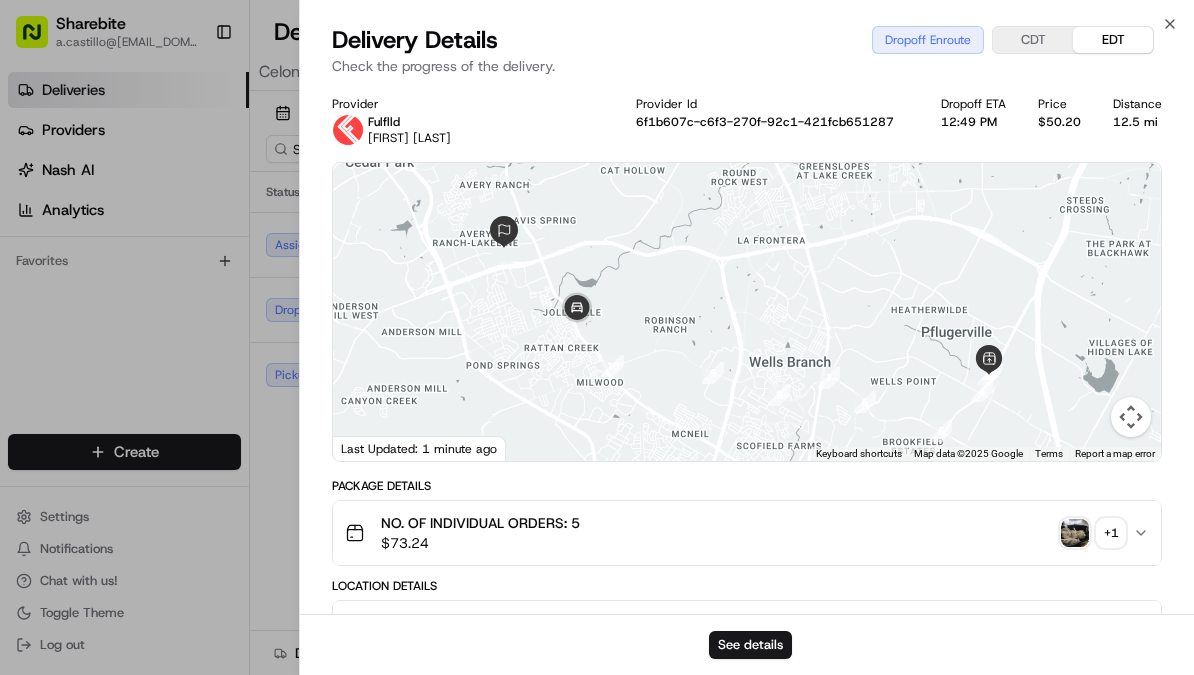 click on "Package Details NO. OF INDIVIDUAL ORDERS: 5 $ 73.24 + 1" at bounding box center [747, 522] 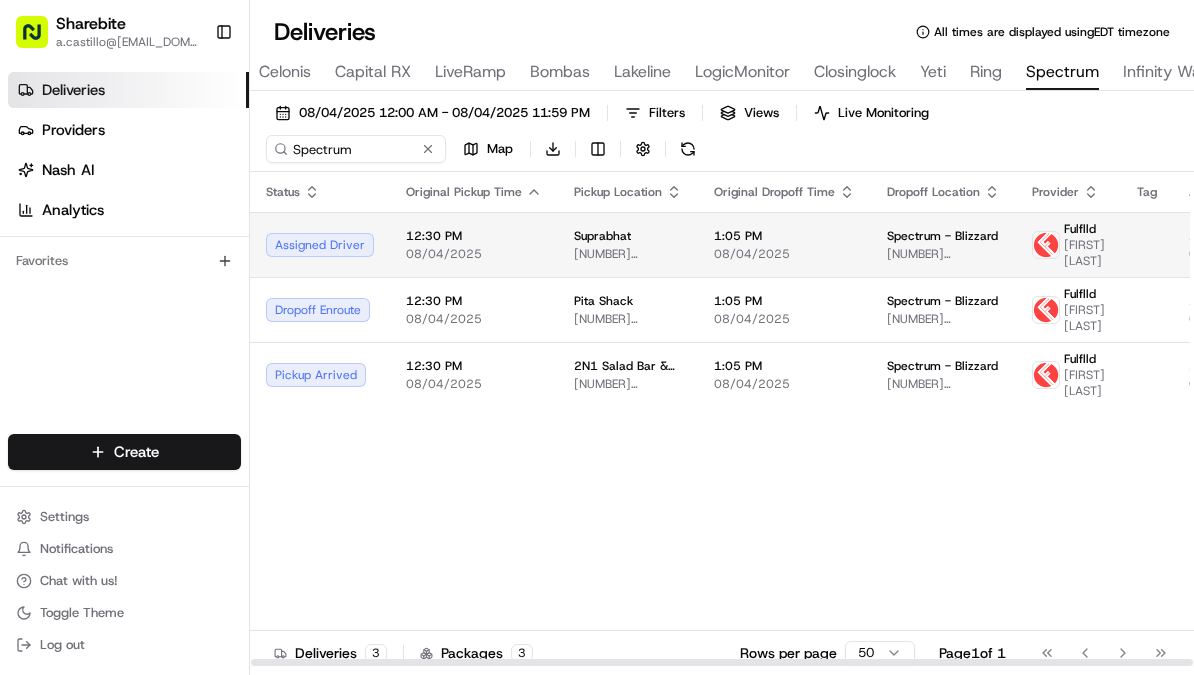 click on "Suprabhat" at bounding box center [628, 236] 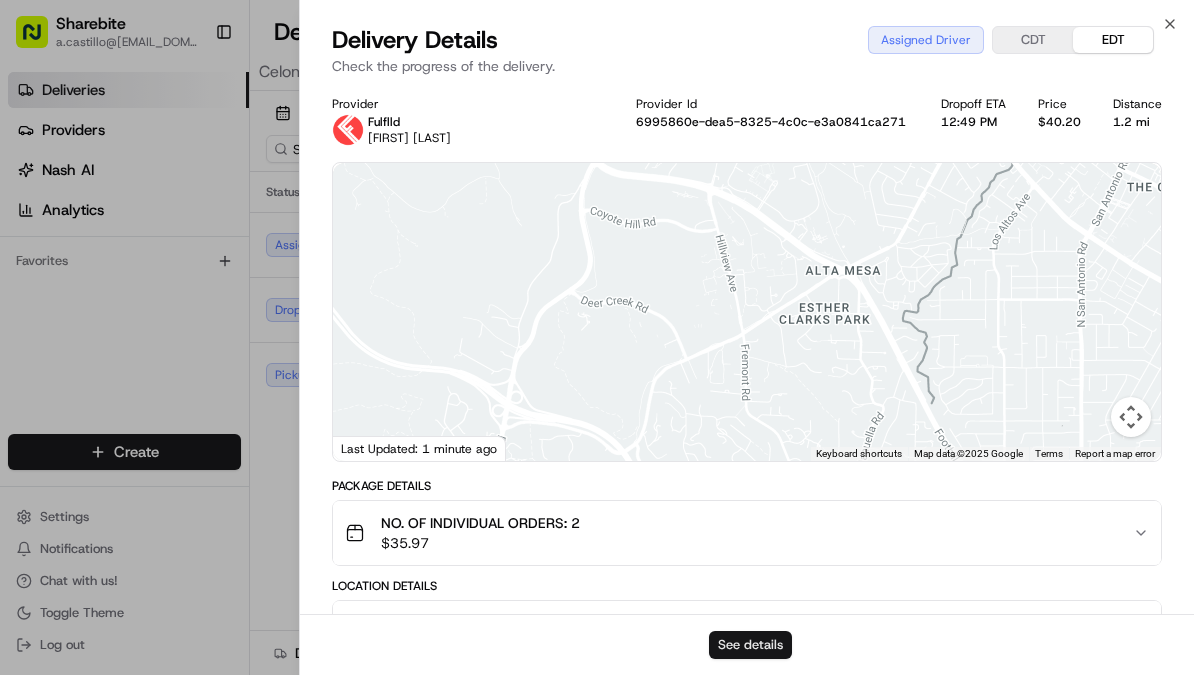 click on "See details" at bounding box center [750, 645] 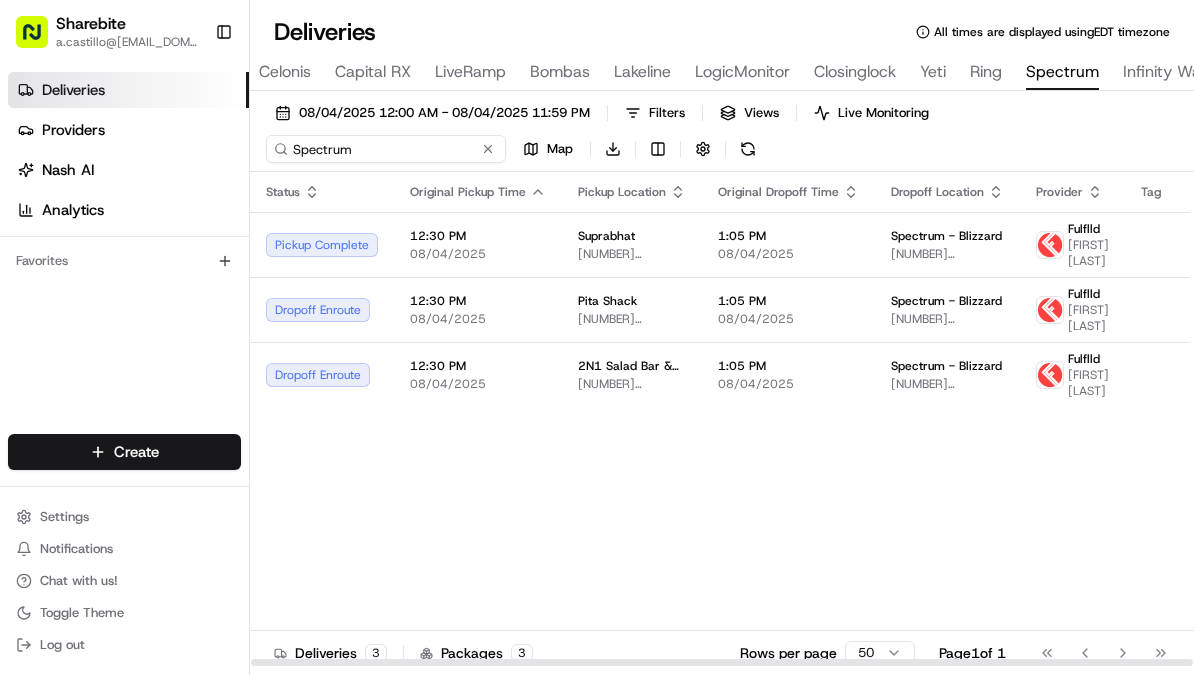 click on "Spectrum" at bounding box center (386, 149) 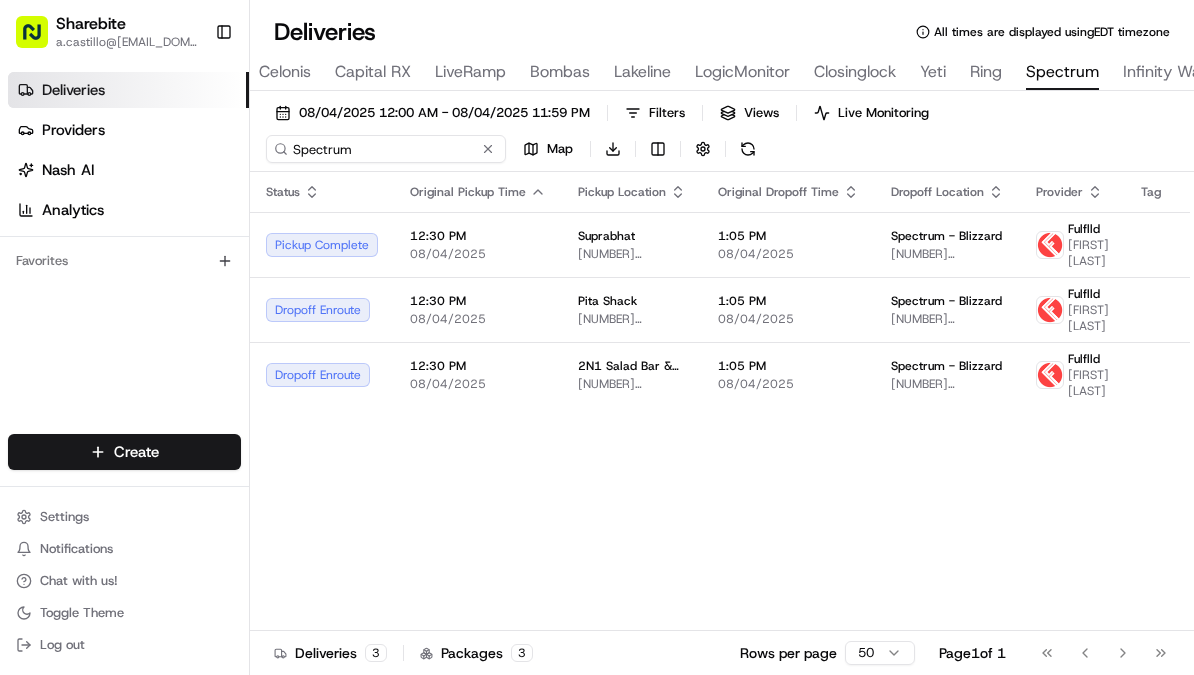 click on "Spectrum" at bounding box center [386, 149] 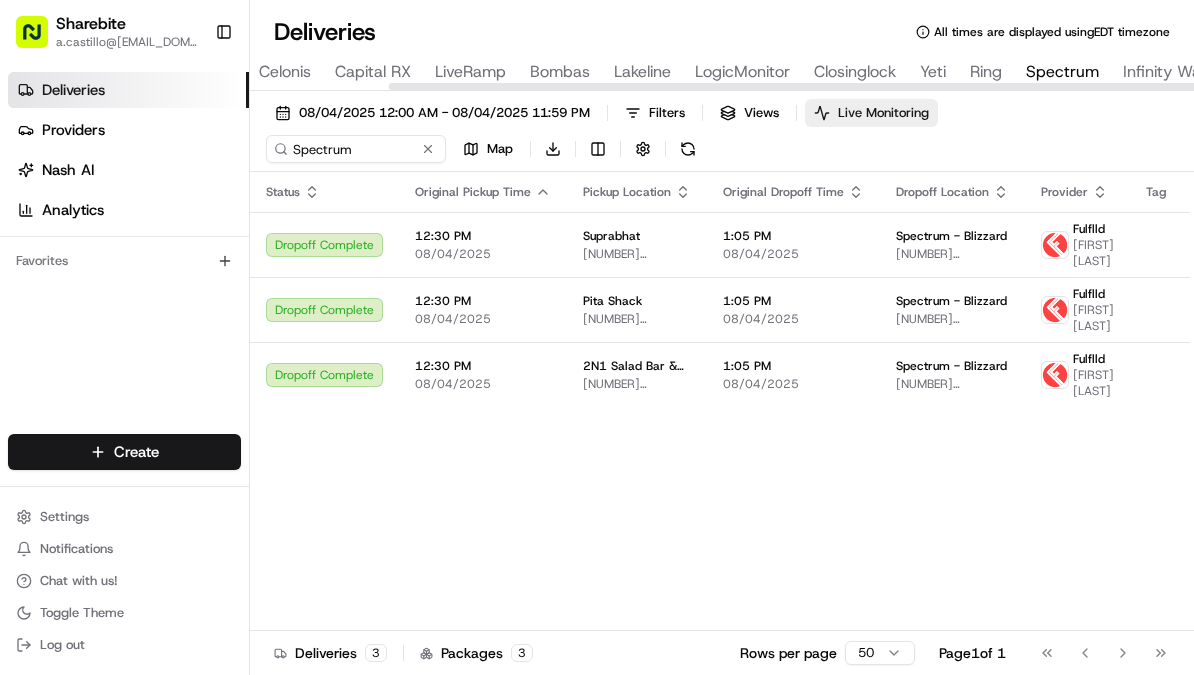 click on "Live Monitoring" at bounding box center (883, 113) 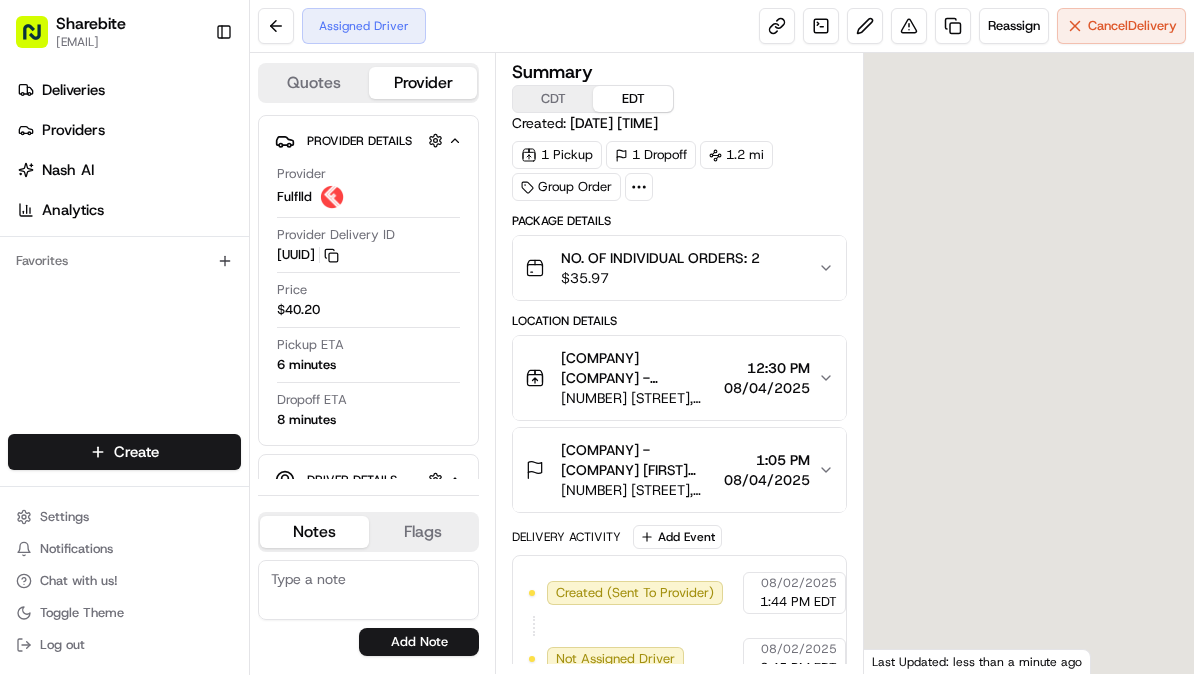scroll, scrollTop: 0, scrollLeft: 0, axis: both 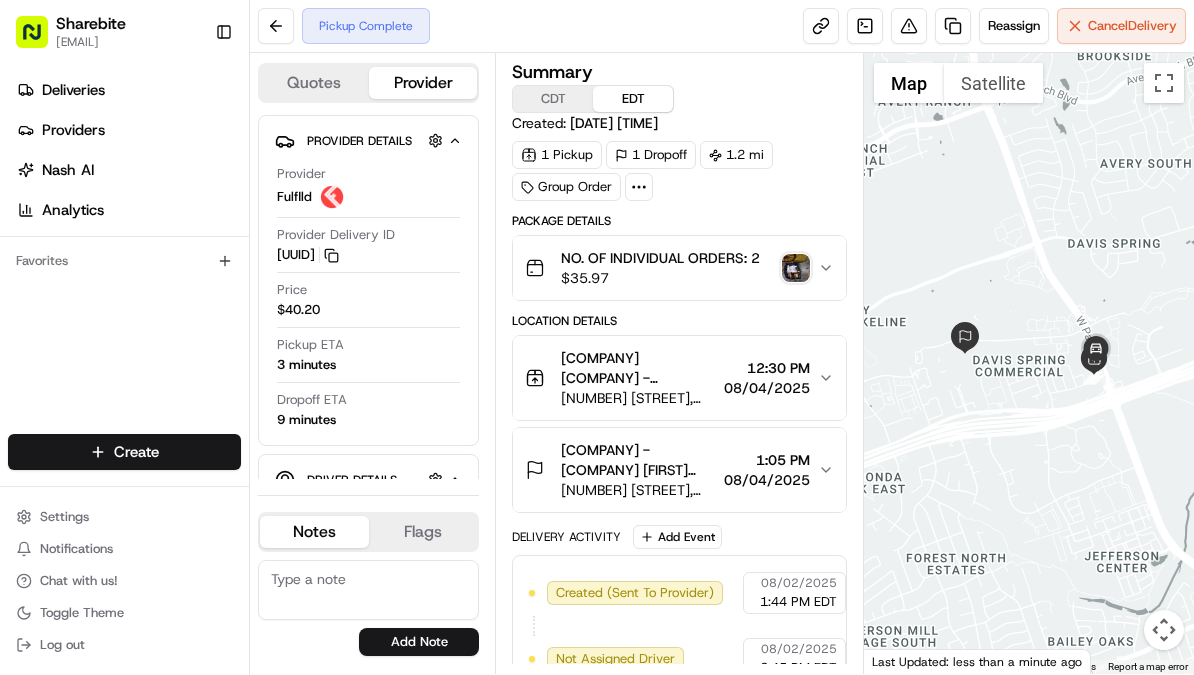 click on "Pickup Complete" at bounding box center [344, 26] 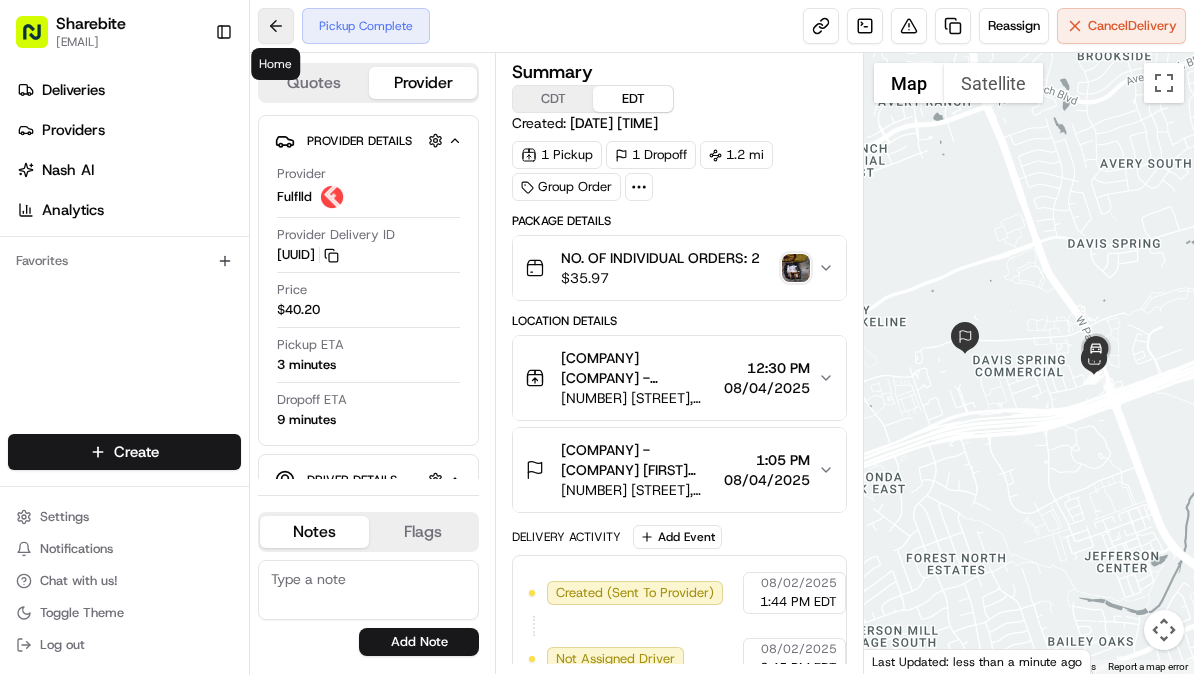 click at bounding box center [276, 26] 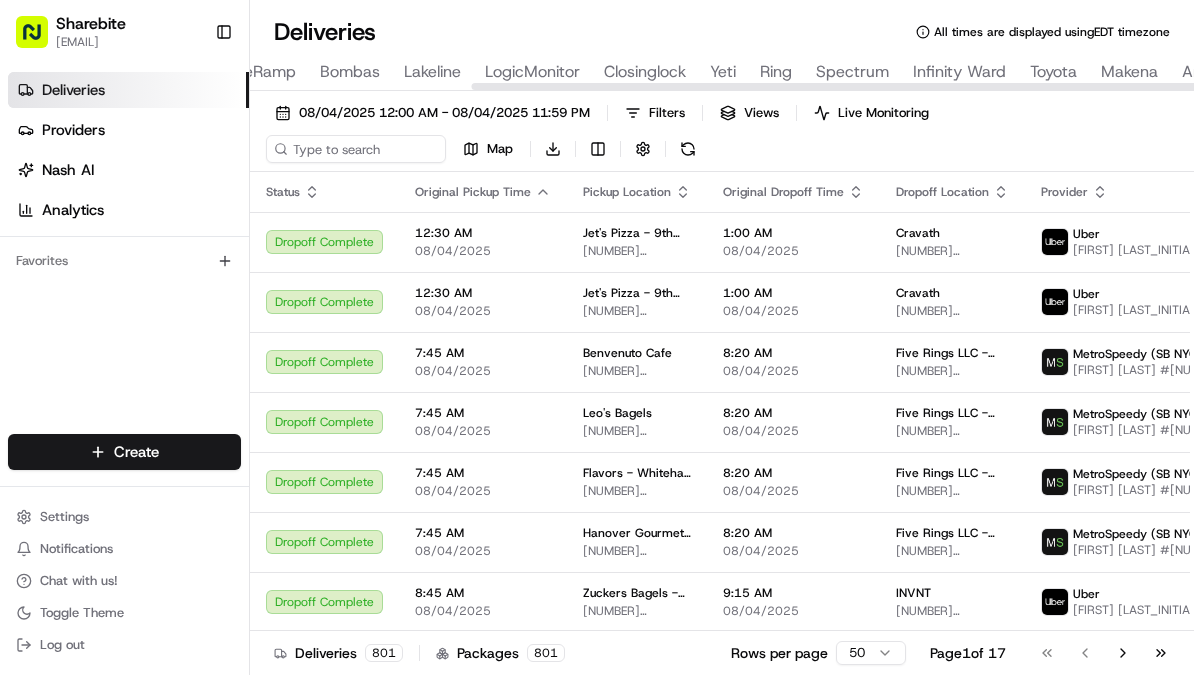 scroll, scrollTop: 0, scrollLeft: 588, axis: horizontal 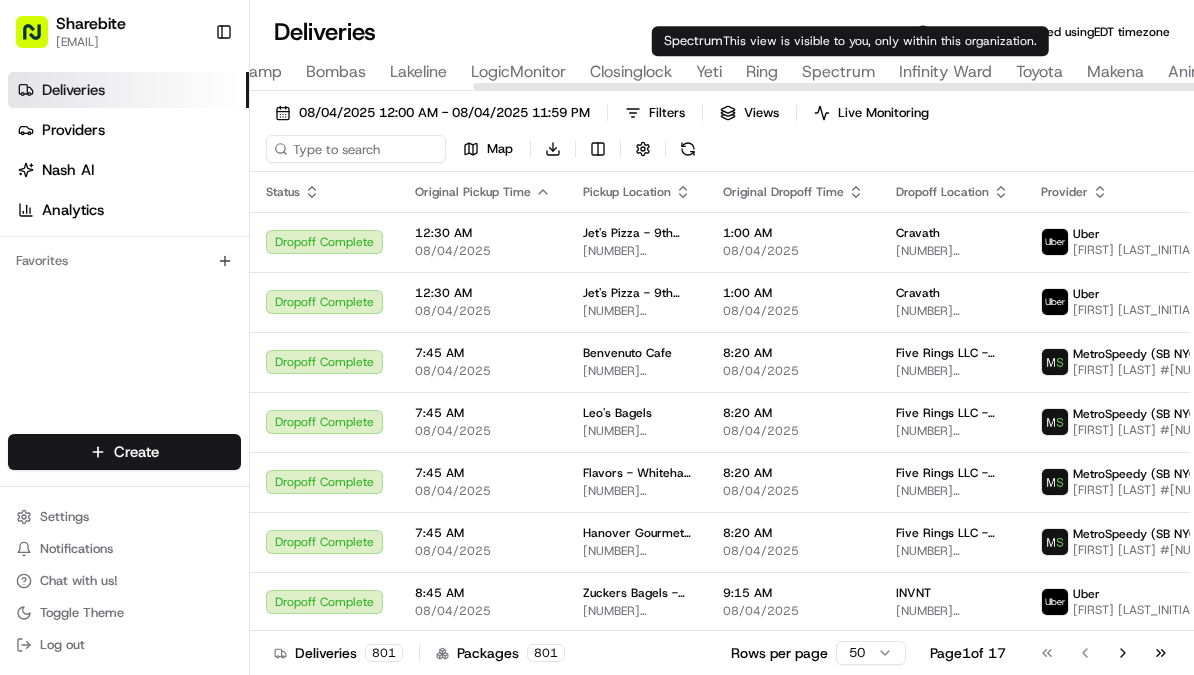 type on "Infinity Ward" 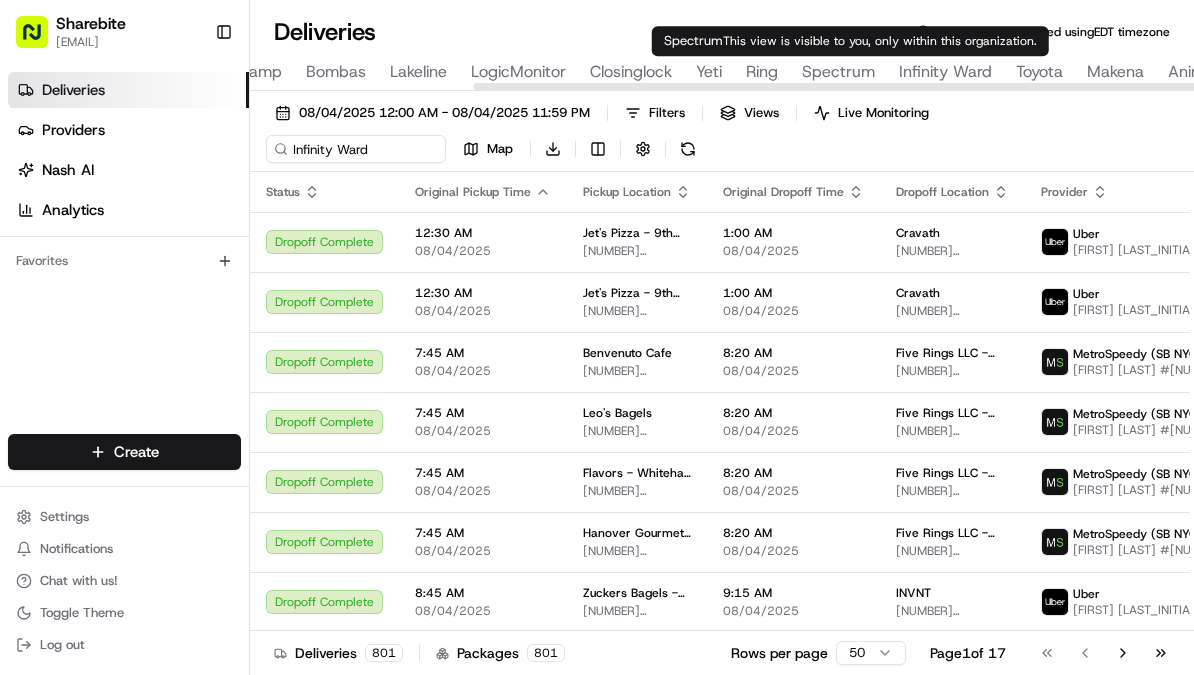 click on "Infinity Ward" at bounding box center (945, 72) 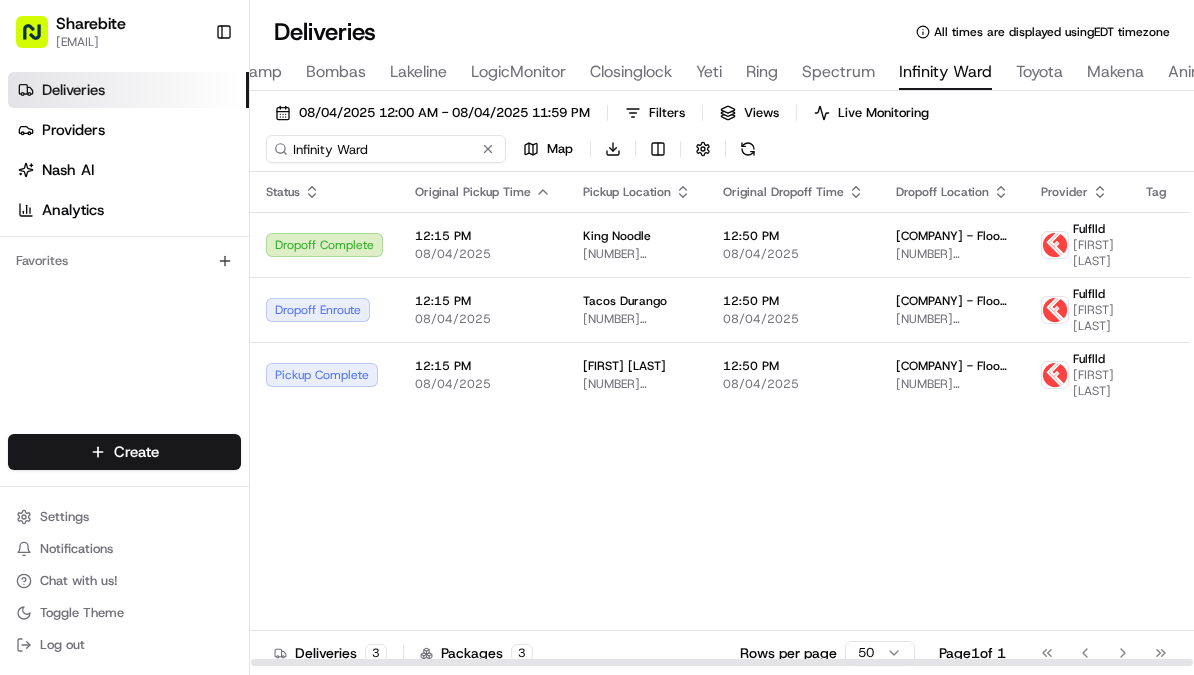 click on "Infinity Ward" at bounding box center [386, 149] 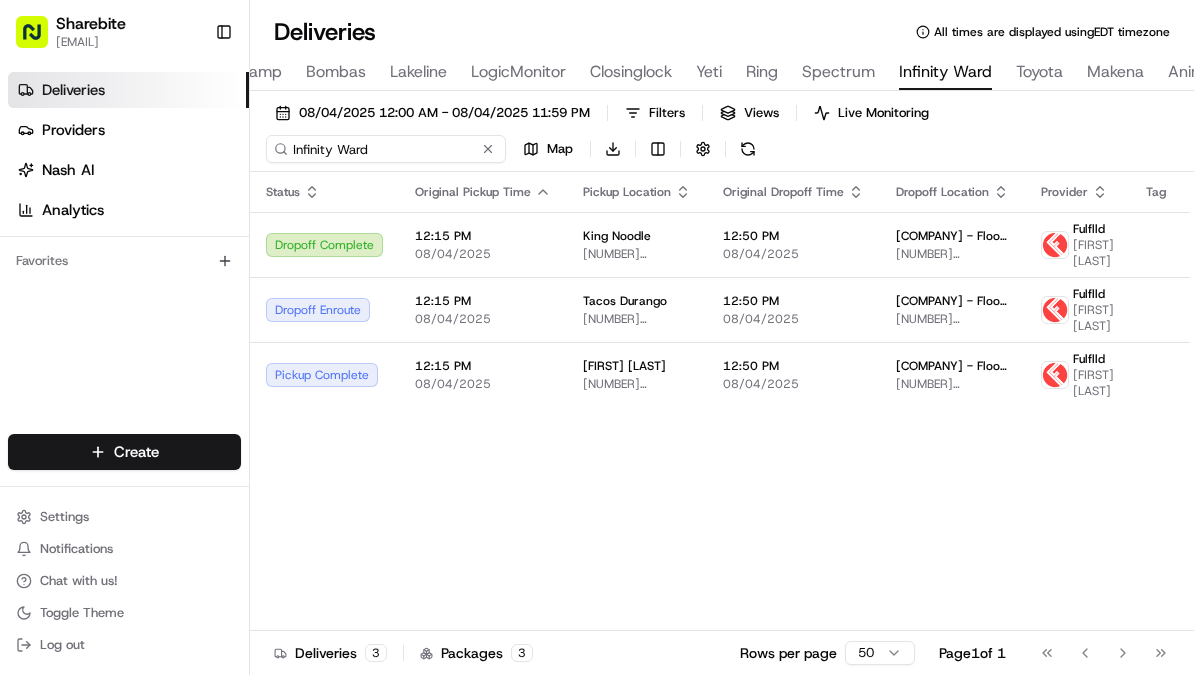 click on "Infinity Ward" at bounding box center [386, 149] 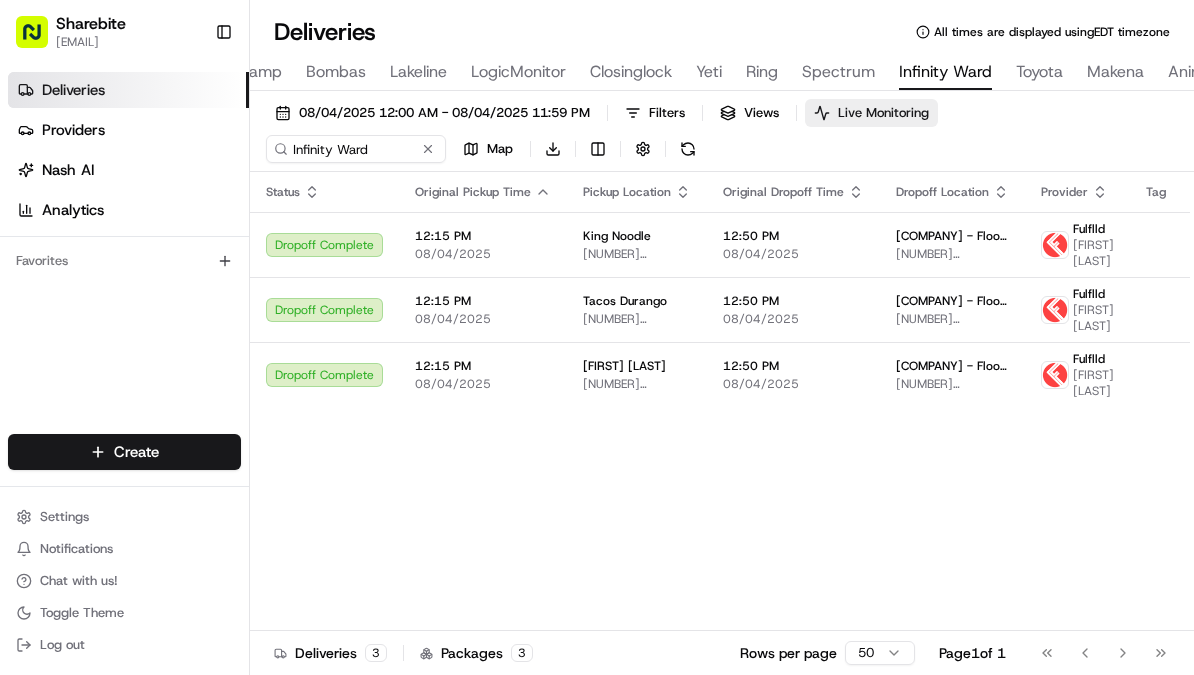 click on "Live Monitoring" at bounding box center (883, 113) 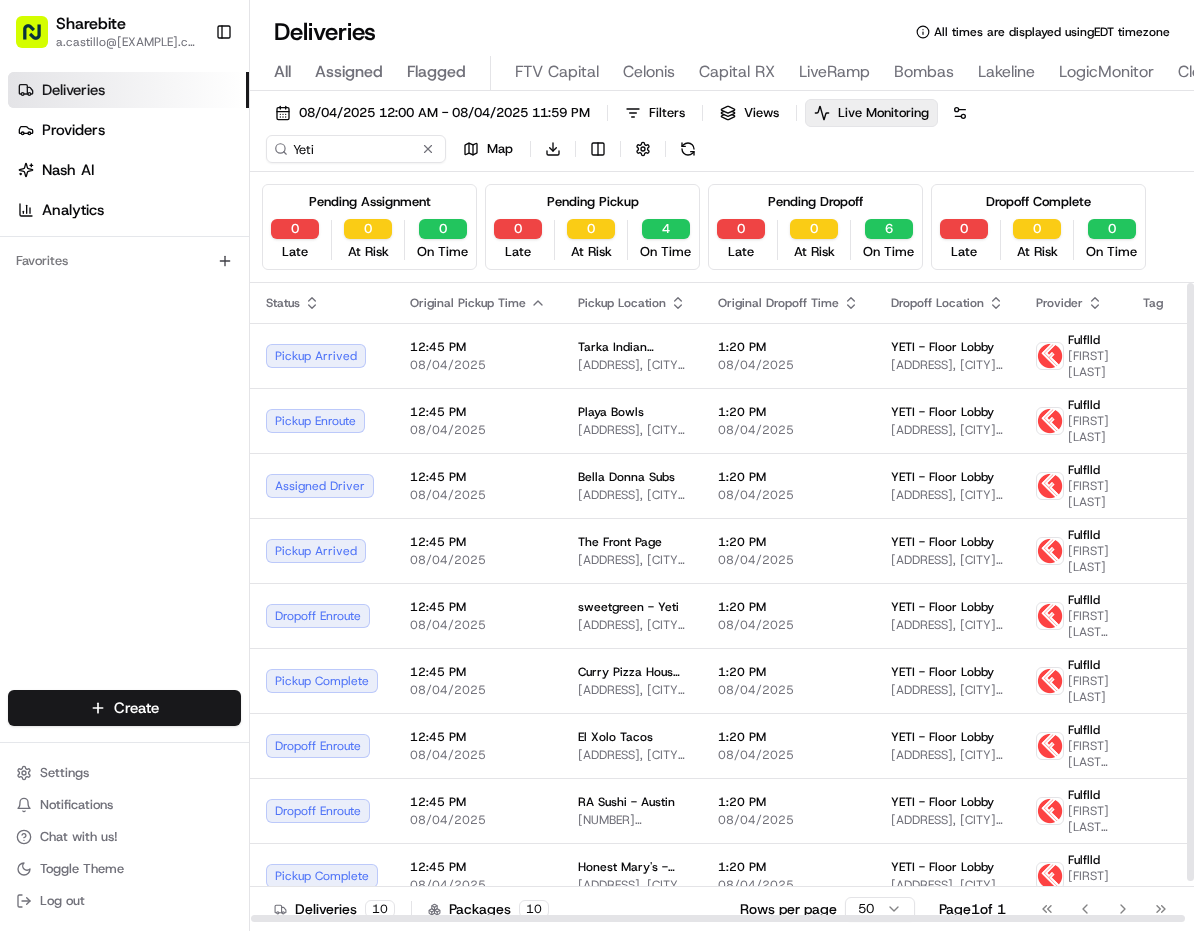 scroll, scrollTop: 0, scrollLeft: 0, axis: both 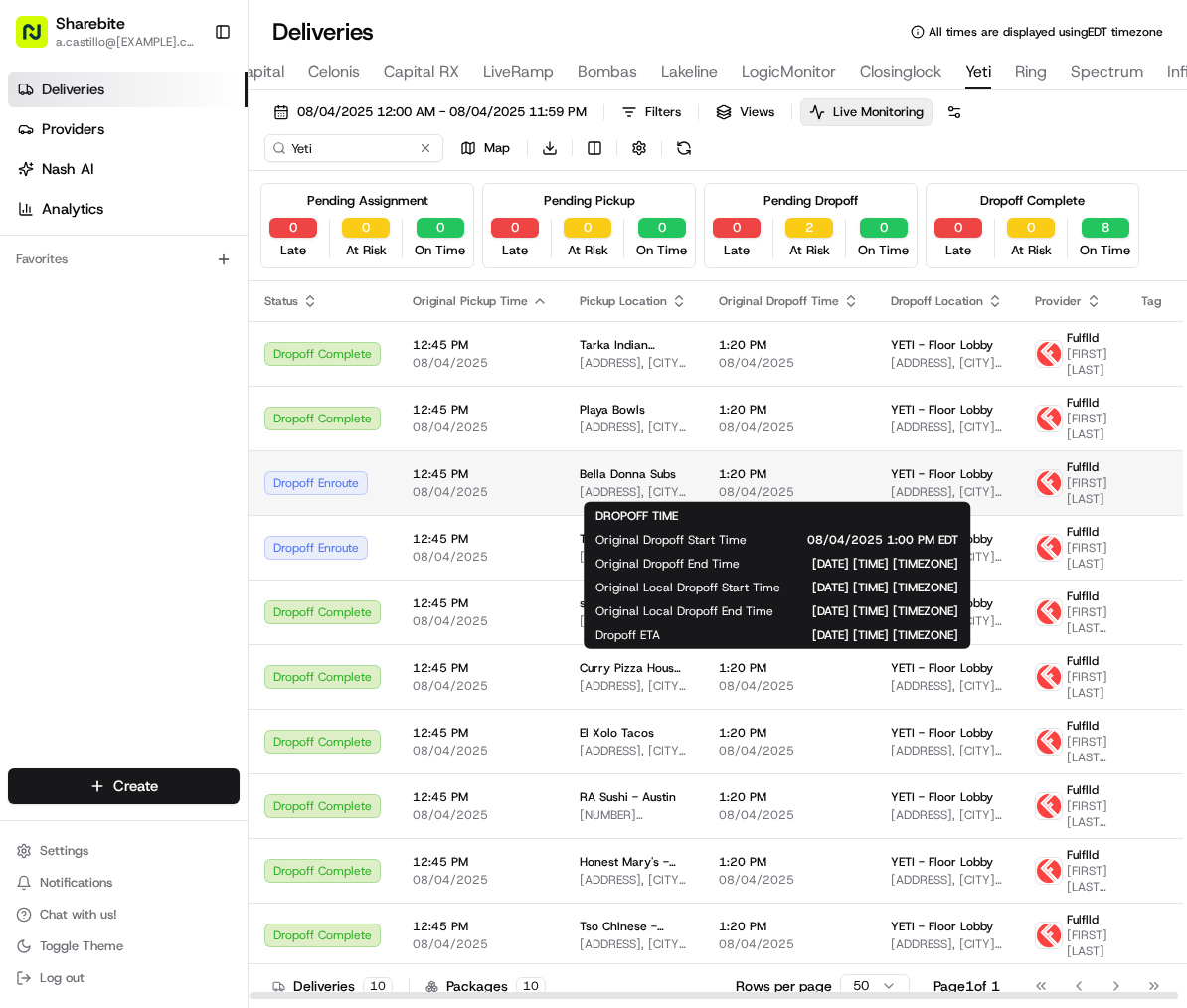 click on "08/04/2025" at bounding box center (788, 492) 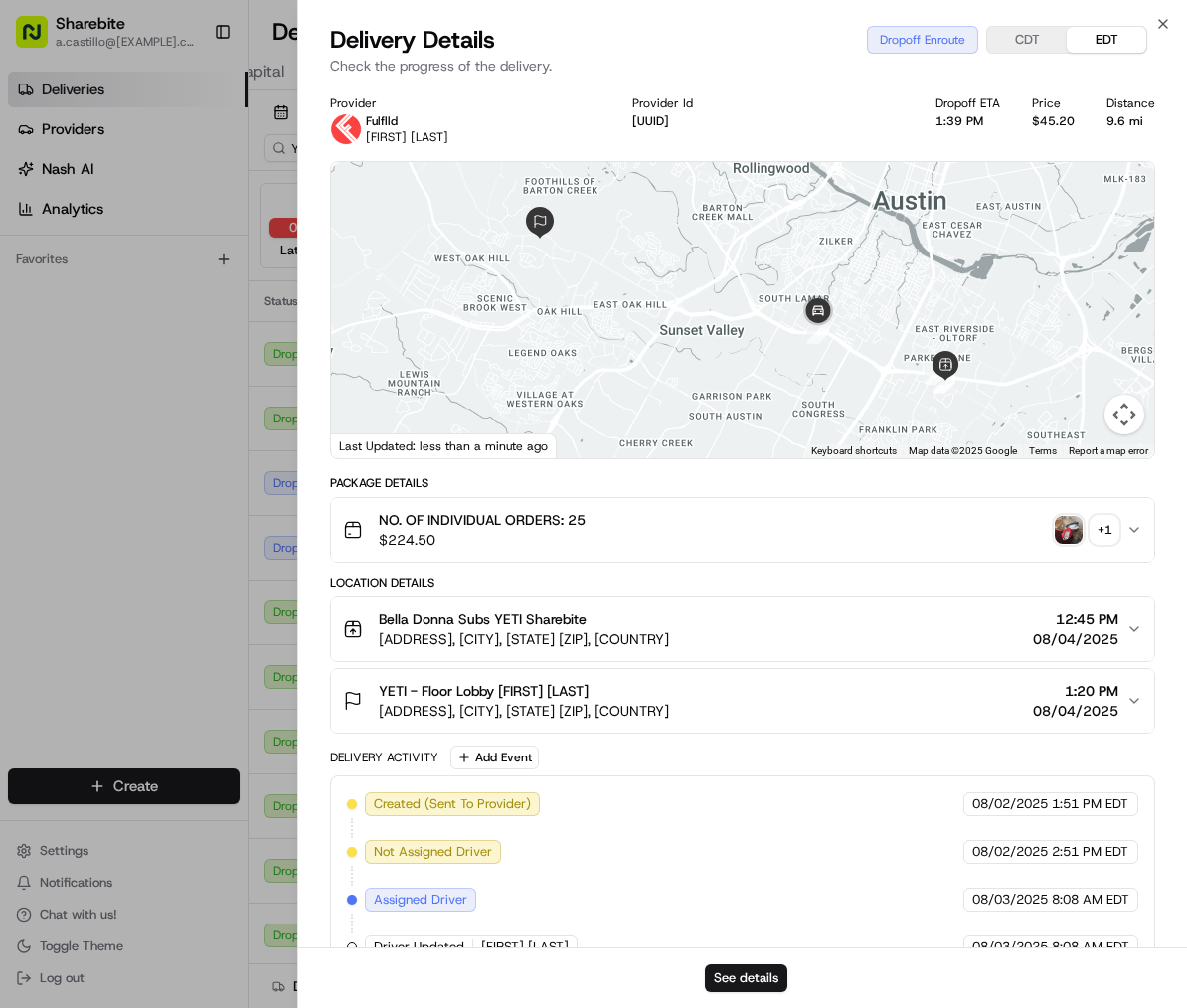 scroll, scrollTop: 225, scrollLeft: 0, axis: vertical 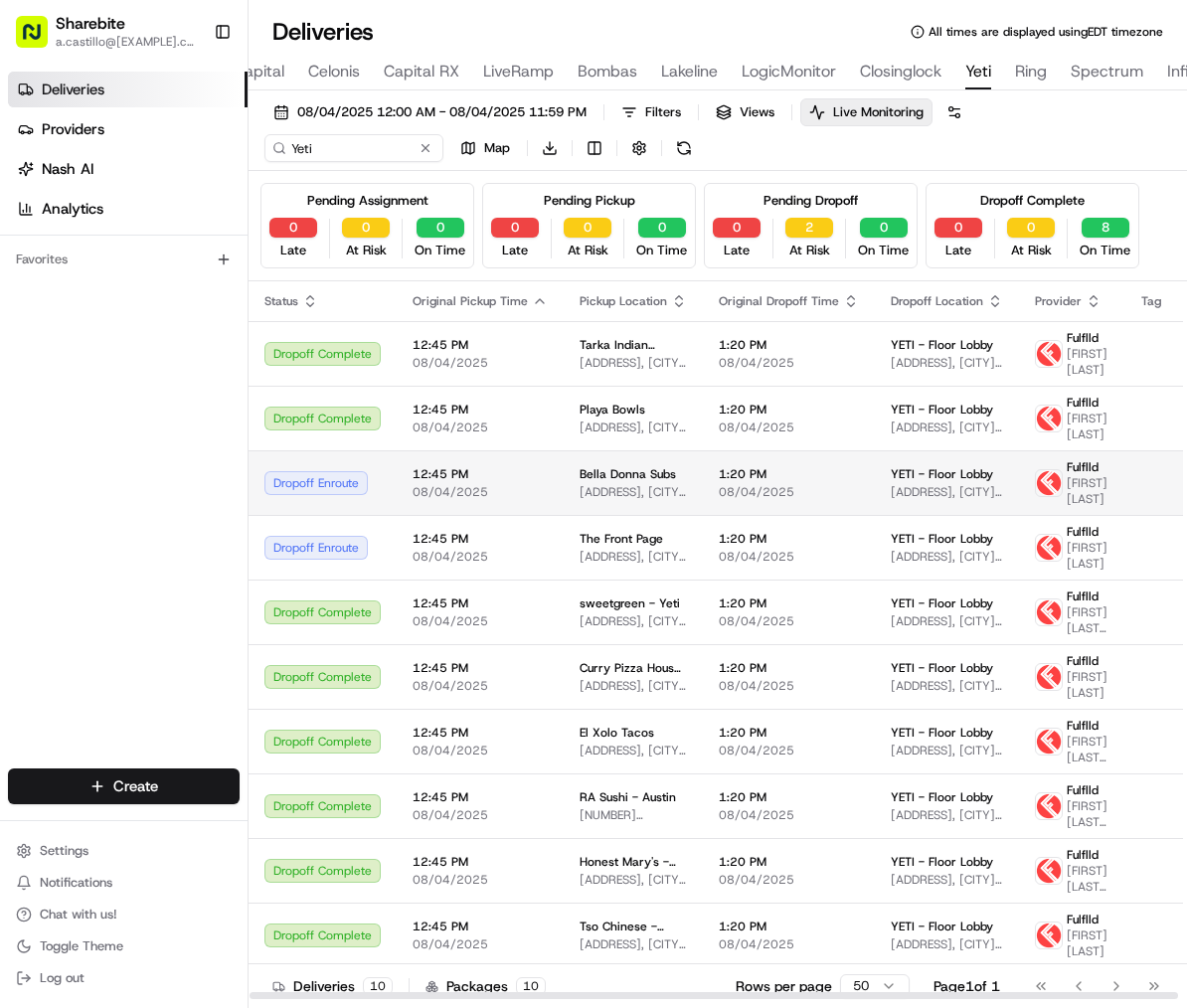 click on "Bella Donna Subs 4612 Burleson Rd, Austin, TX 78744, USA" at bounding box center (633, 482) 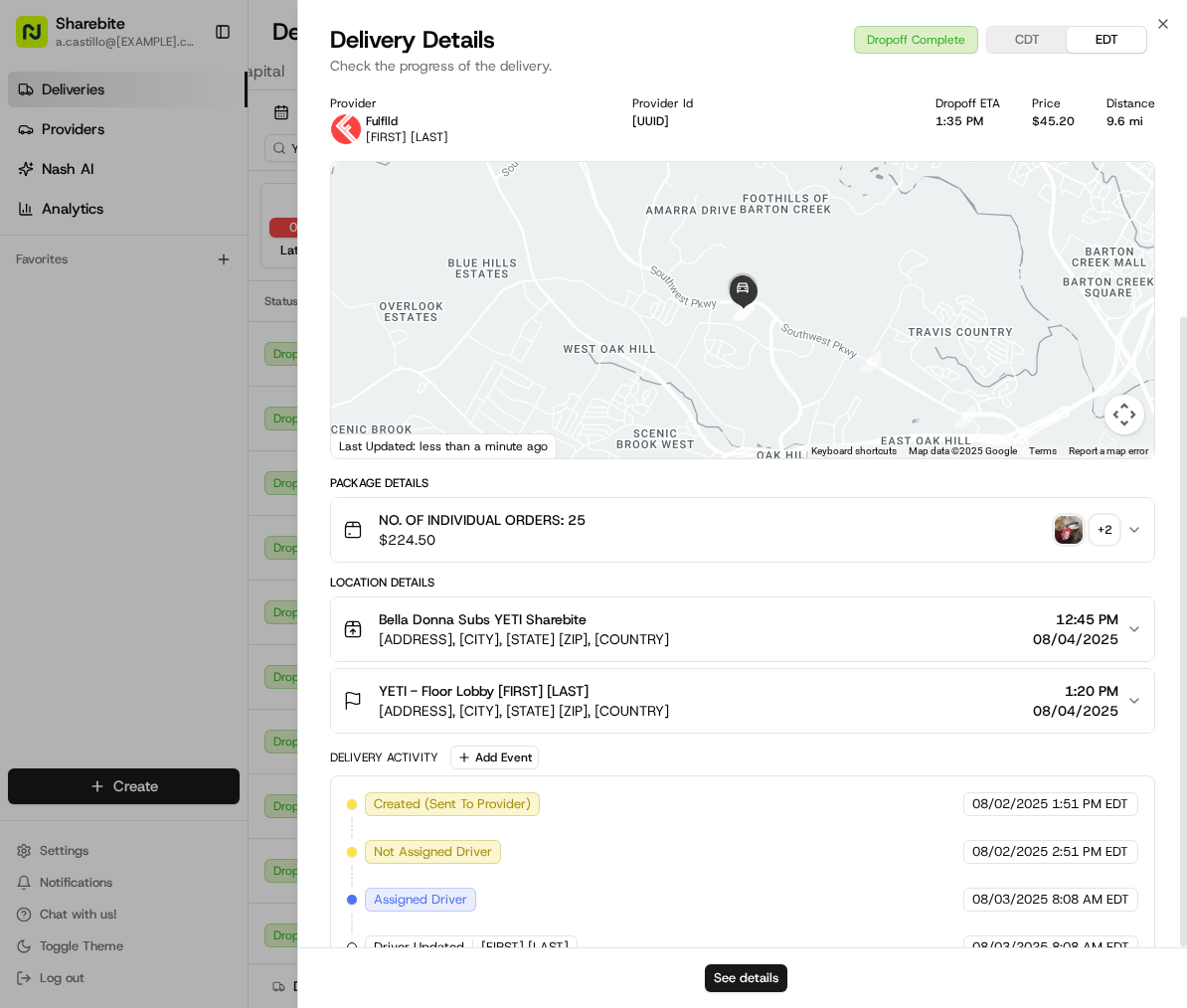 scroll, scrollTop: 319, scrollLeft: 0, axis: vertical 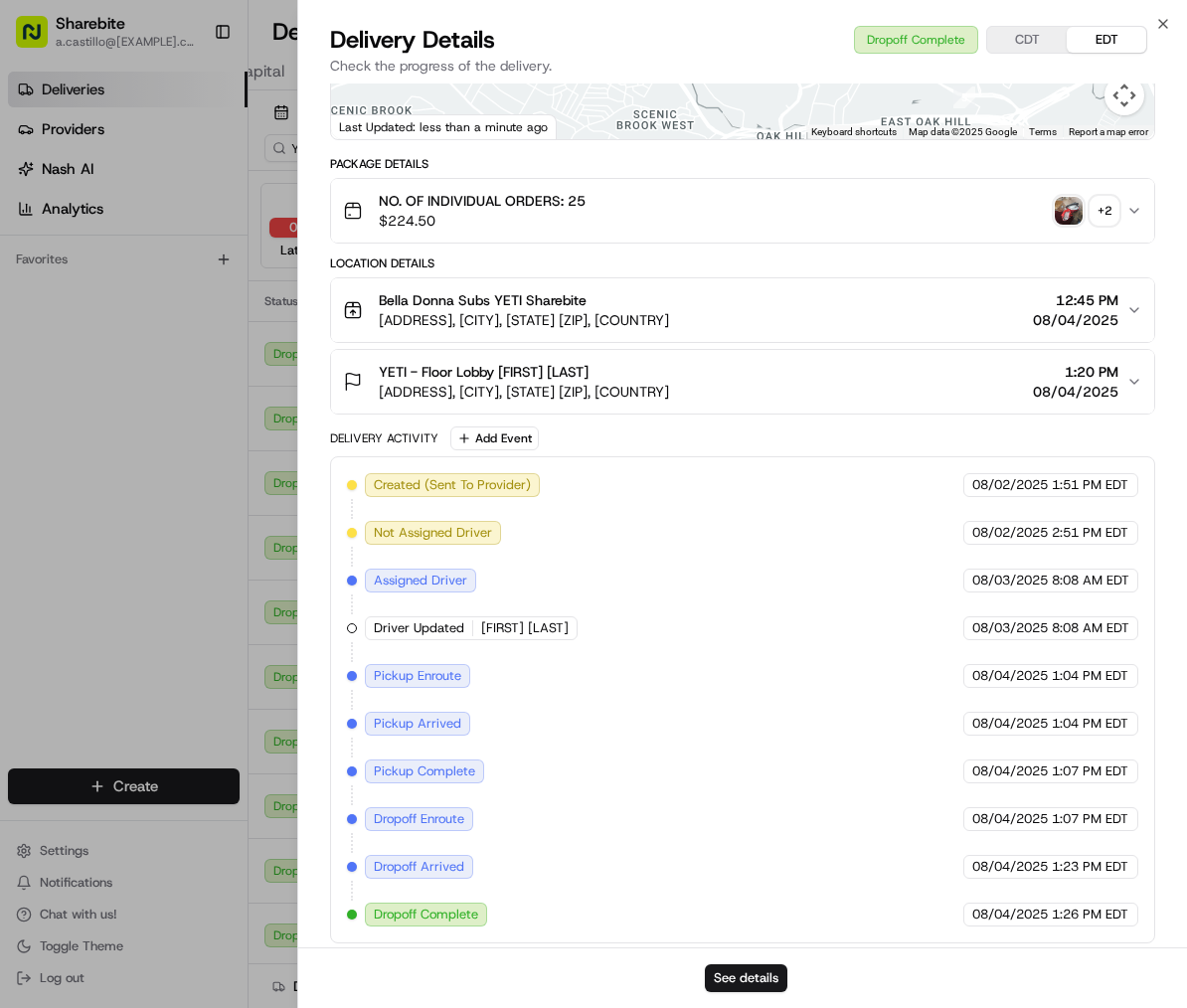 click on "Deliveries Providers Nash AI Analytics Favorites" at bounding box center (123, 423) 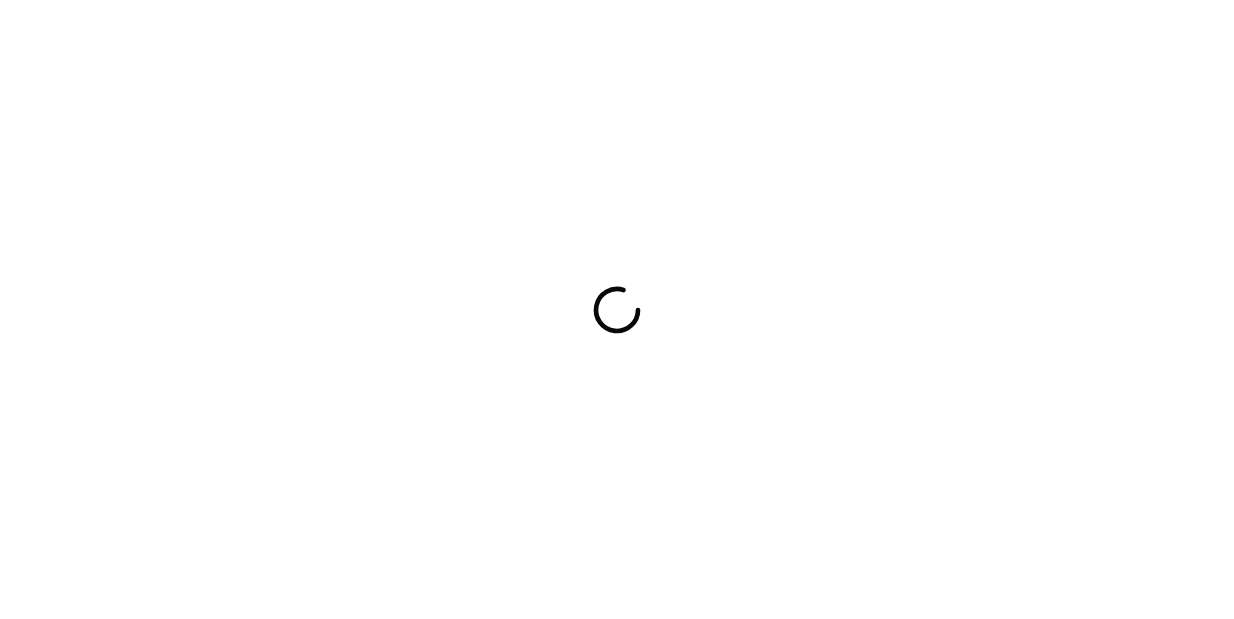 scroll, scrollTop: 0, scrollLeft: 0, axis: both 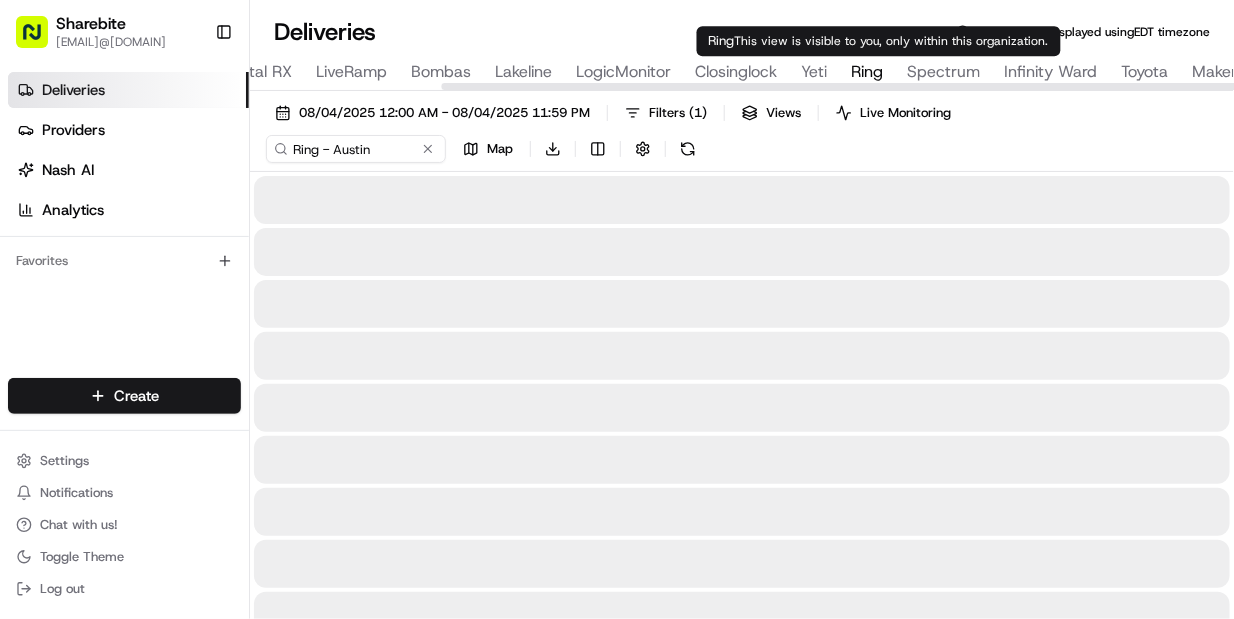click on "Ring" at bounding box center (867, 72) 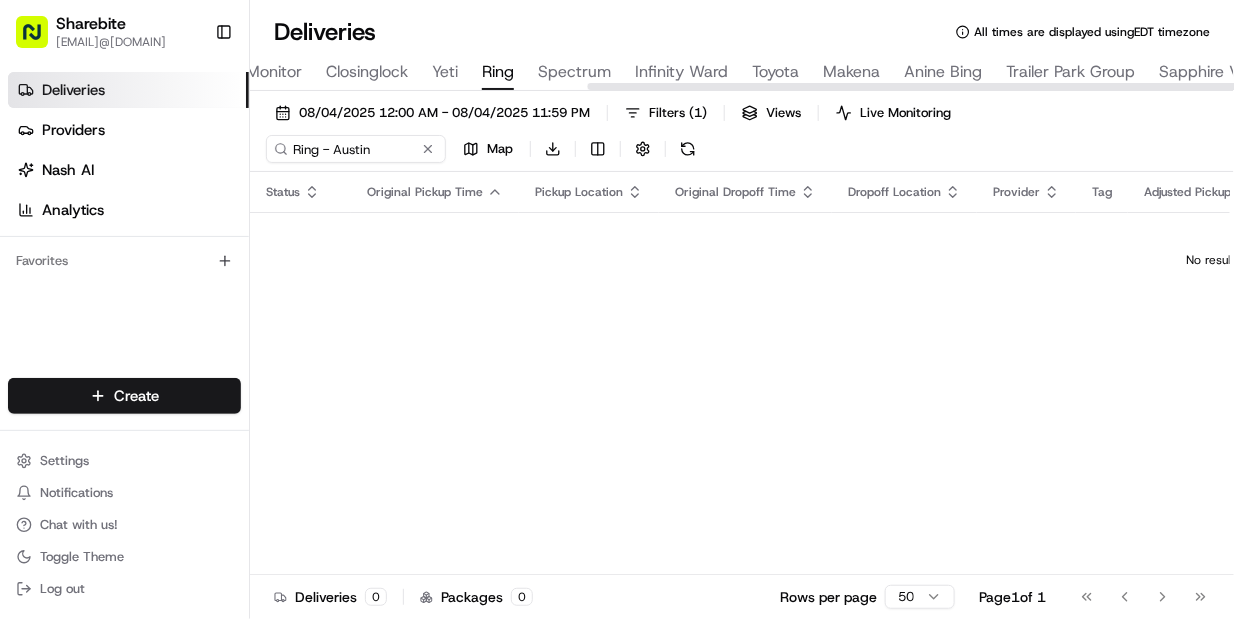scroll, scrollTop: 0, scrollLeft: 853, axis: horizontal 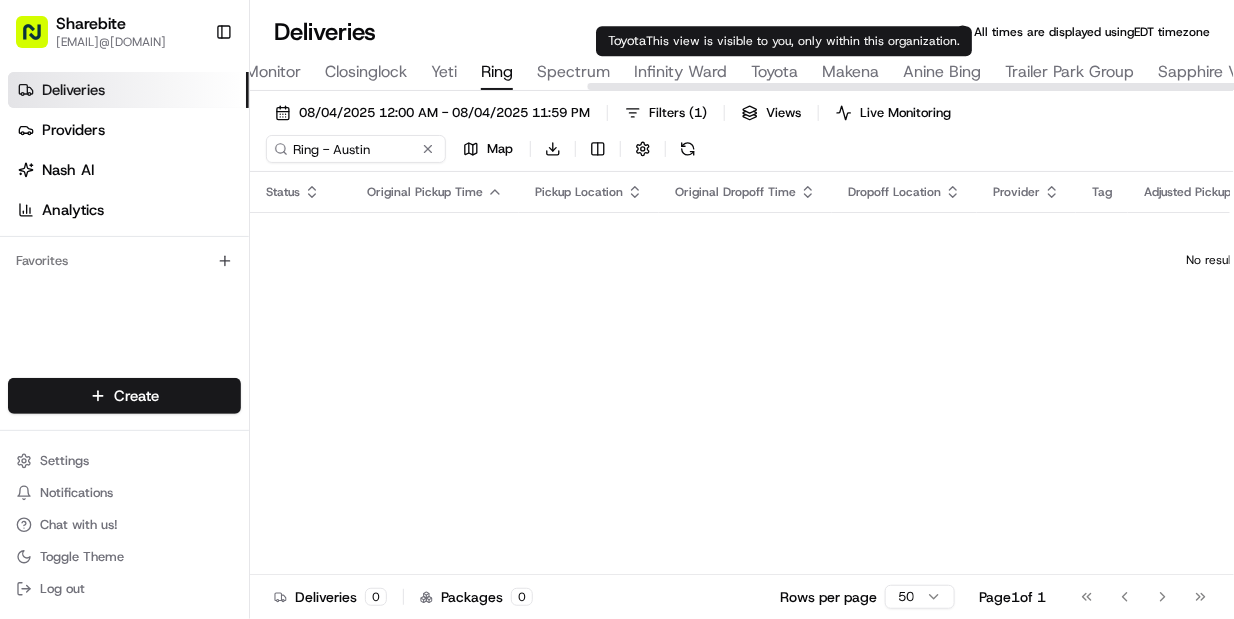 type on "4440 El Camino Real, Los Altos, CA 94022, USA" 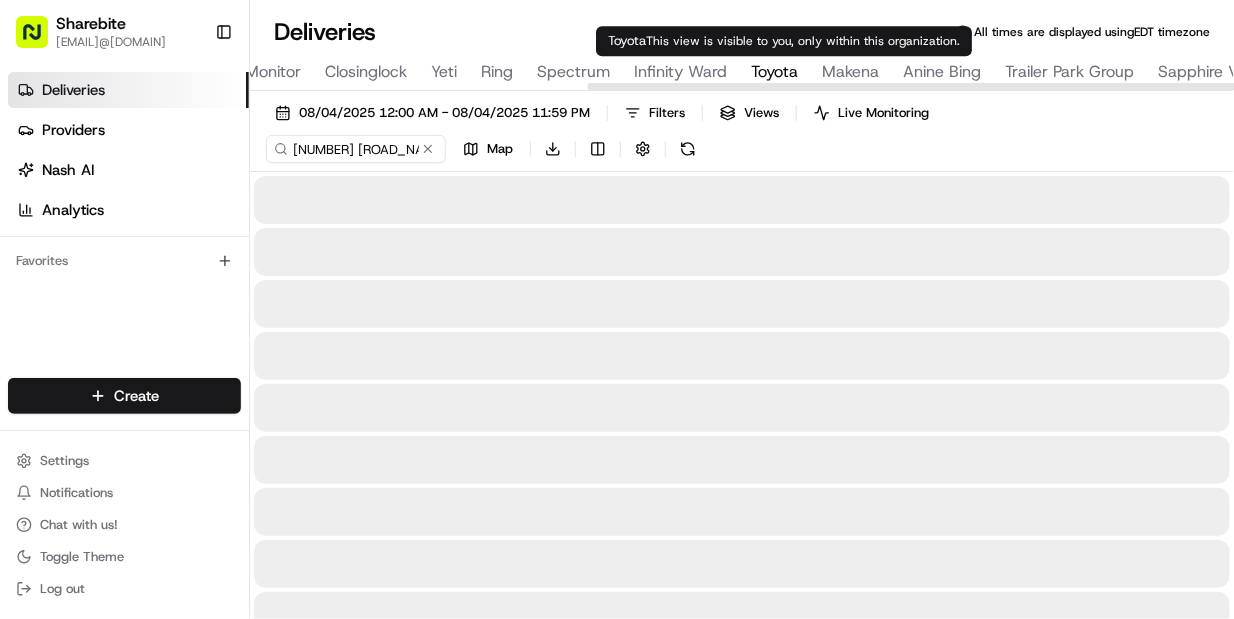 click on "Toyota" at bounding box center [774, 72] 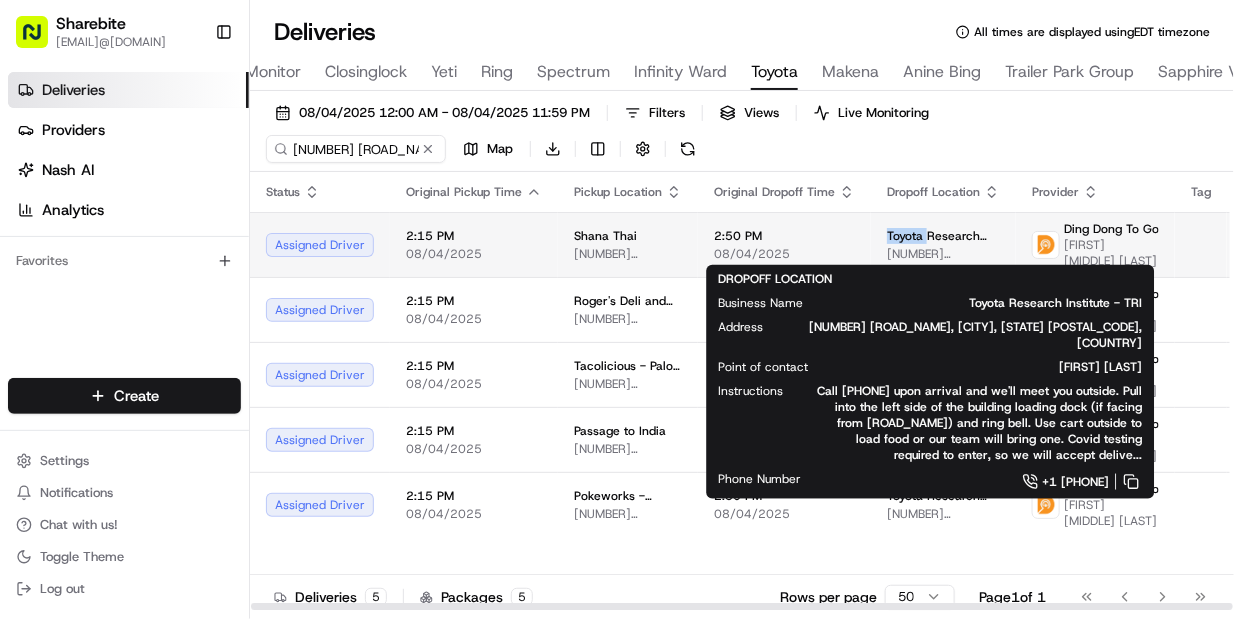 drag, startPoint x: 870, startPoint y: 235, endPoint x: 915, endPoint y: 236, distance: 45.01111 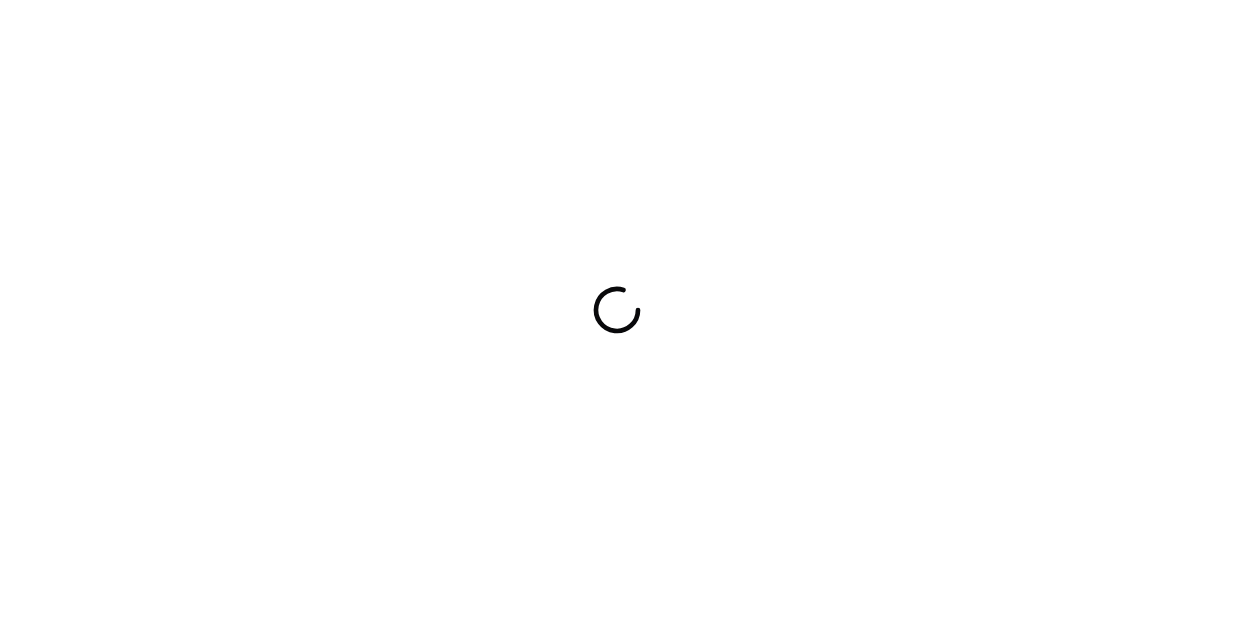 scroll, scrollTop: 0, scrollLeft: 0, axis: both 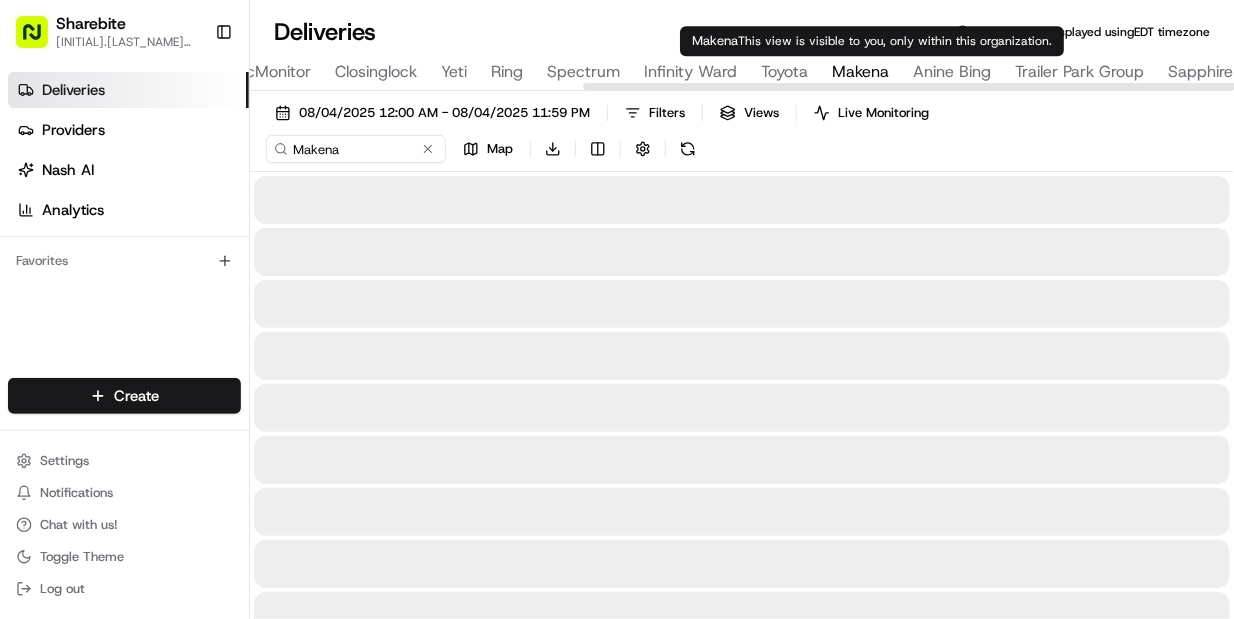 click on "Makena" at bounding box center (860, 72) 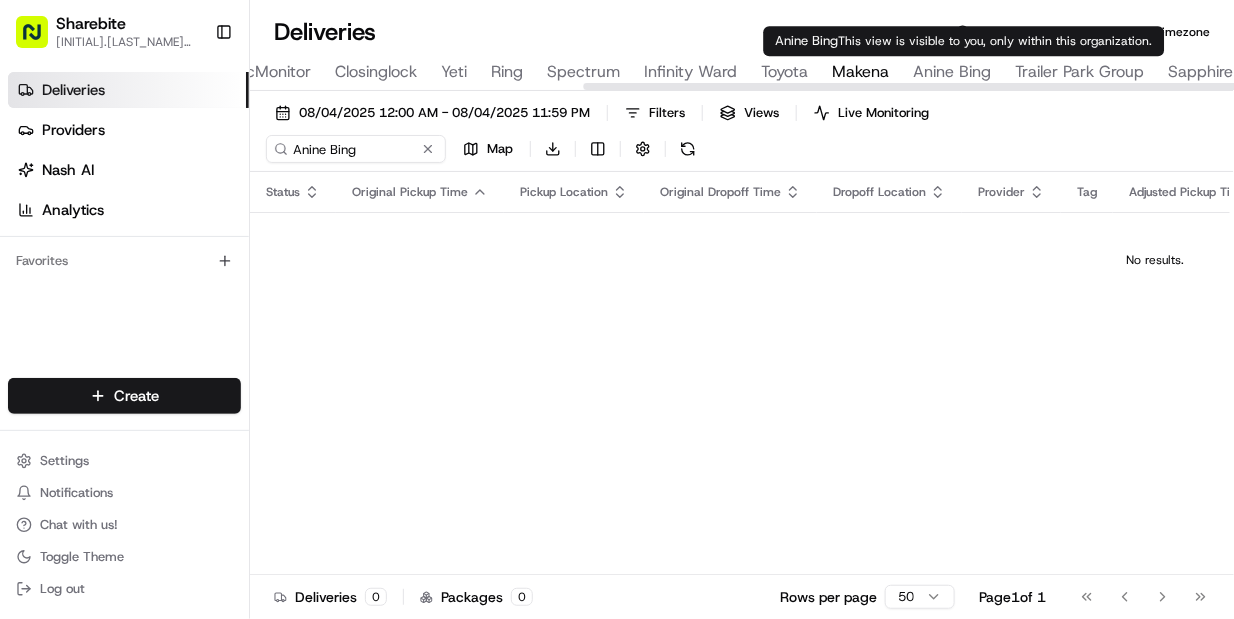 click on "Anine Bing" at bounding box center (952, 72) 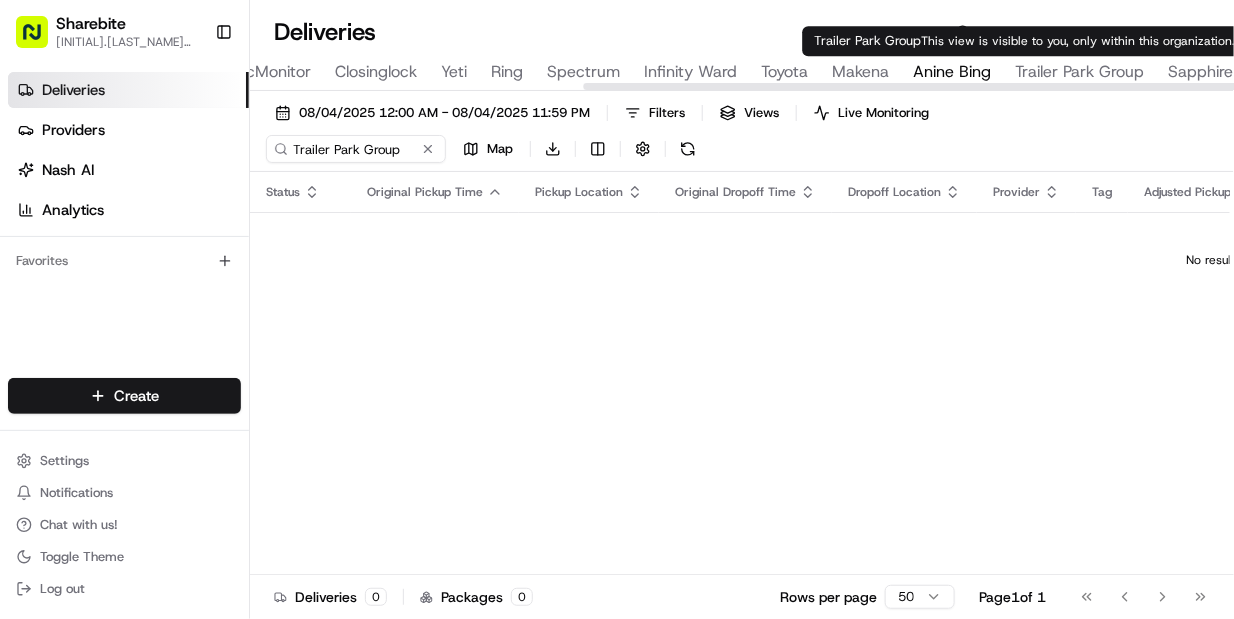 click on "Trailer Park Group" at bounding box center [1079, 72] 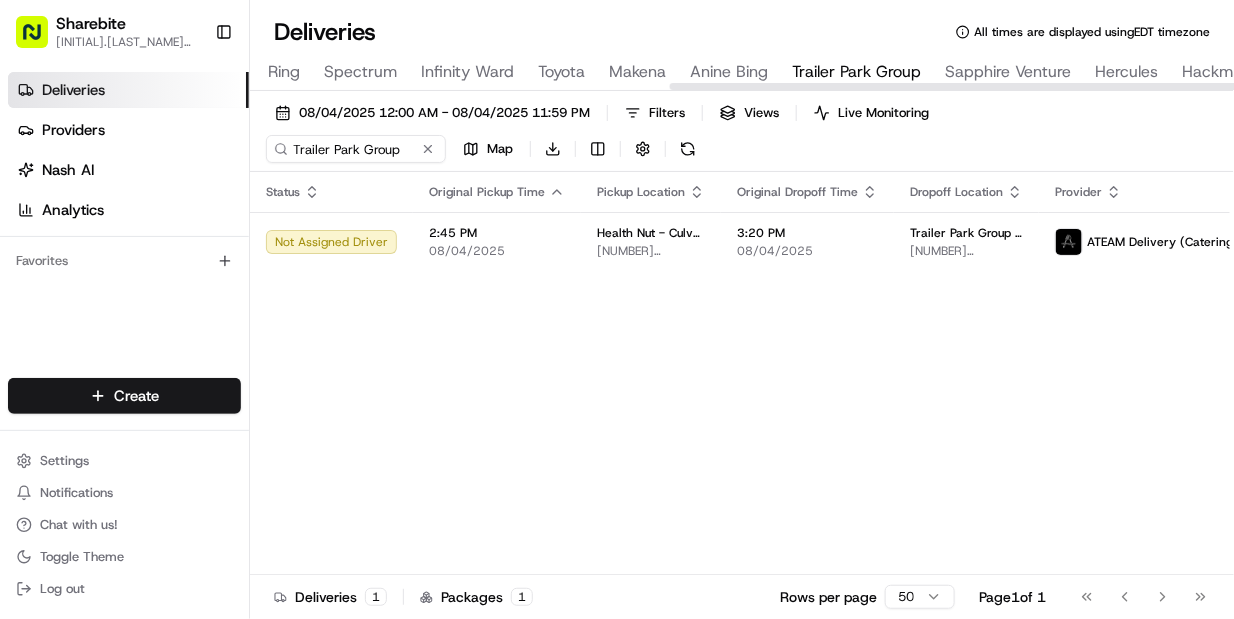 scroll, scrollTop: 0, scrollLeft: 1087, axis: horizontal 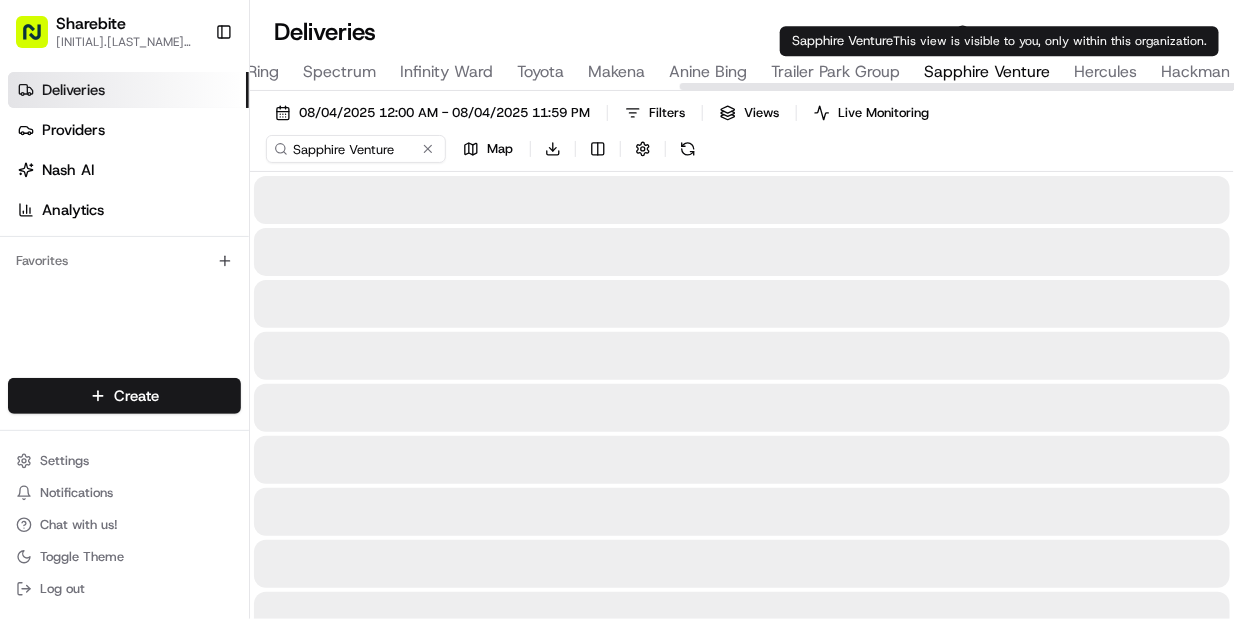 click on "Sapphire Venture" at bounding box center [987, 72] 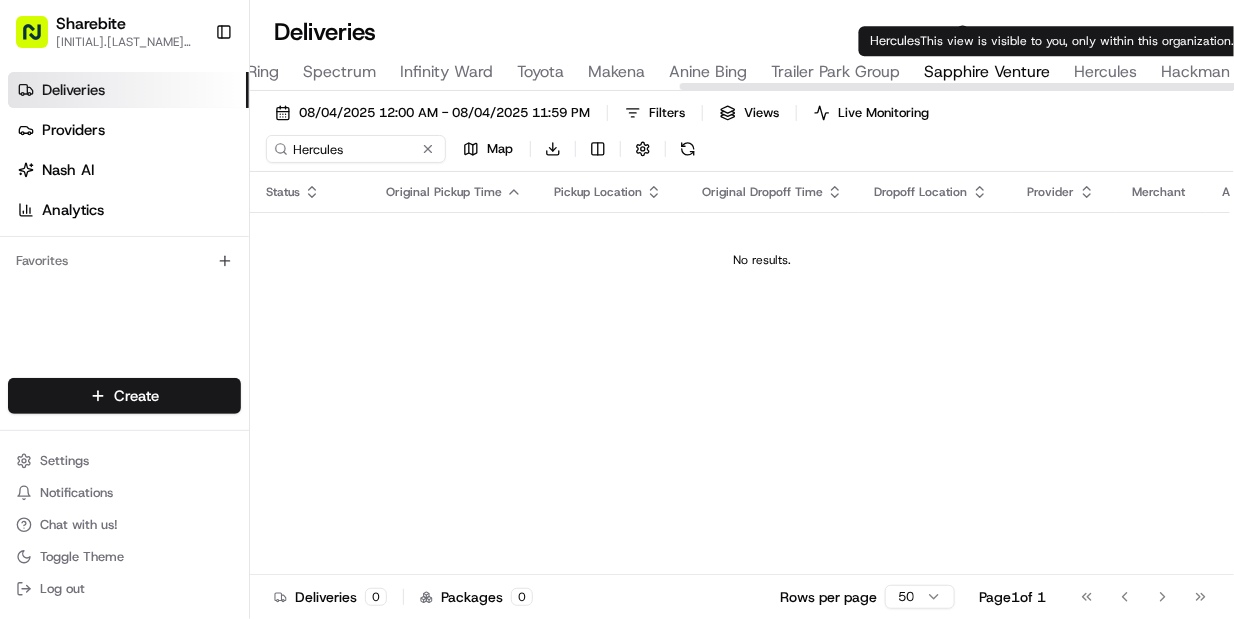 click on "Hercules" at bounding box center (1105, 72) 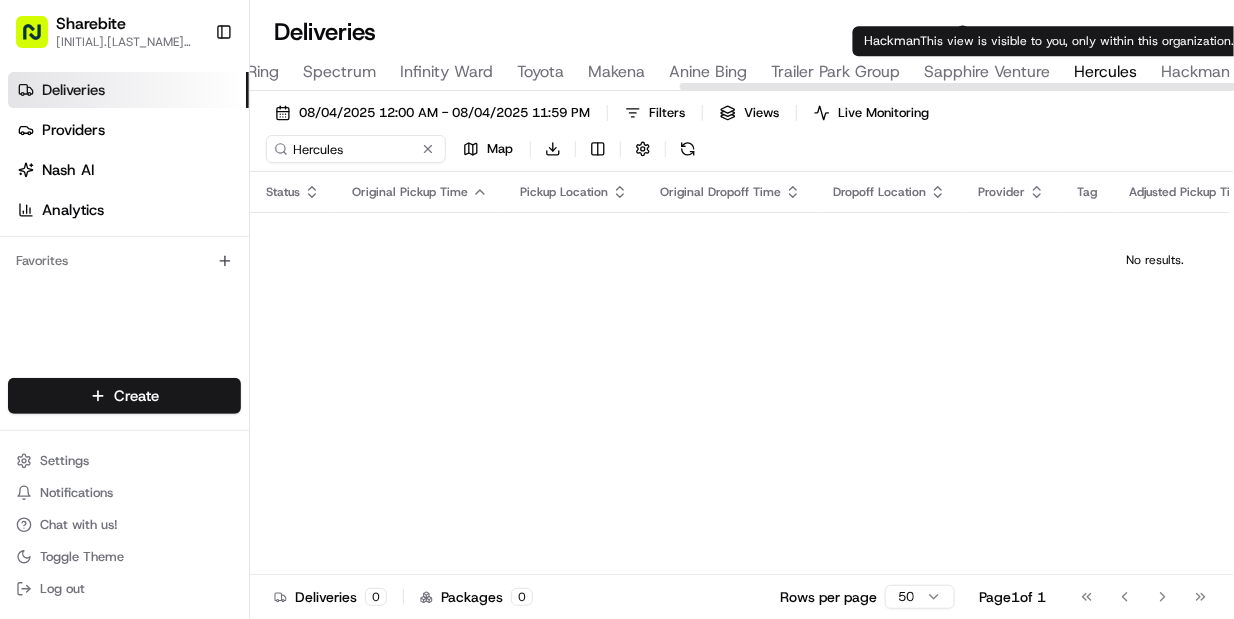type on "Hackman" 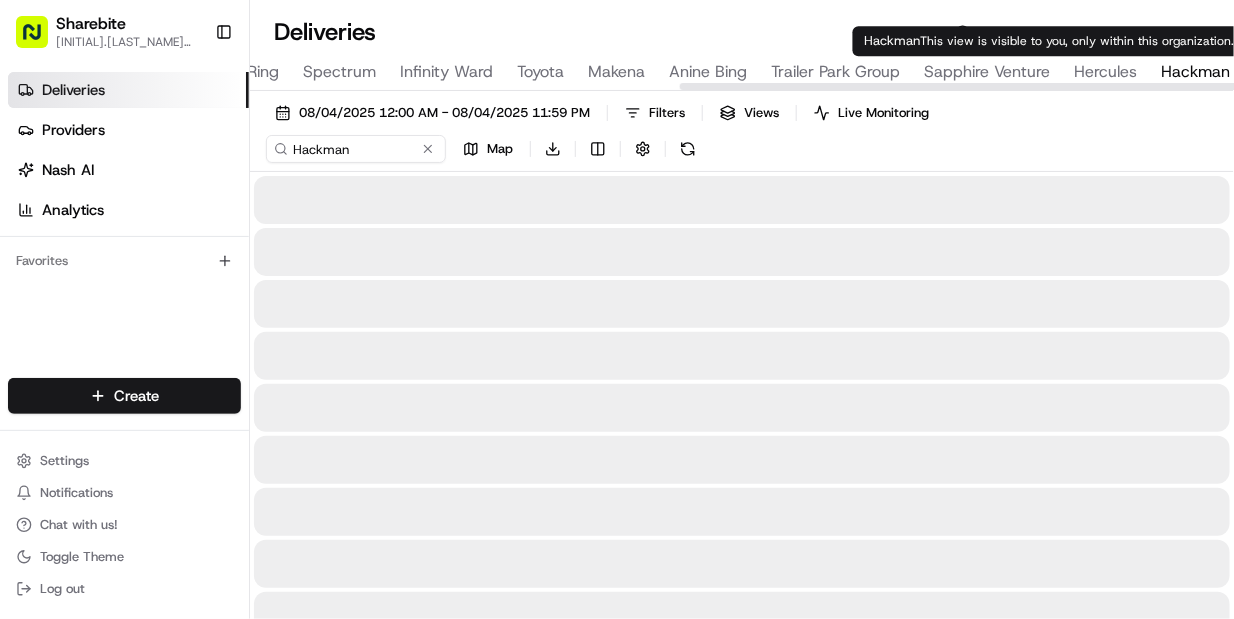 click on "Hackman" at bounding box center [1195, 72] 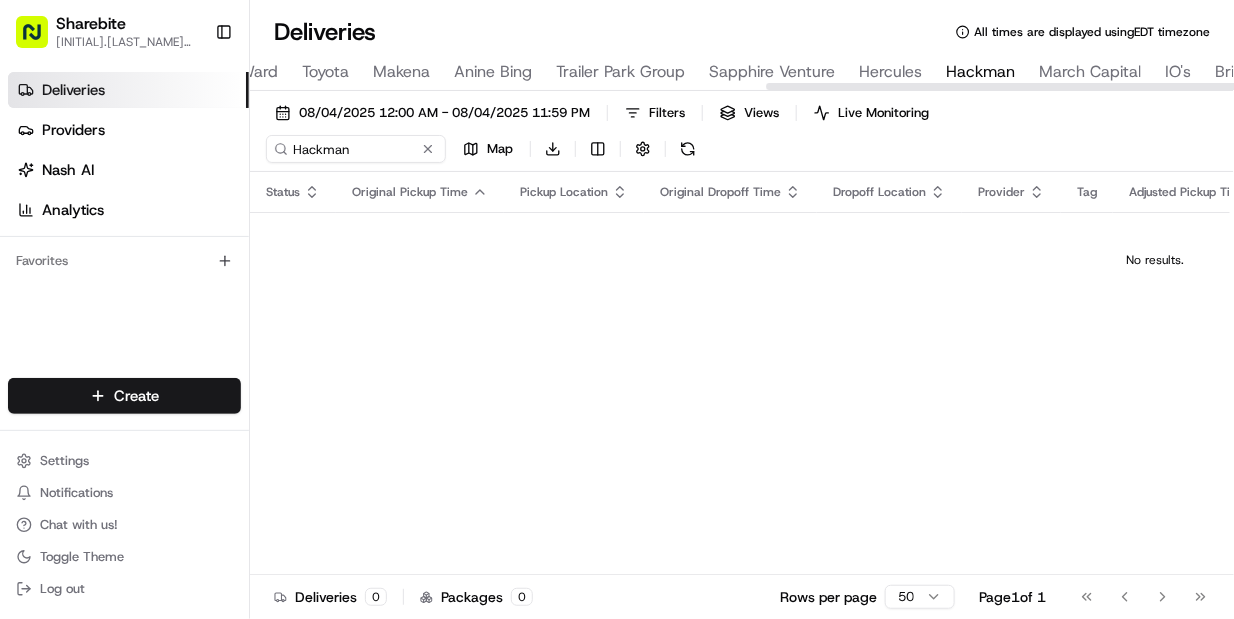 scroll, scrollTop: 0, scrollLeft: 1306, axis: horizontal 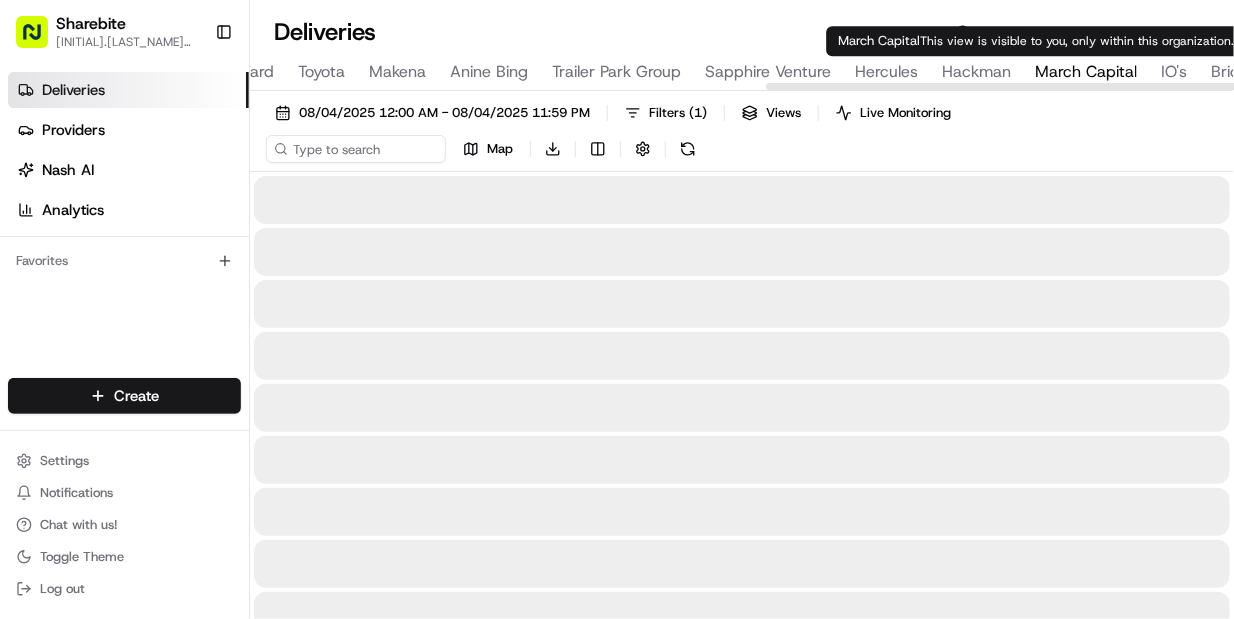click on "March Capital" at bounding box center (1086, 72) 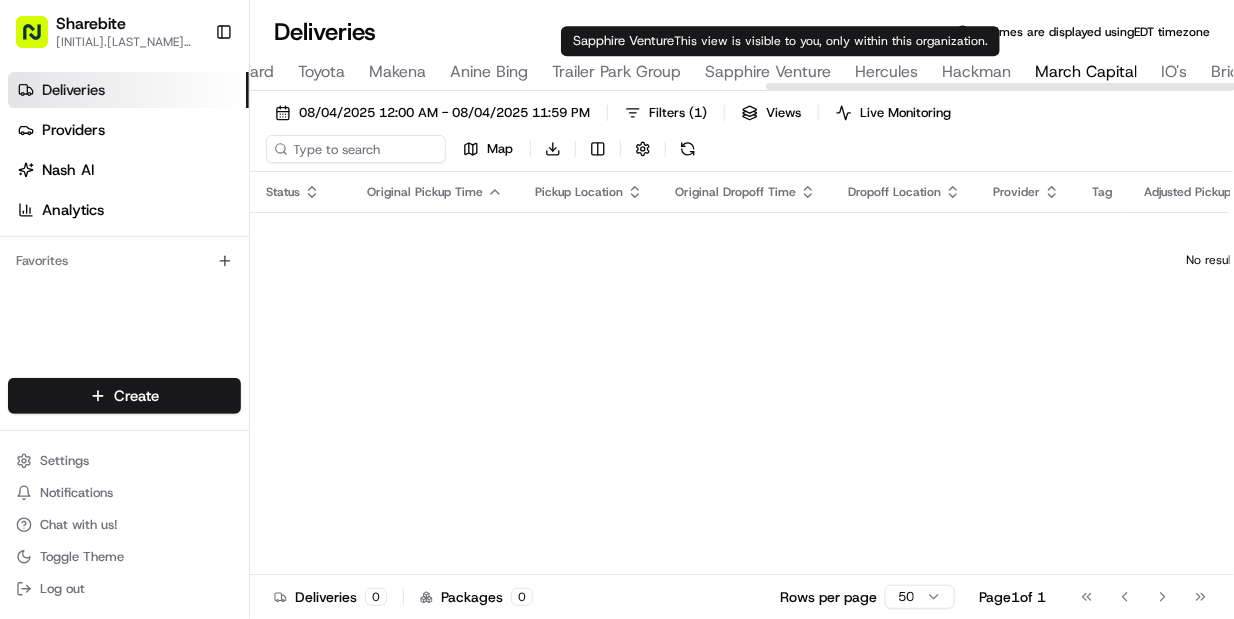 type on "Trailer Park Group" 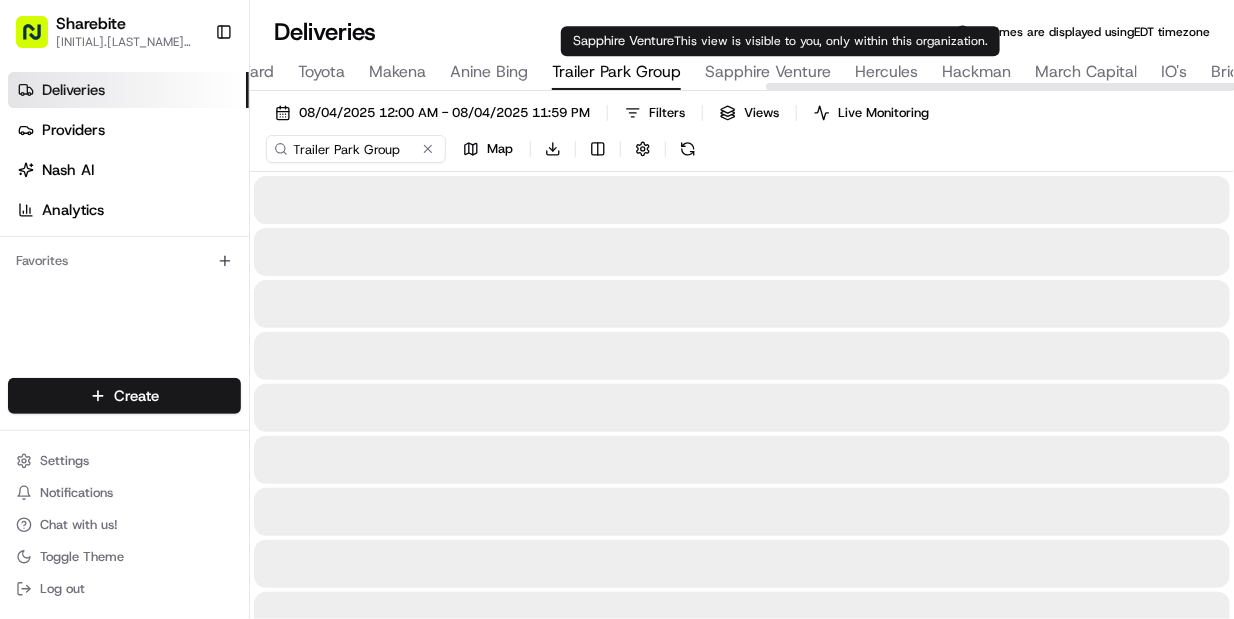 click on "Trailer Park Group" at bounding box center (616, 73) 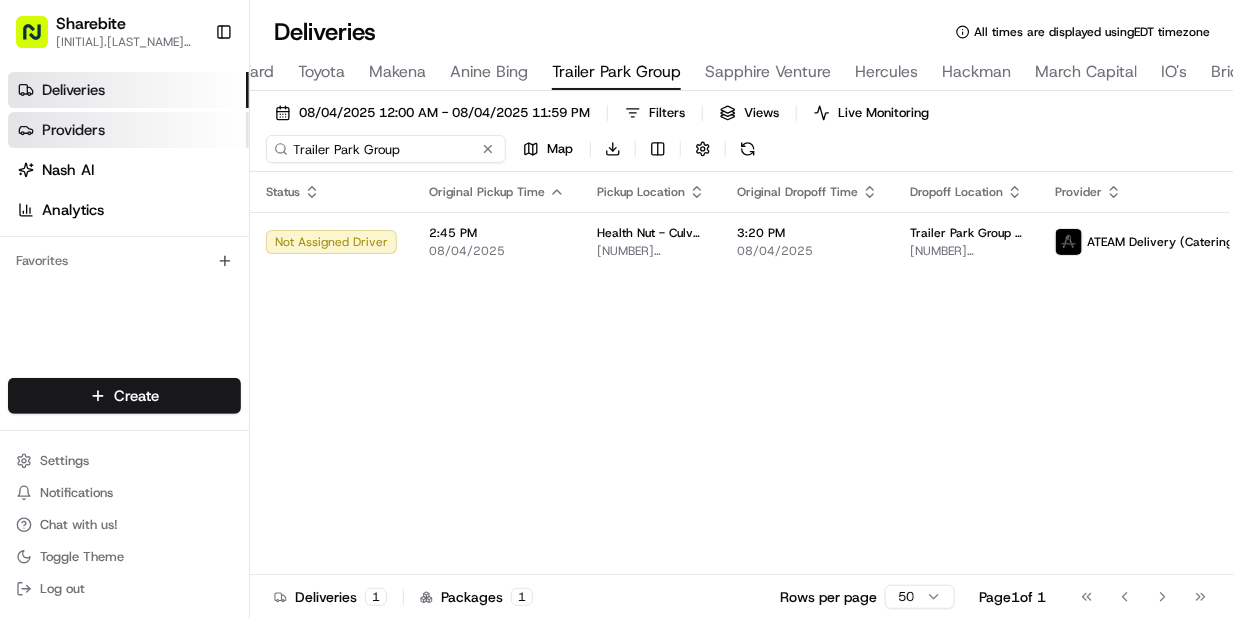drag, startPoint x: 366, startPoint y: 142, endPoint x: 247, endPoint y: 142, distance: 119 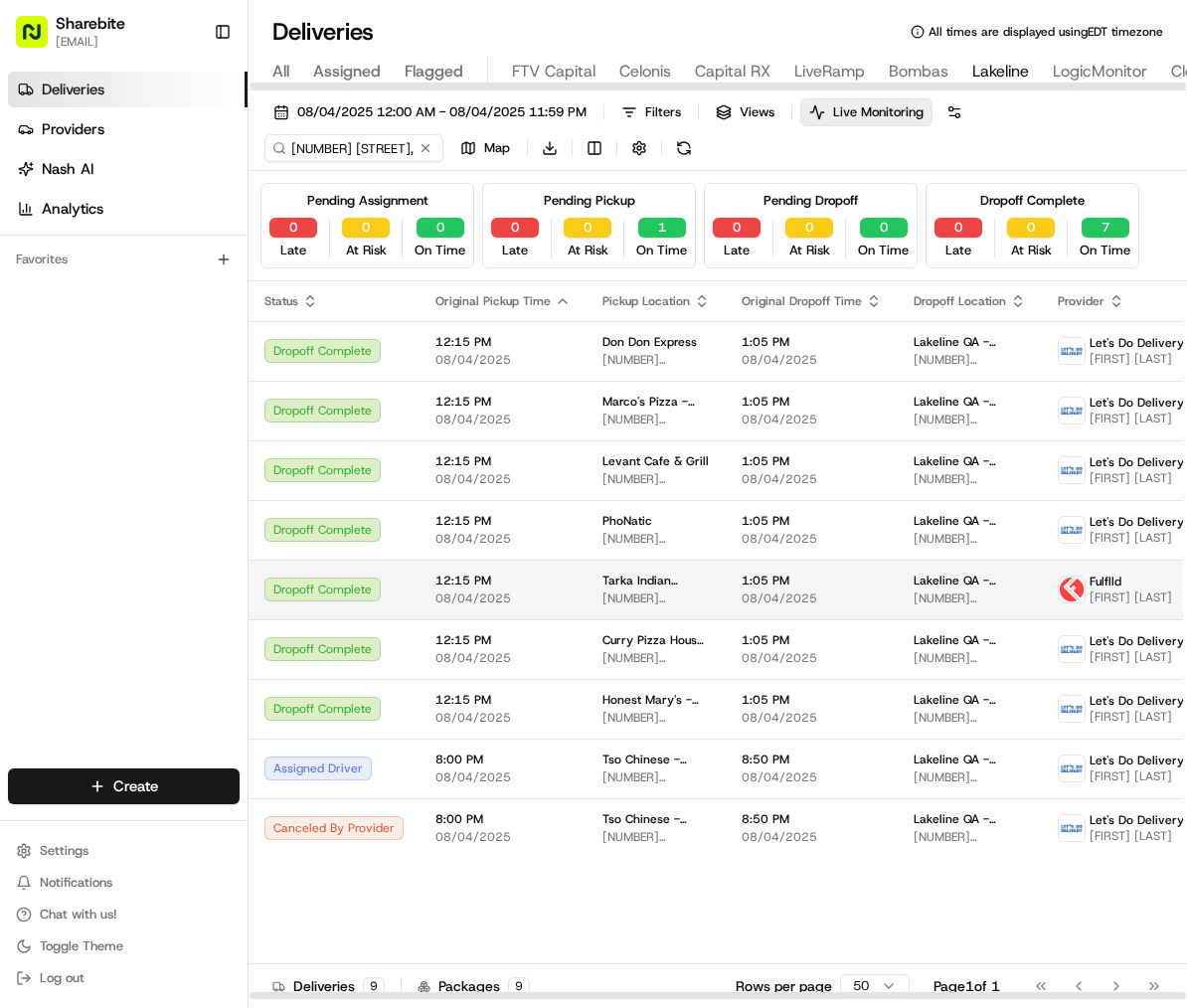 scroll, scrollTop: 0, scrollLeft: 0, axis: both 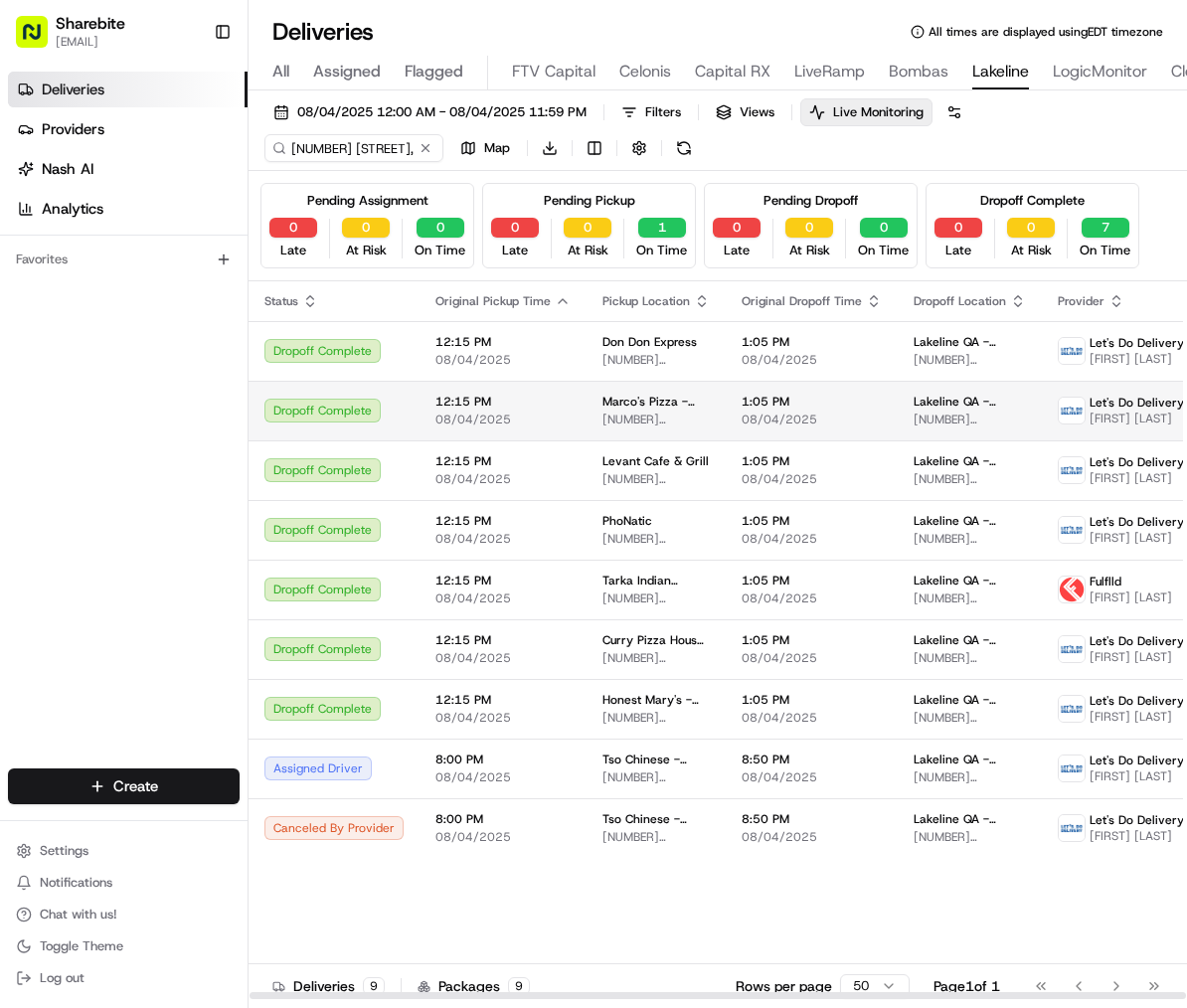 click on "10019 W Parmer Ln, Austin, TX 78717, USA" at bounding box center [656, 420] 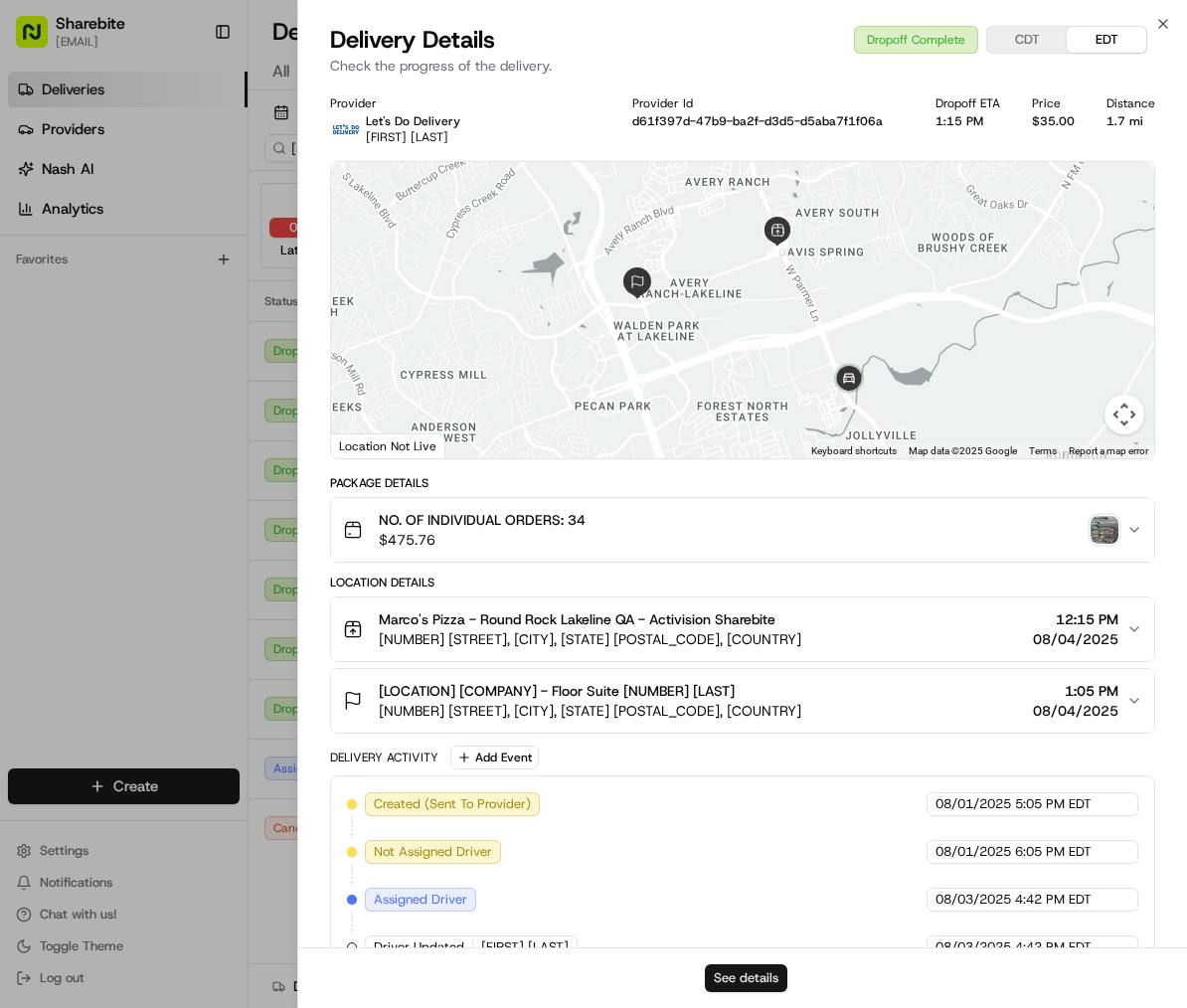 click on "See details" at bounding box center (746, 978) 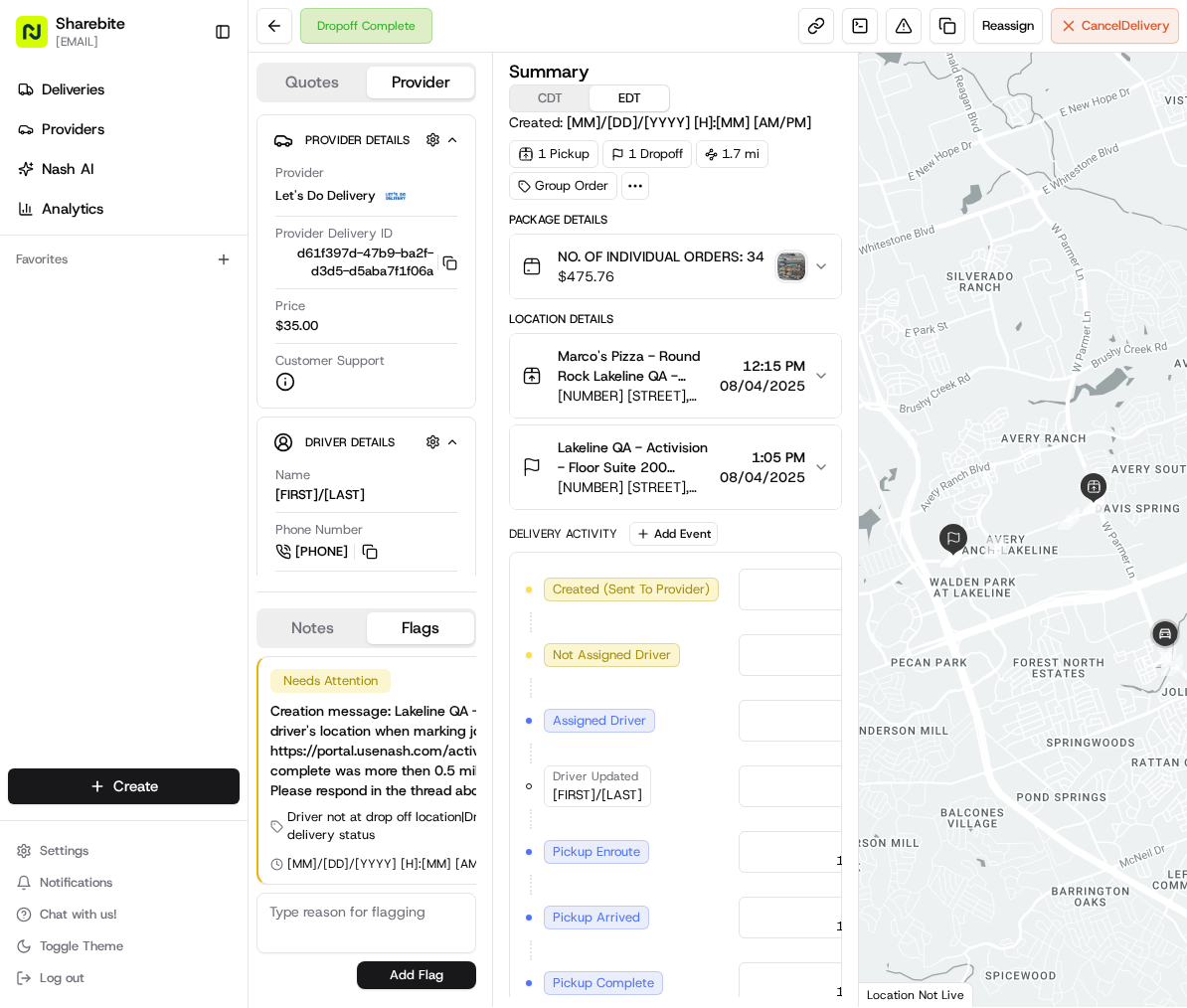scroll, scrollTop: 0, scrollLeft: 0, axis: both 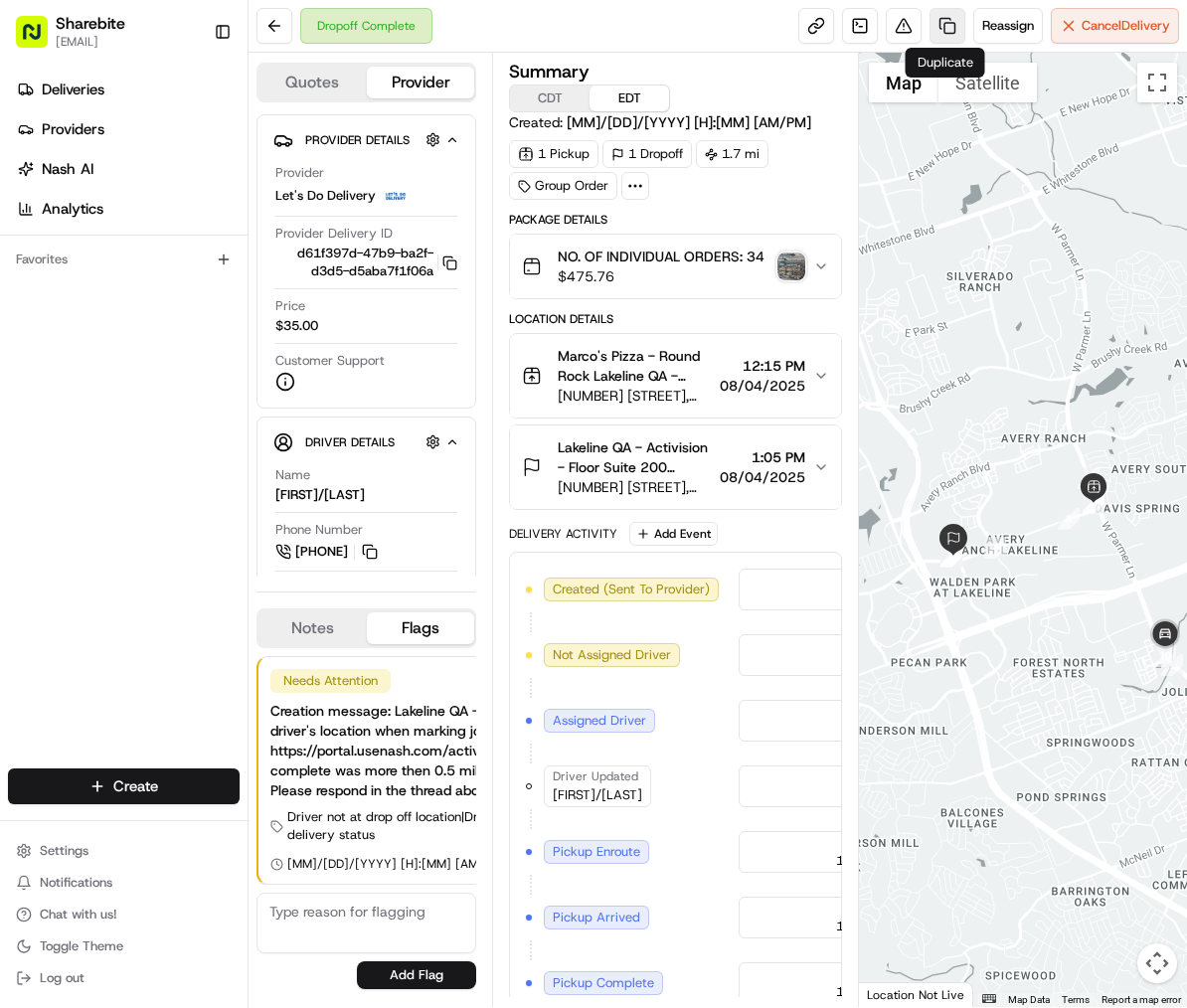 click at bounding box center [947, 26] 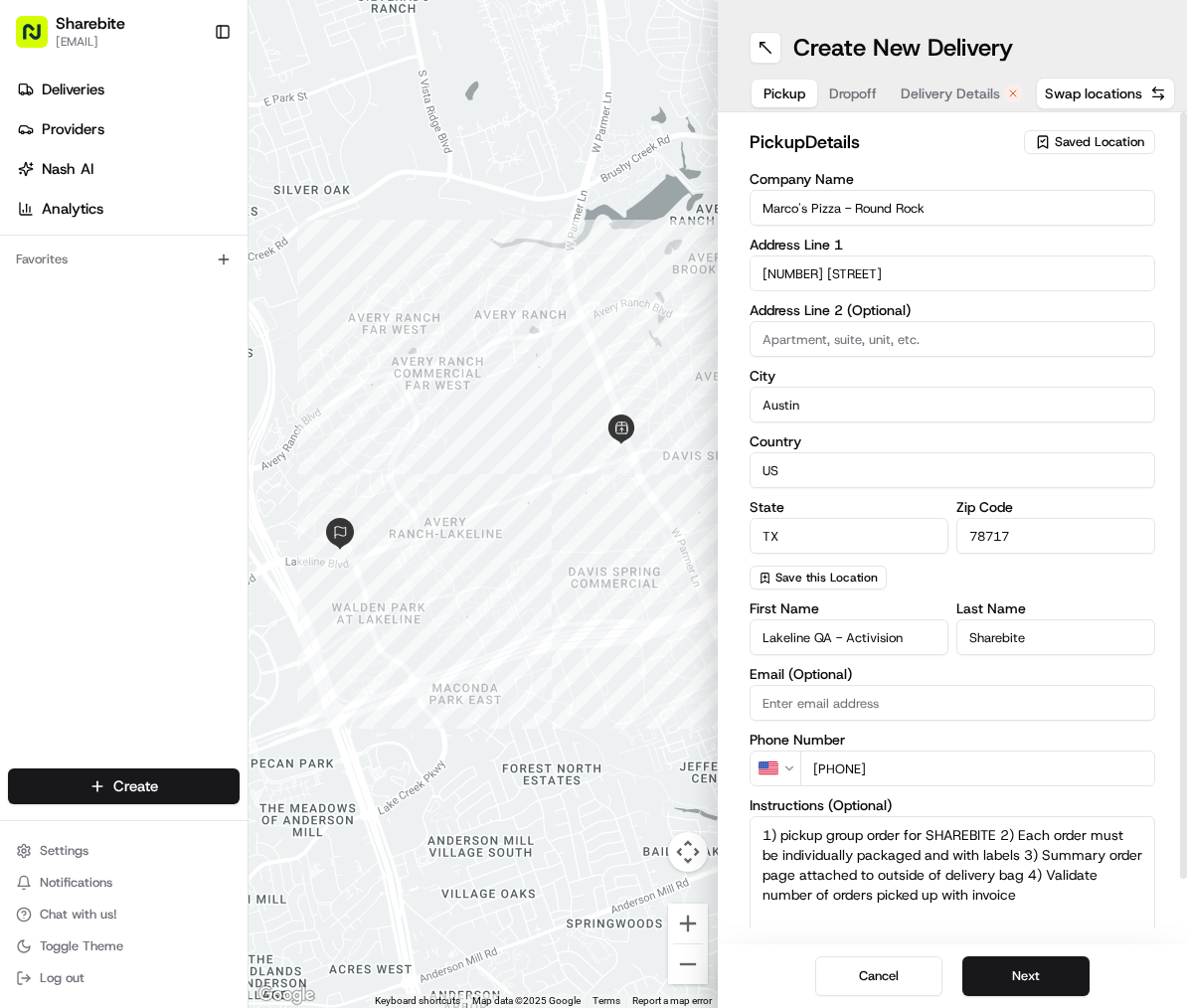 drag, startPoint x: 922, startPoint y: 823, endPoint x: 805, endPoint y: 823, distance: 117 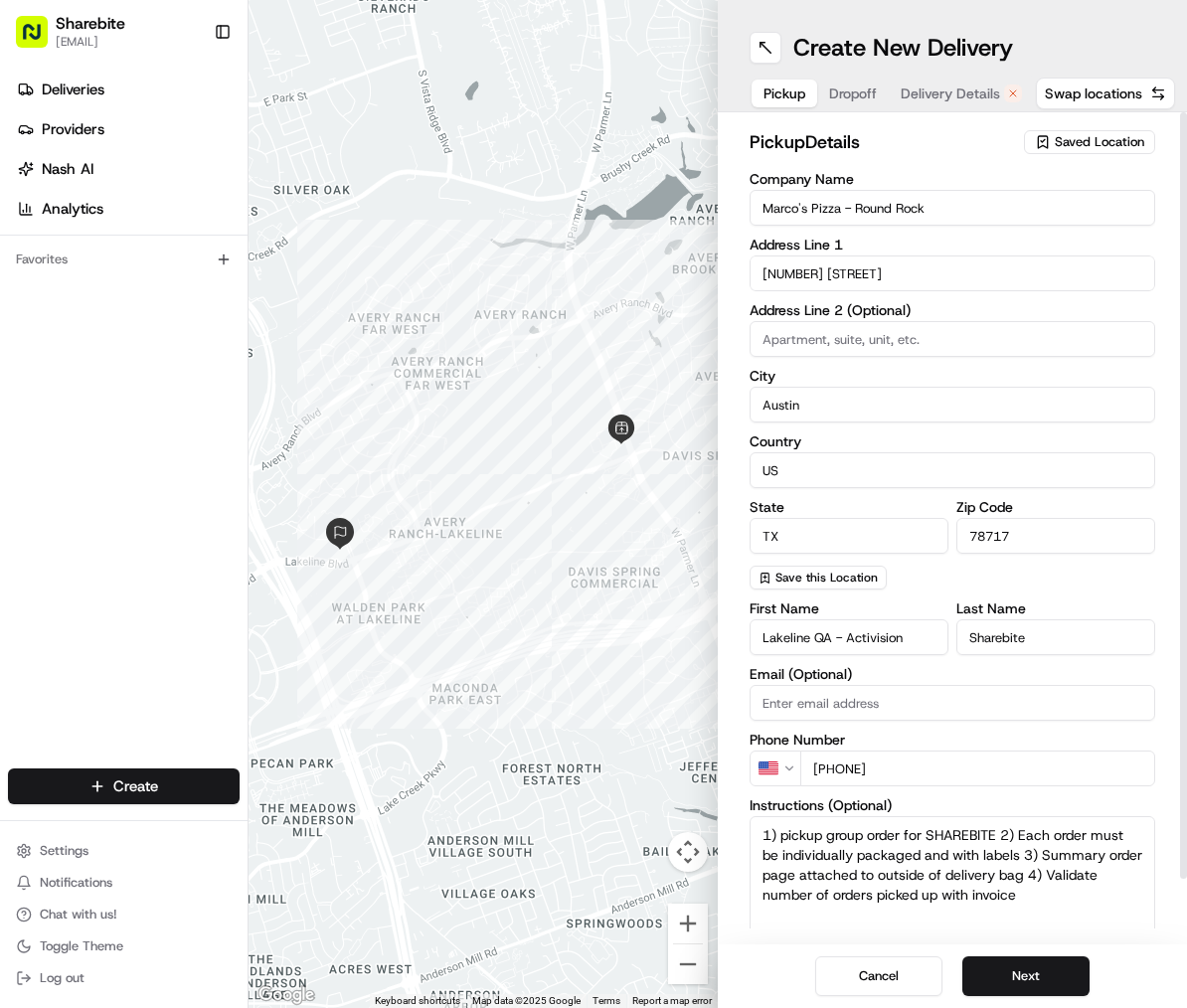 drag, startPoint x: 926, startPoint y: 830, endPoint x: 780, endPoint y: 832, distance: 146.0137 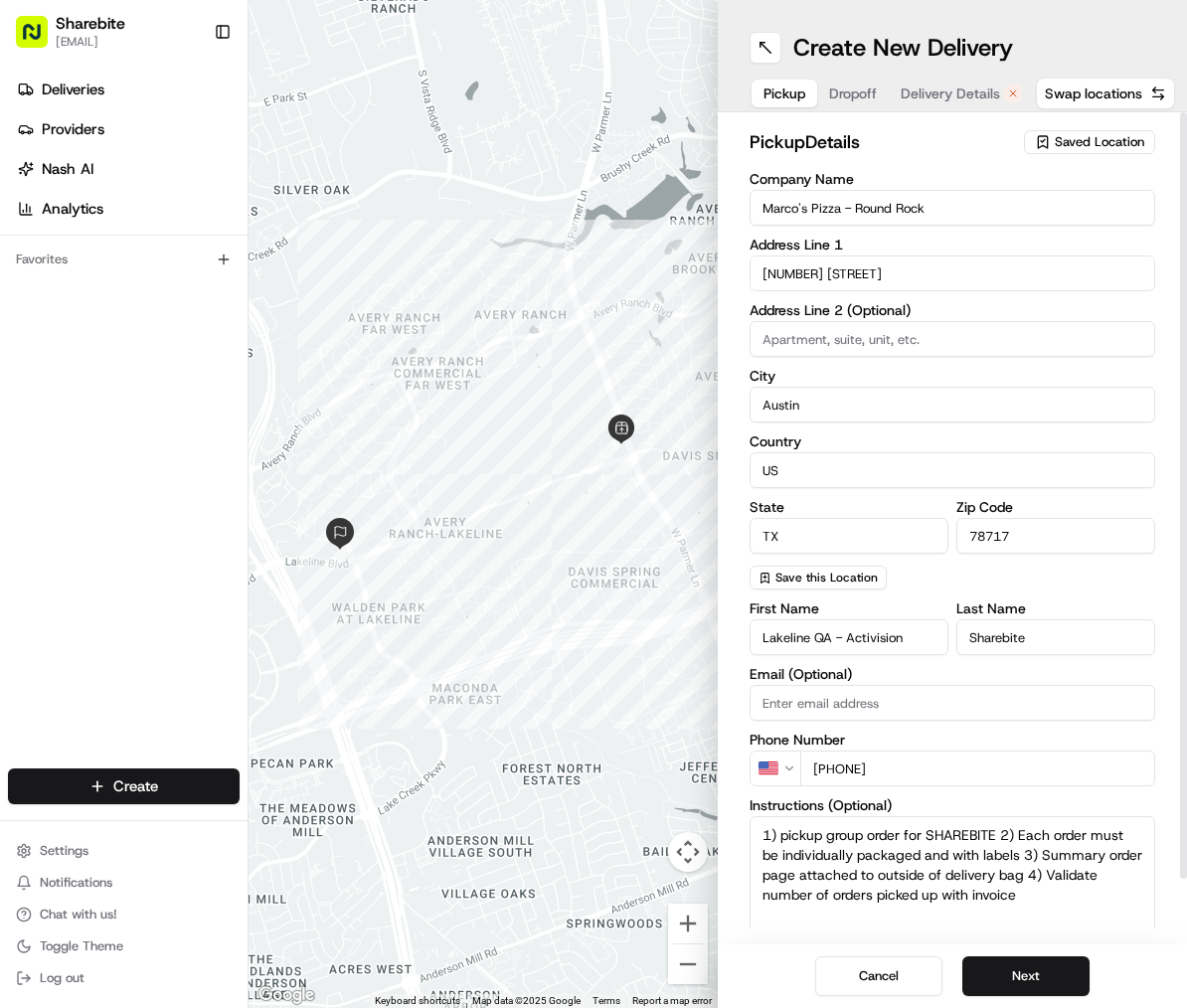 click on "1) pickup group order for SHAREBITE 2) Each order must be individually packaged and with labels 3) Summary order page attached to outside of delivery bag 4) Validate number of orders picked up with invoice" at bounding box center (952, 891) 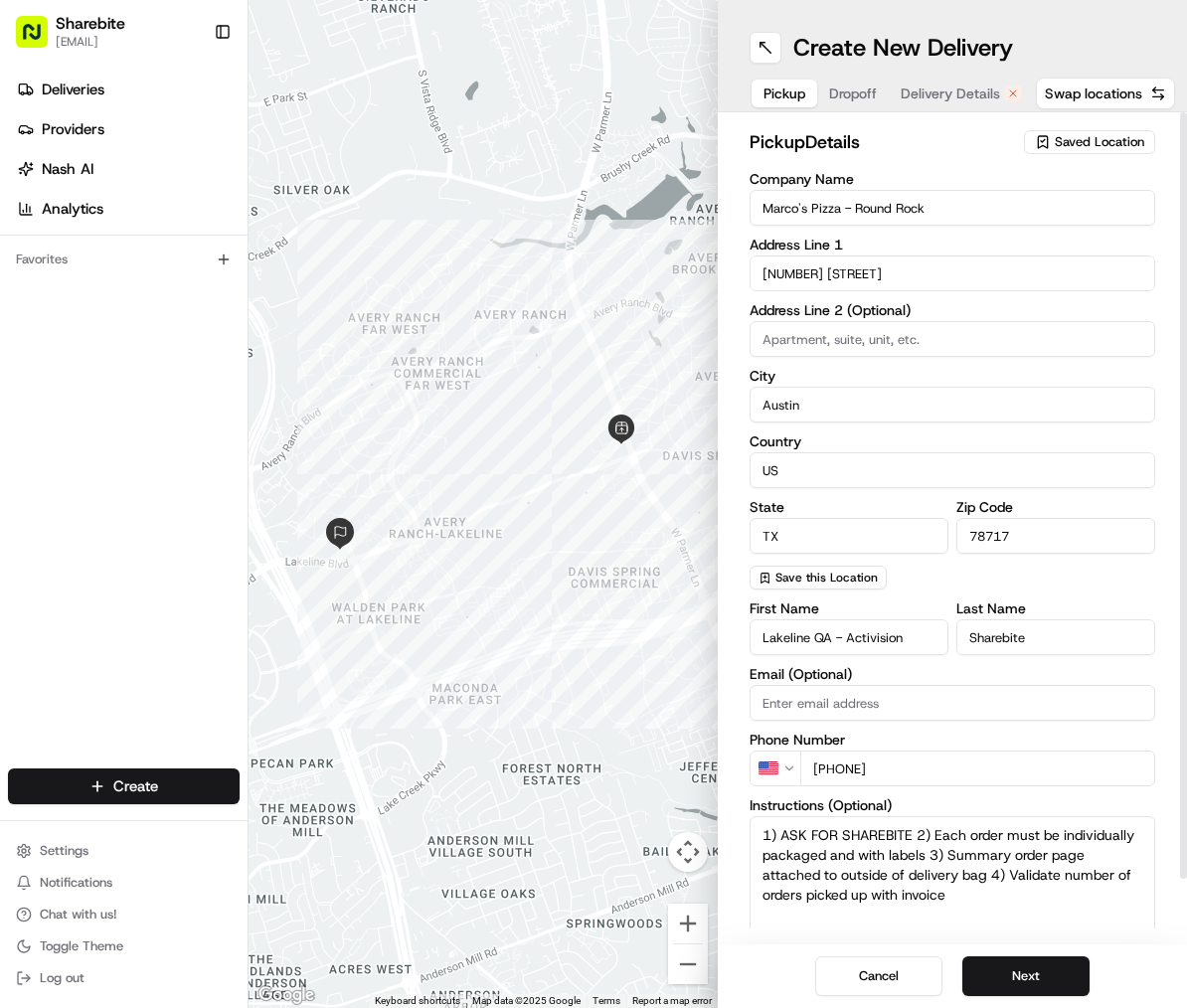 click on "1) ASK FOR SHAREBITE 2) Each order must be individually packaged and with labels 3) Summary order page attached to outside of delivery bag 4) Validate number of orders picked up with invoice" at bounding box center (952, 891) 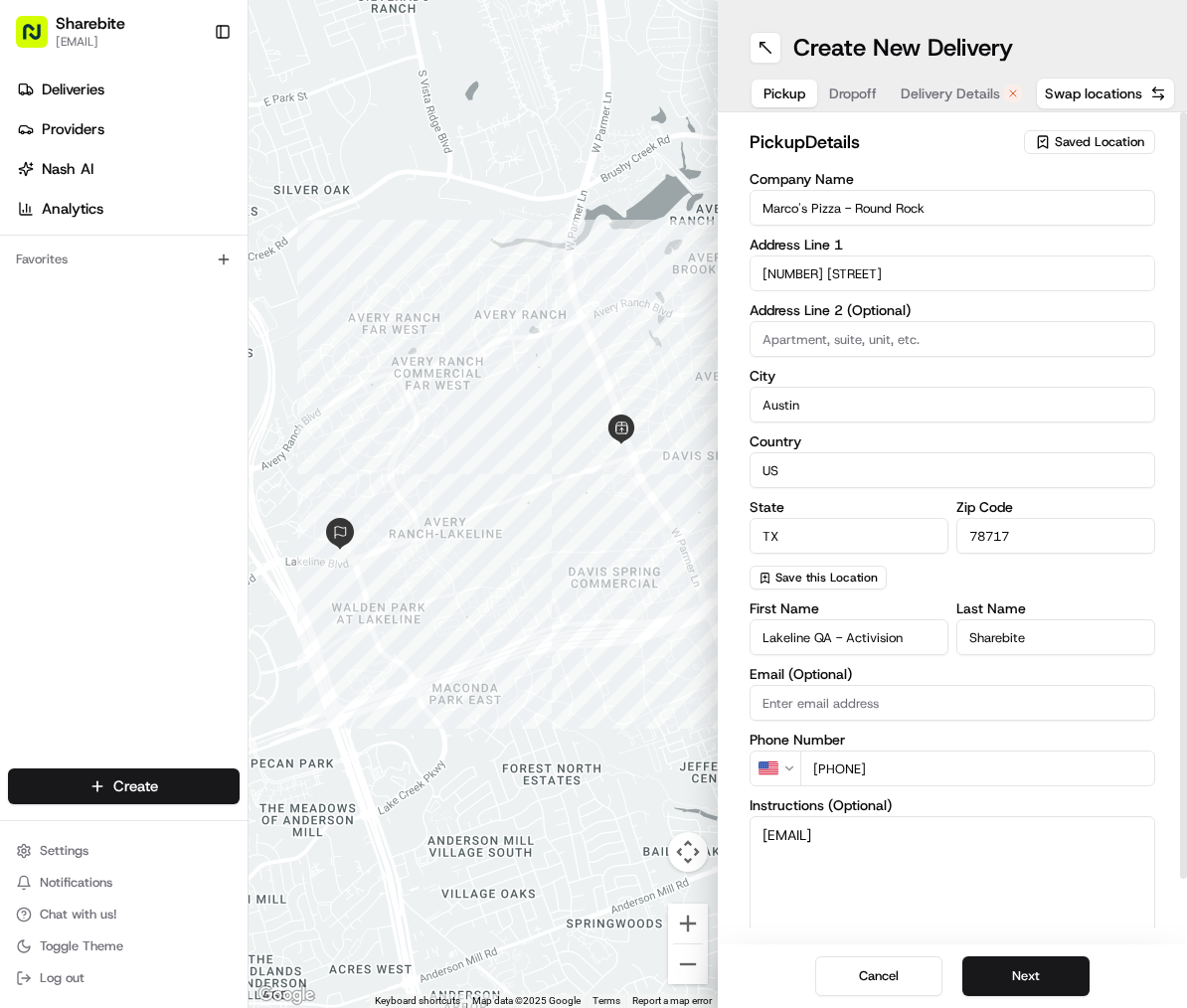 drag, startPoint x: 1057, startPoint y: 830, endPoint x: 997, endPoint y: 830, distance: 60 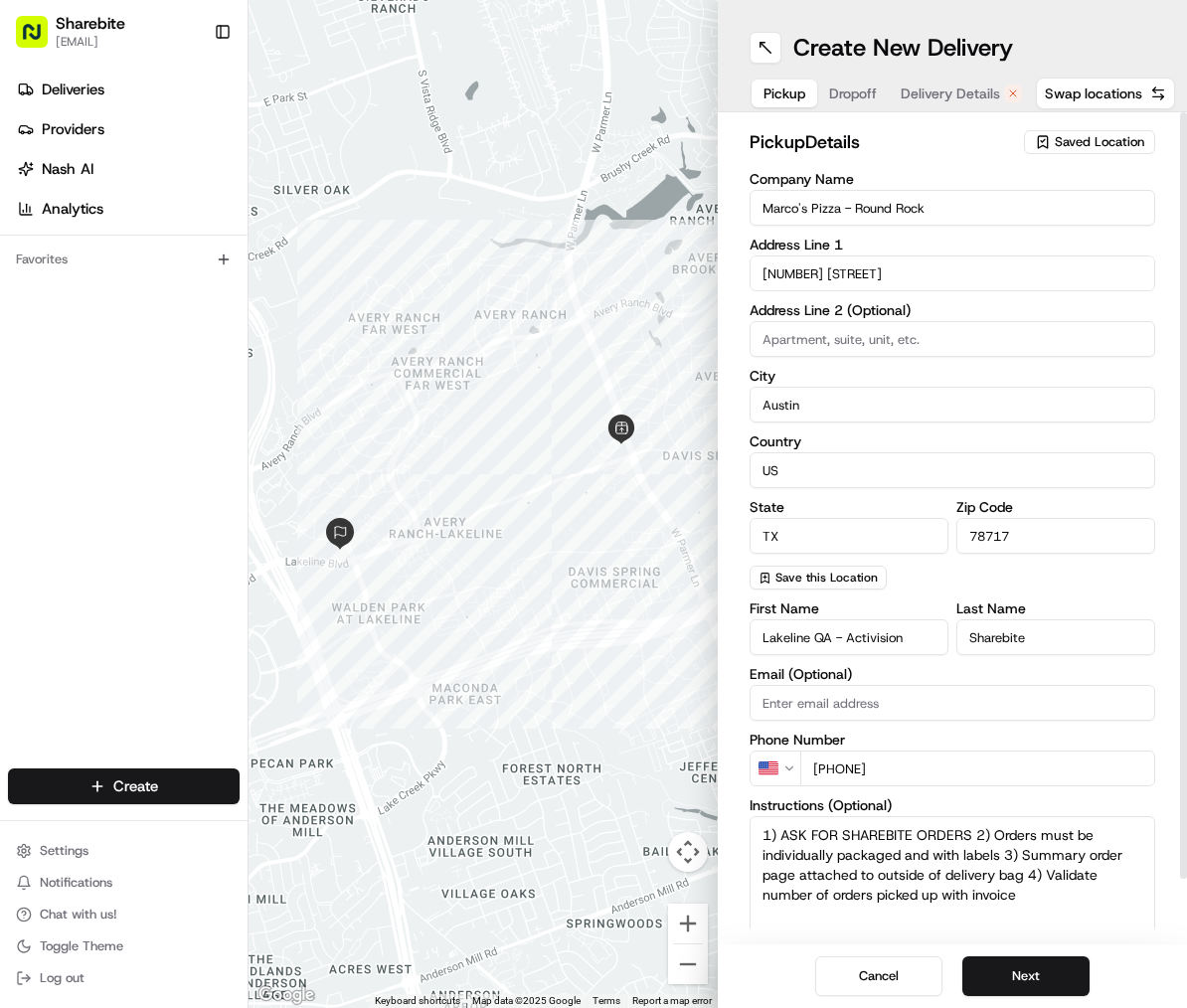 drag, startPoint x: 1004, startPoint y: 903, endPoint x: 999, endPoint y: 852, distance: 51.24451 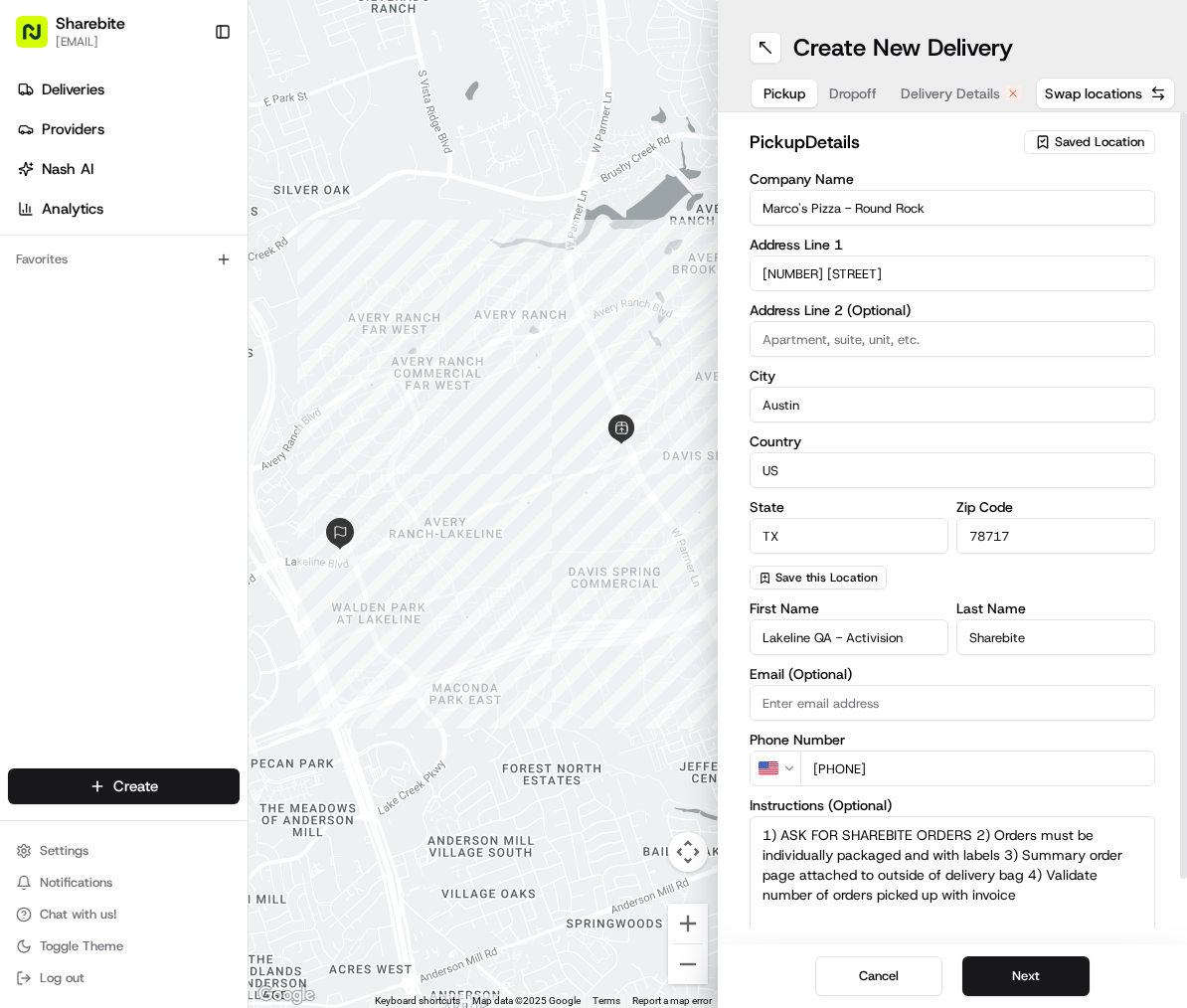 click on "1) ASK FOR SHAREBITE ORDERS 2) Orders must be individually packaged and with labels 3) Summary order page attached to outside of delivery bag 4) Validate number of orders picked up with invoice" at bounding box center [952, 891] 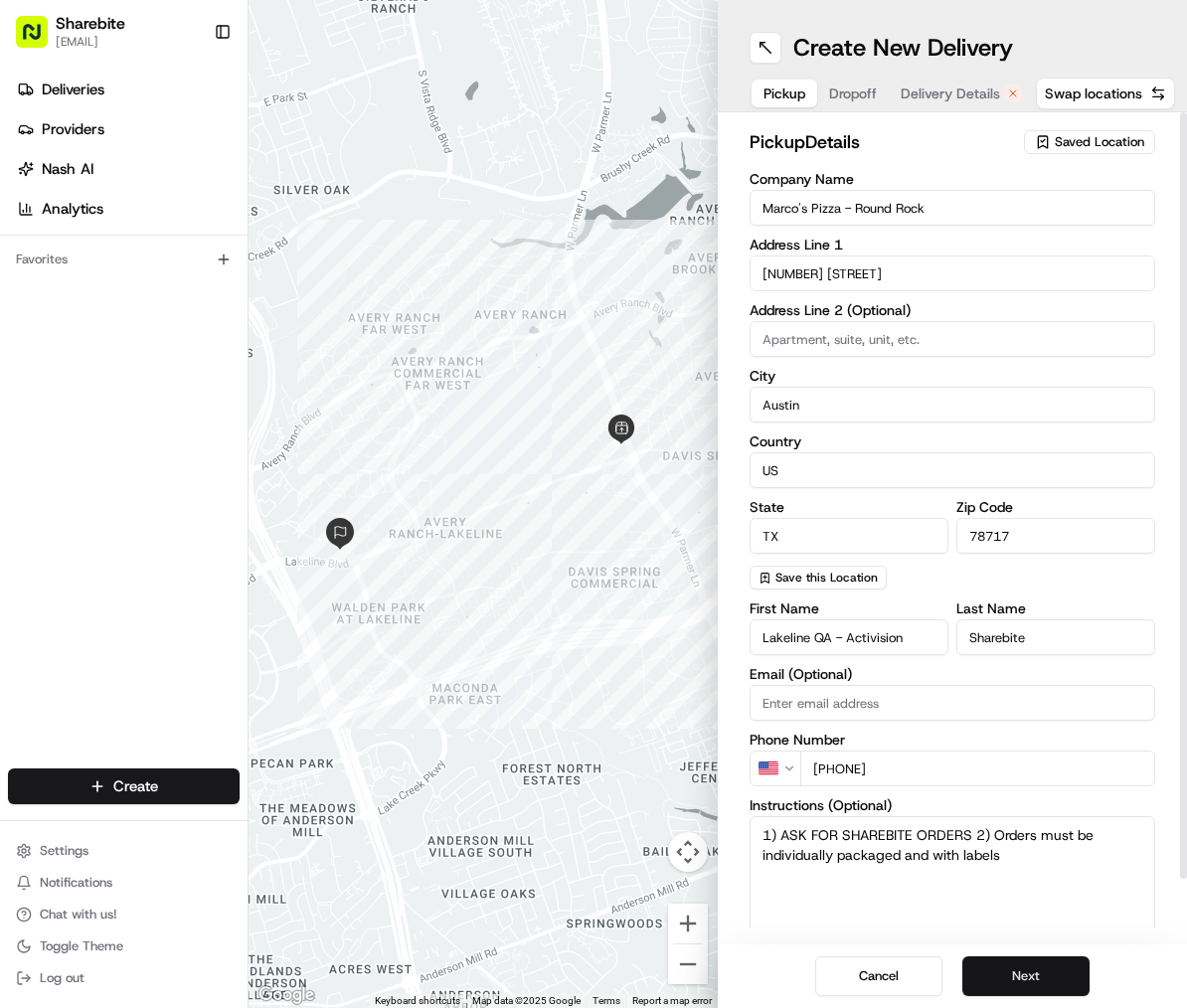 type on "1) ASK FOR SHAREBITE ORDERS 2) Orders must be individually packaged and with labels" 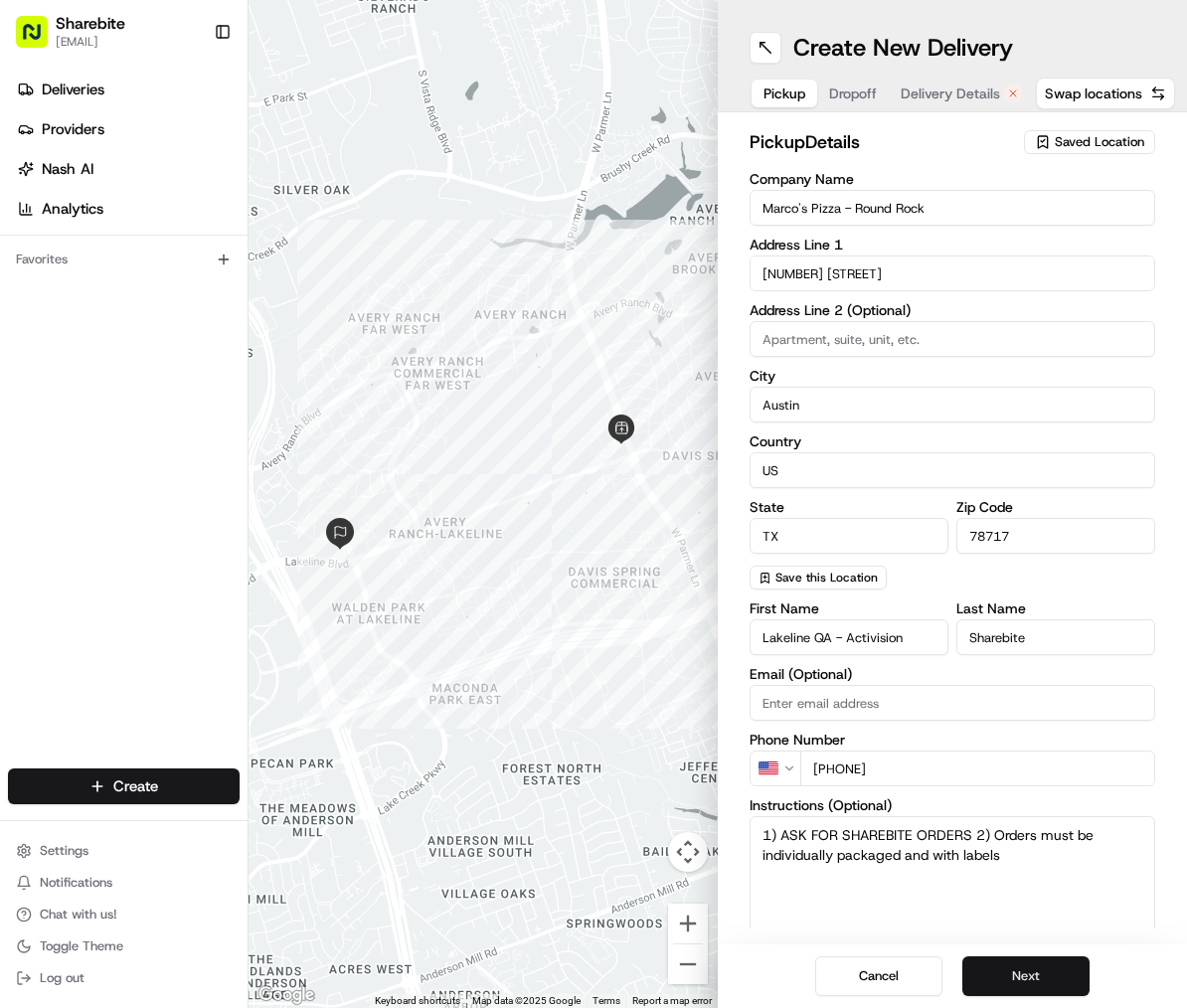 click on "Next" at bounding box center [1026, 976] 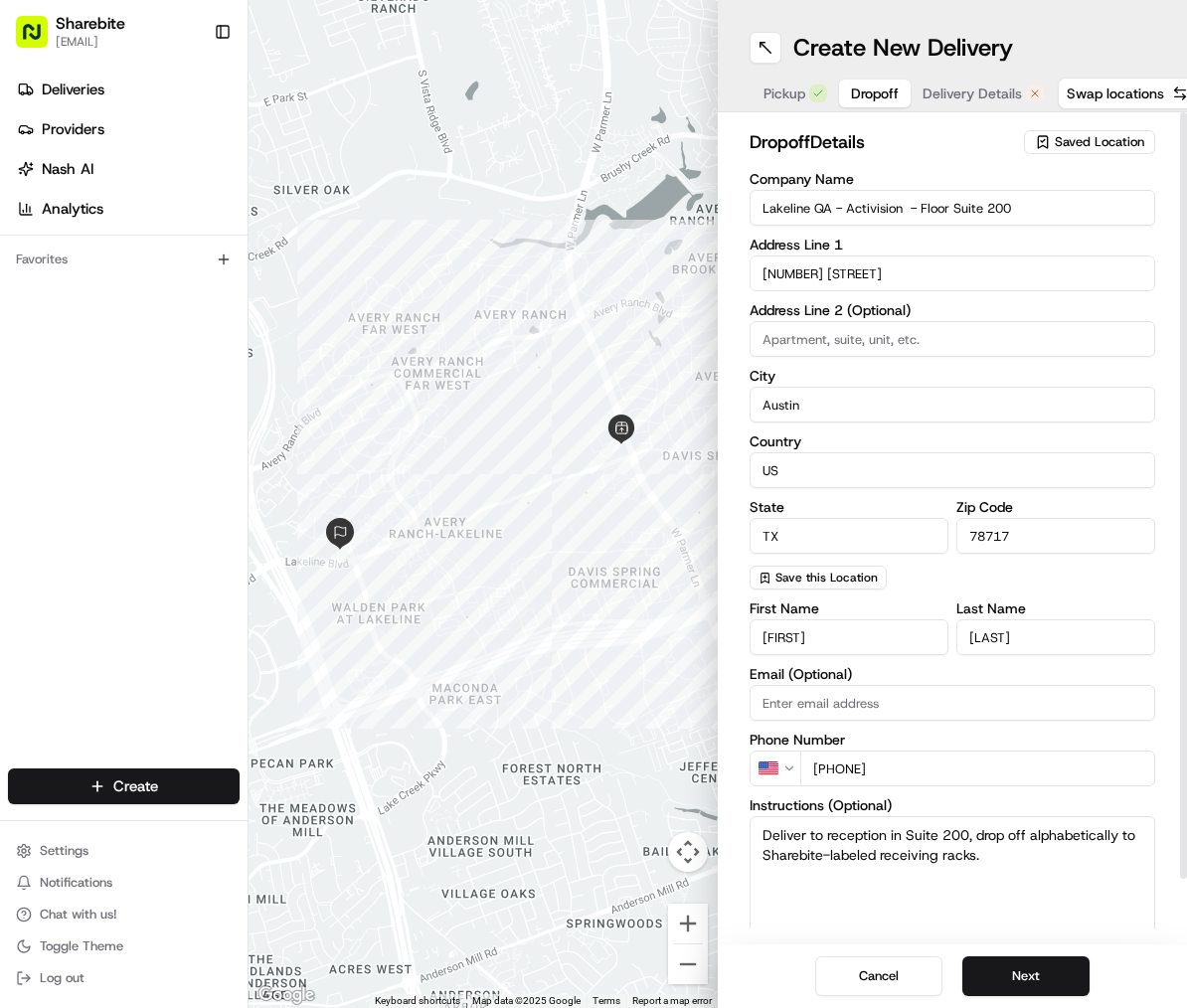 click on "Judy" at bounding box center (849, 637) 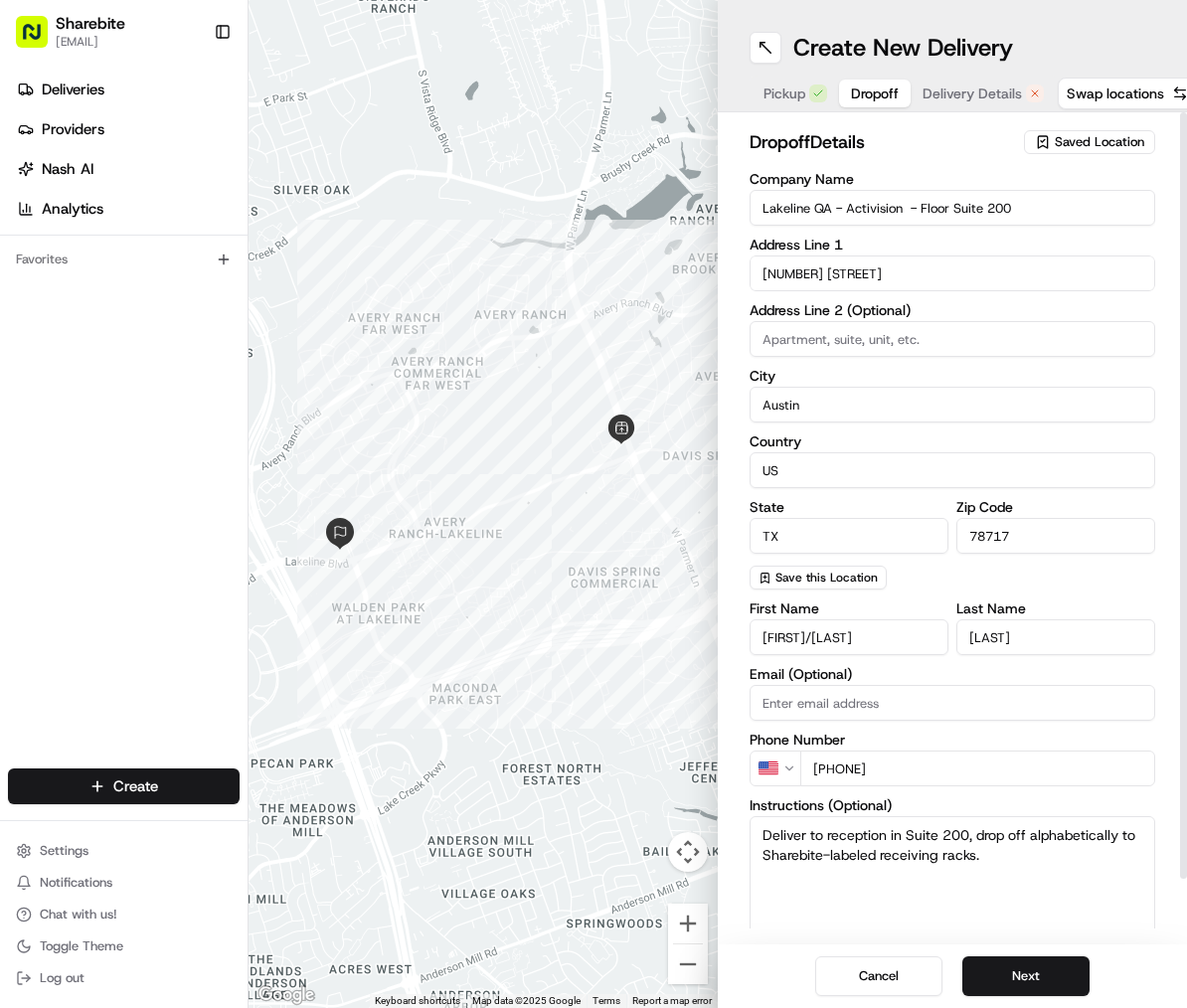type on "Thomas/Damien" 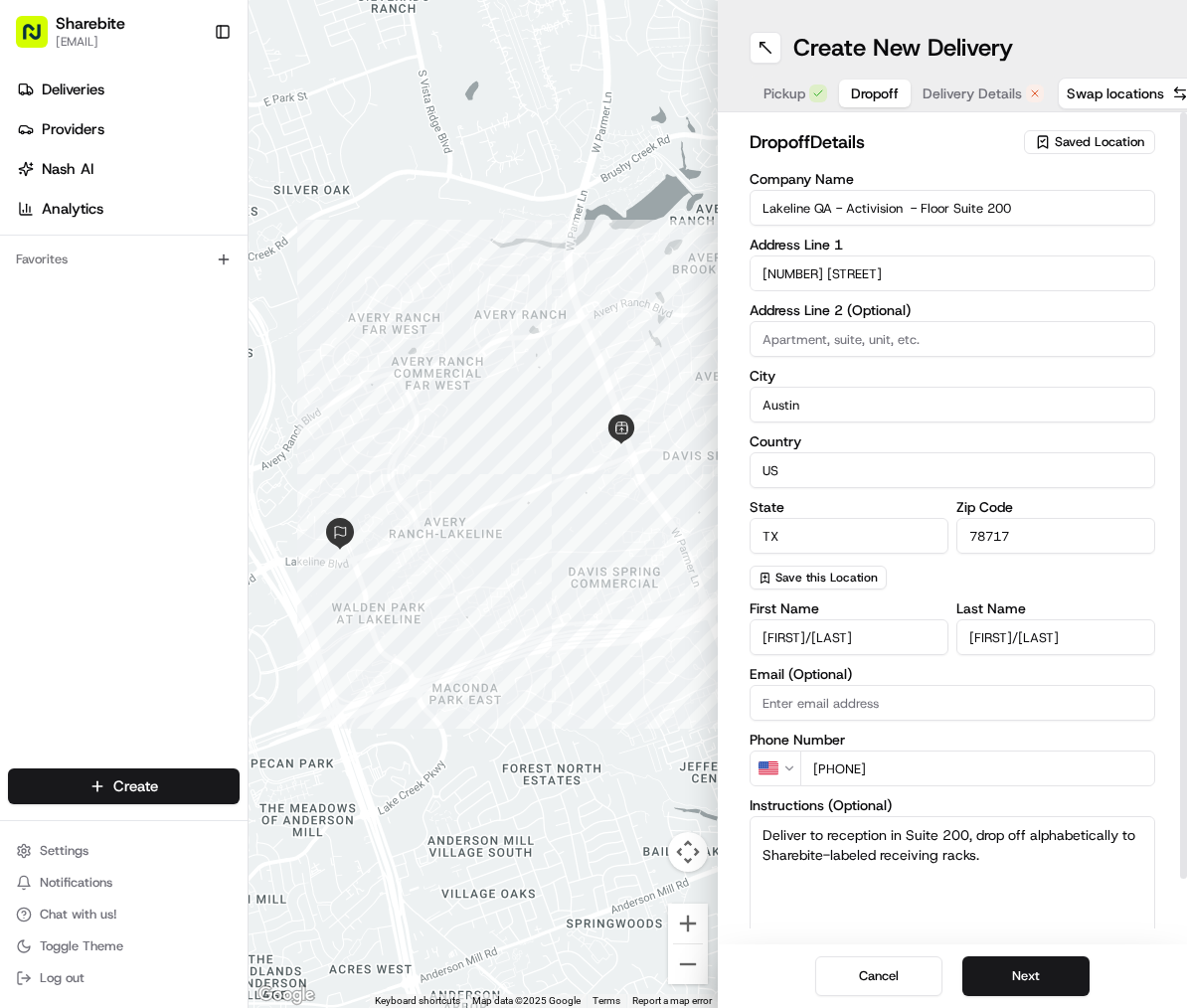 scroll, scrollTop: 69, scrollLeft: 0, axis: vertical 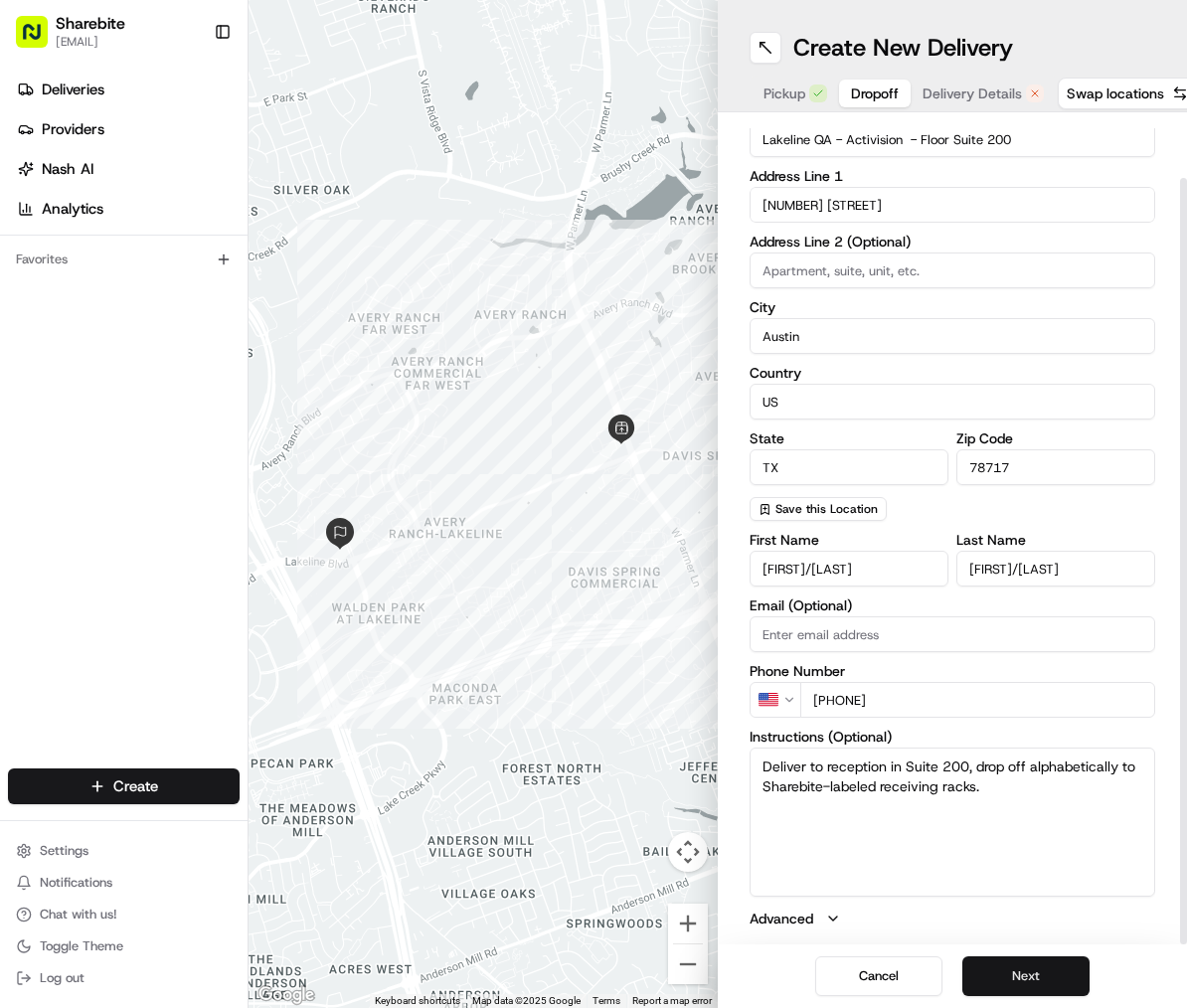 type on "Anderson/Lambright" 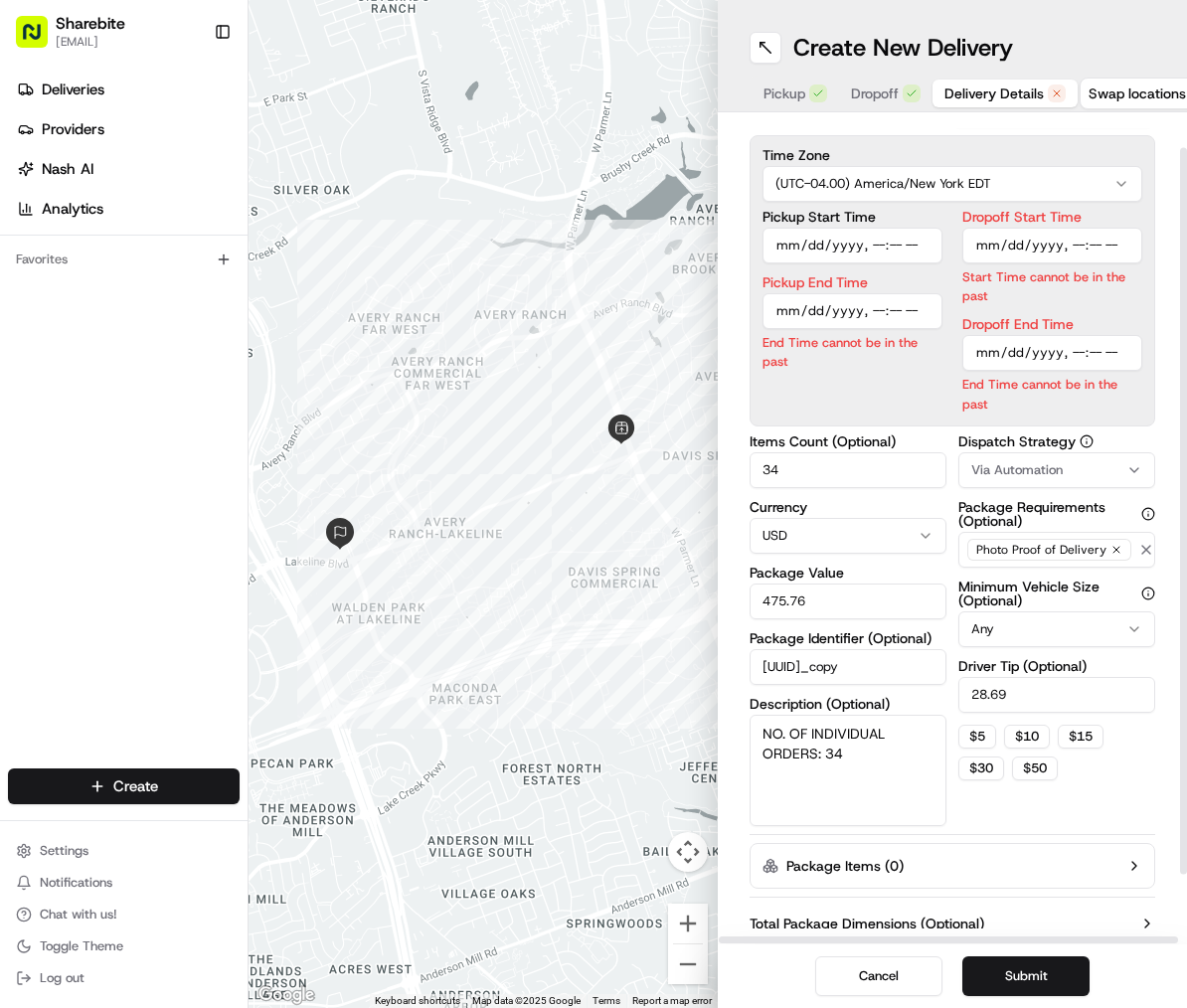 scroll, scrollTop: 0, scrollLeft: 0, axis: both 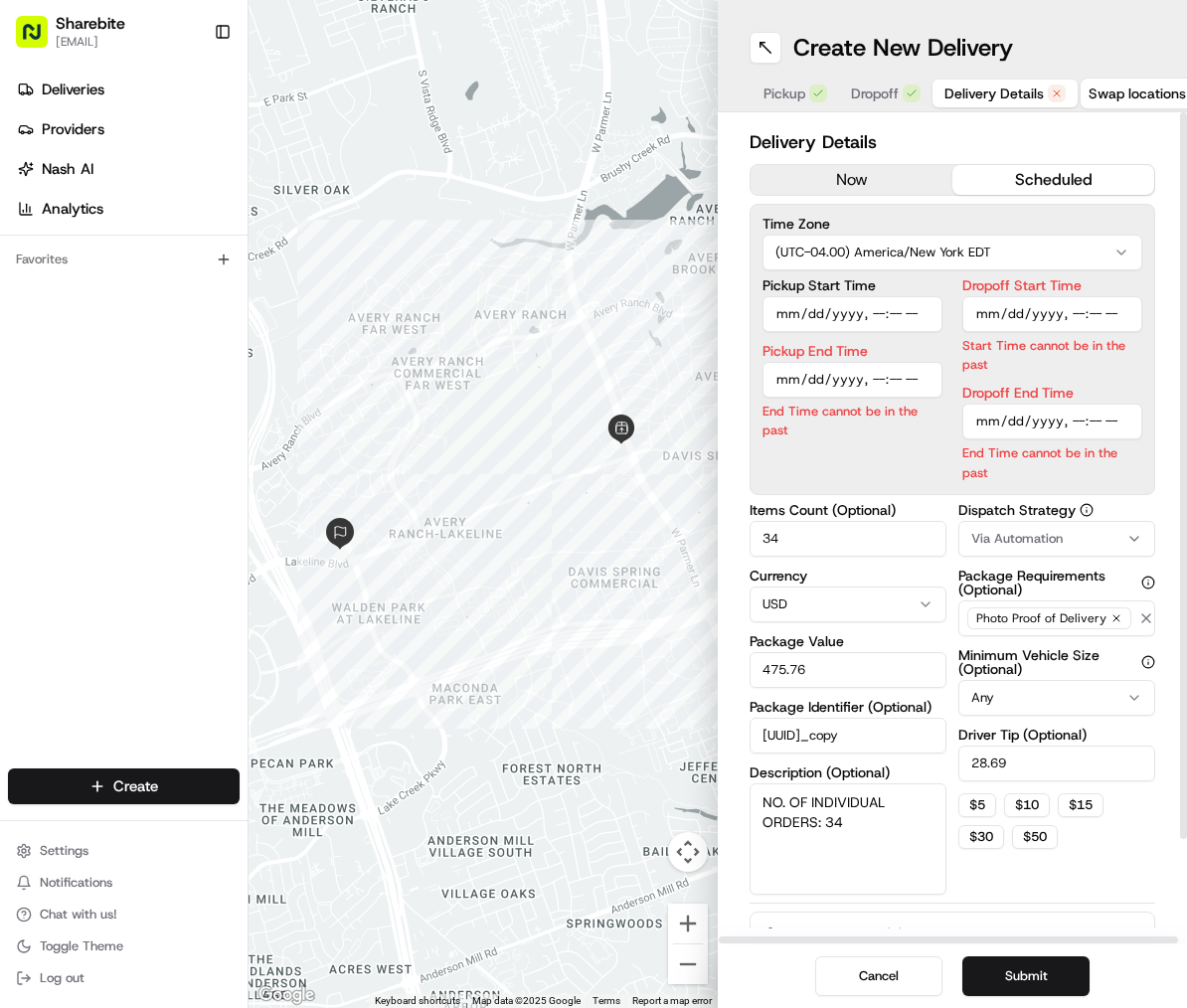click on "now" at bounding box center (851, 180) 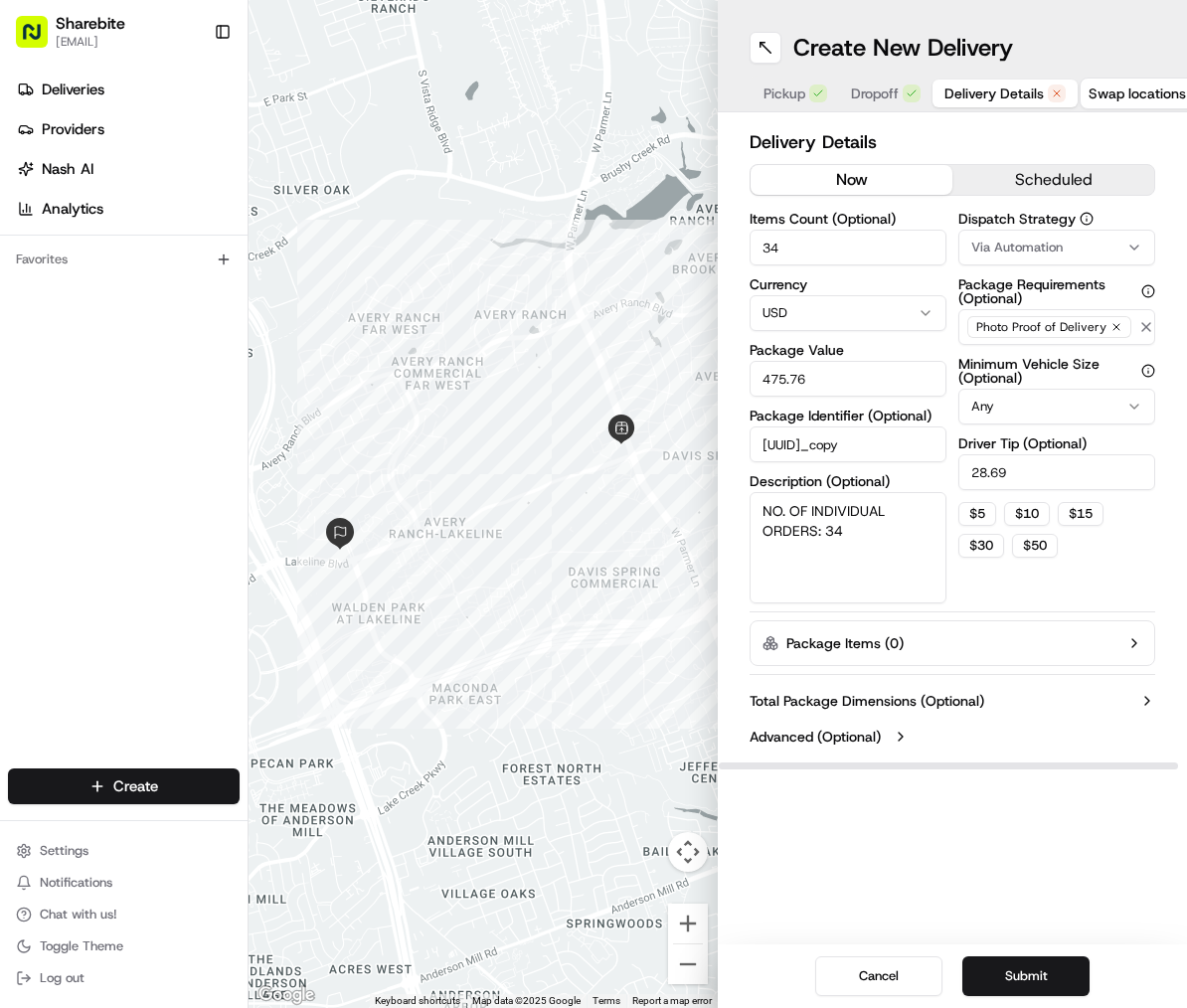 click on "34" at bounding box center (848, 248) 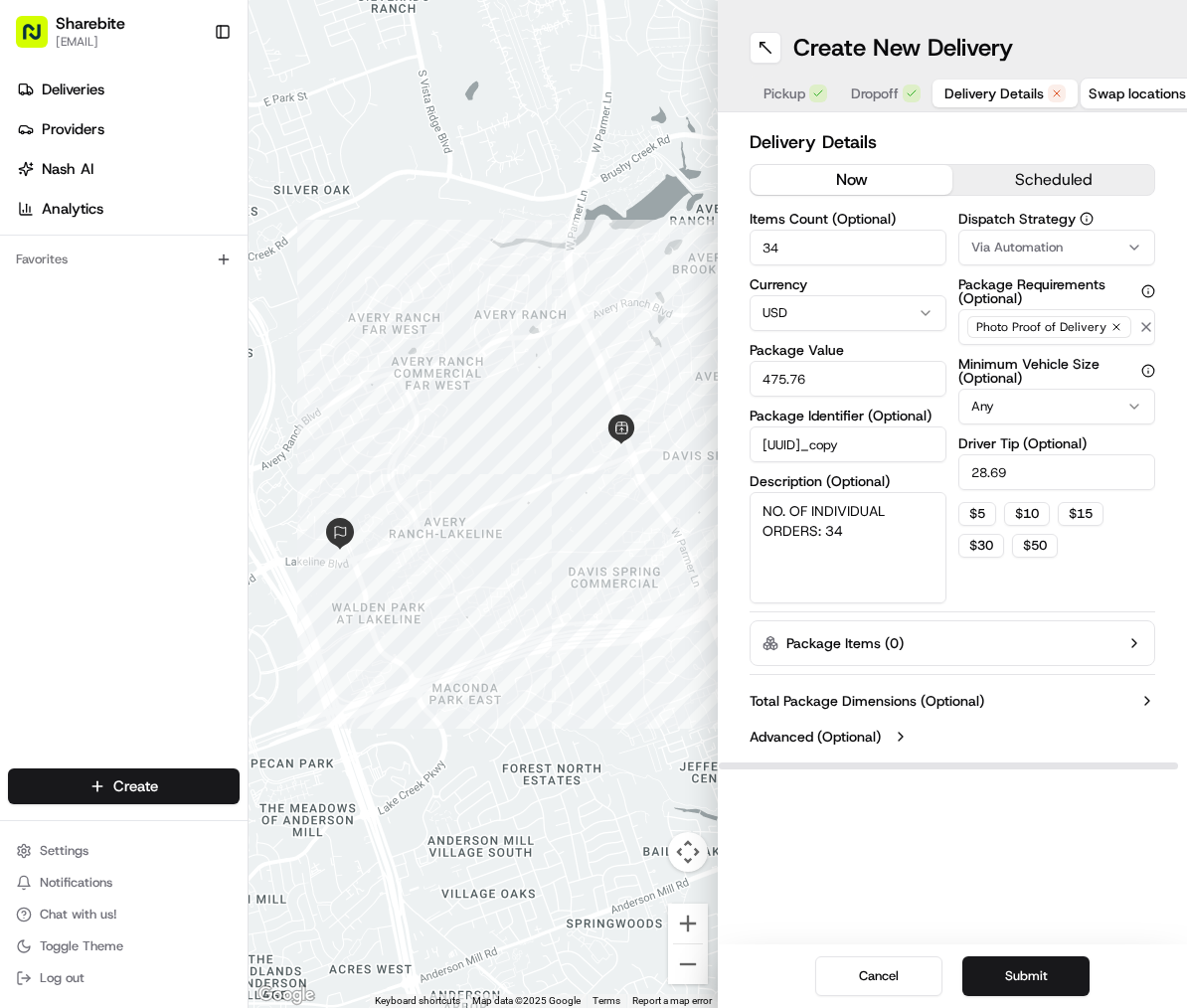 type on "3" 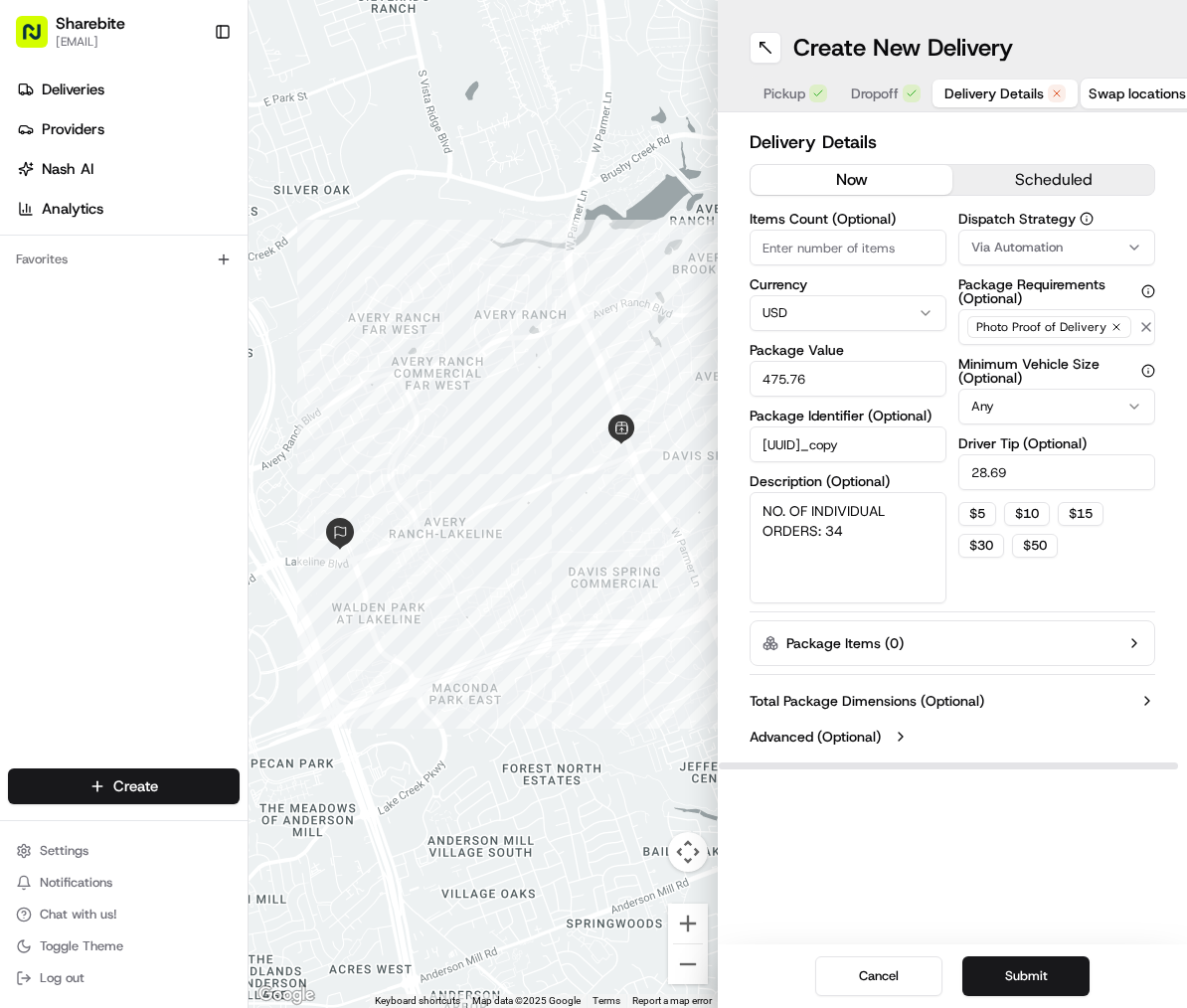 type on "3" 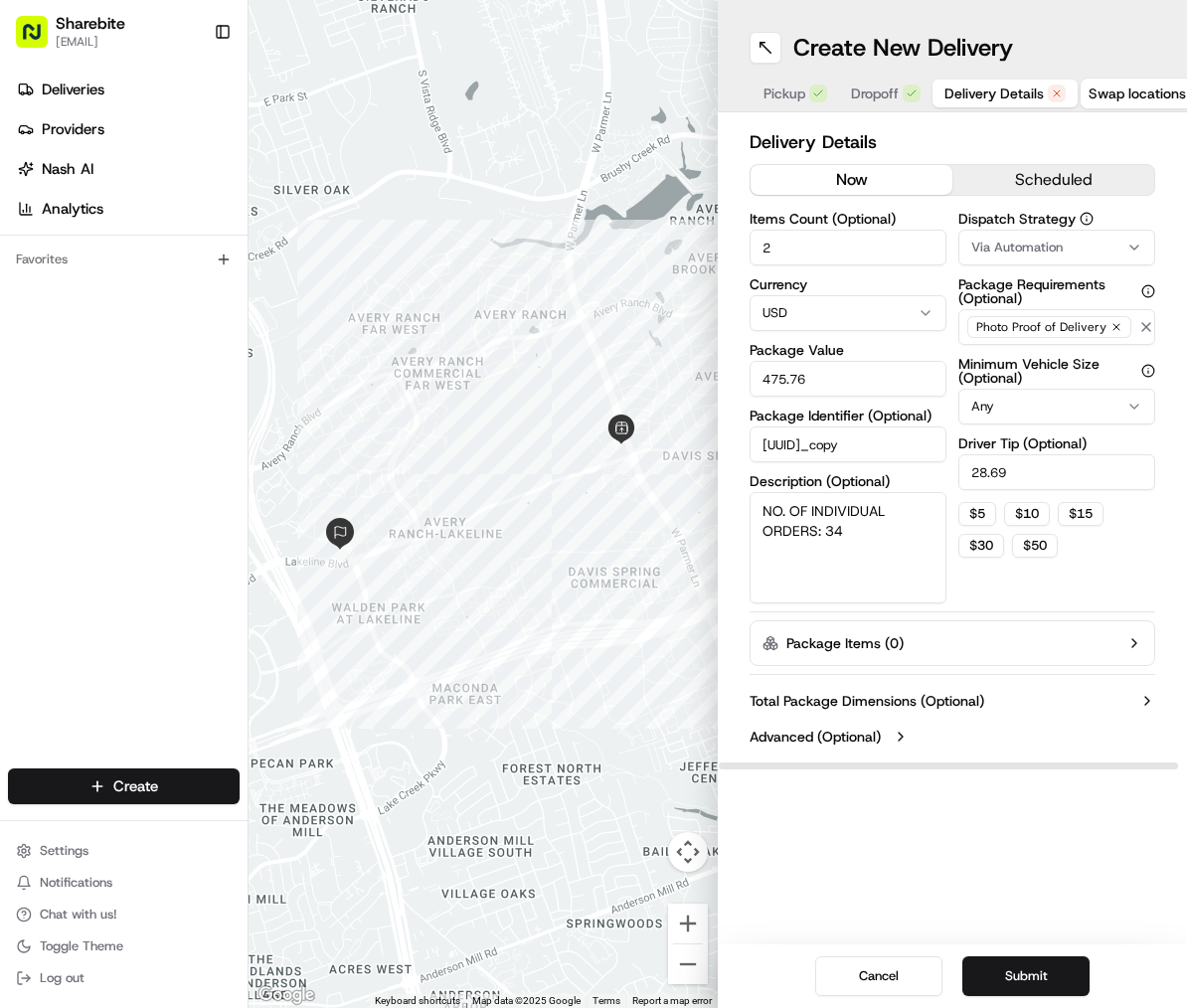 type on "2" 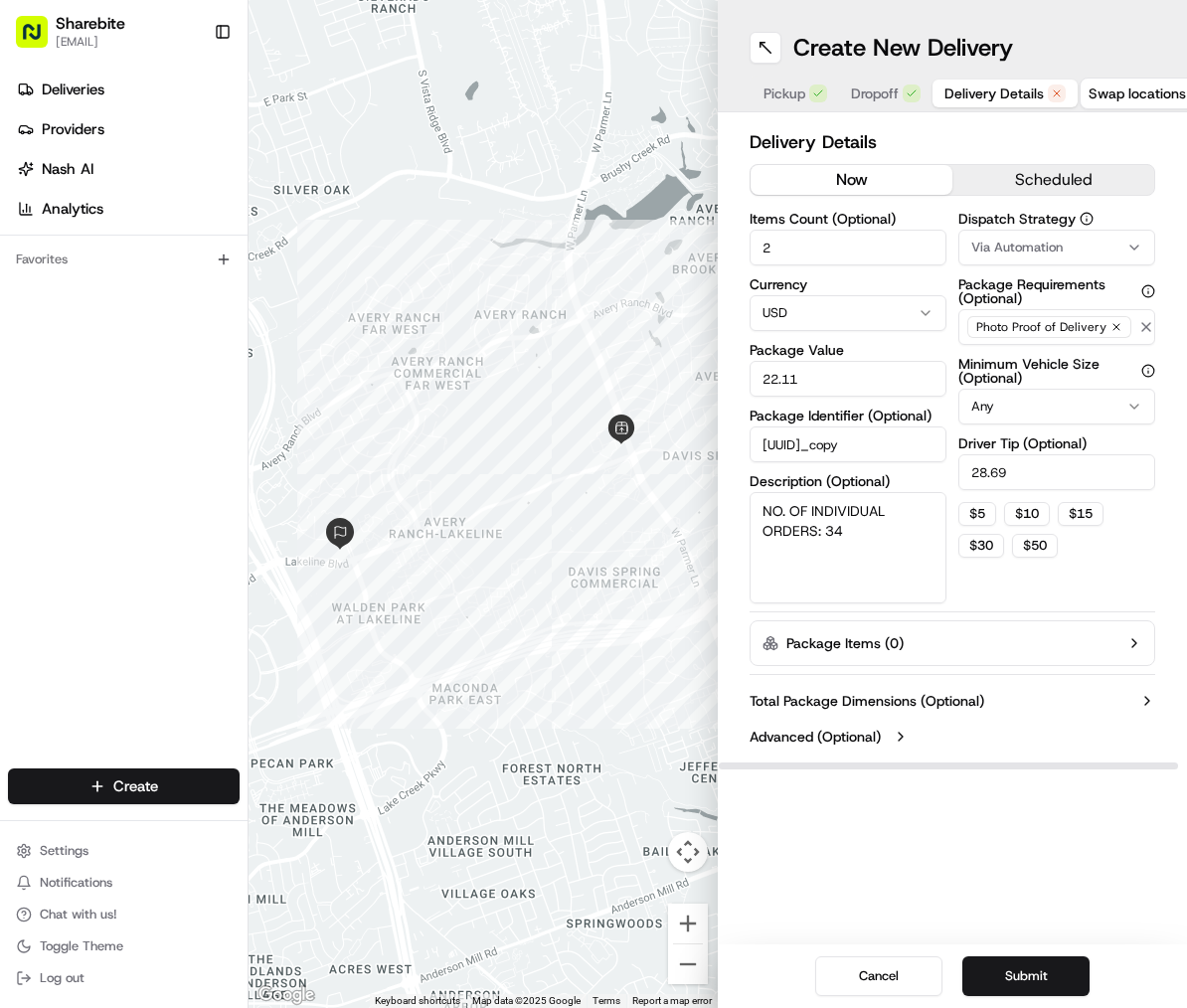 type on "22.11" 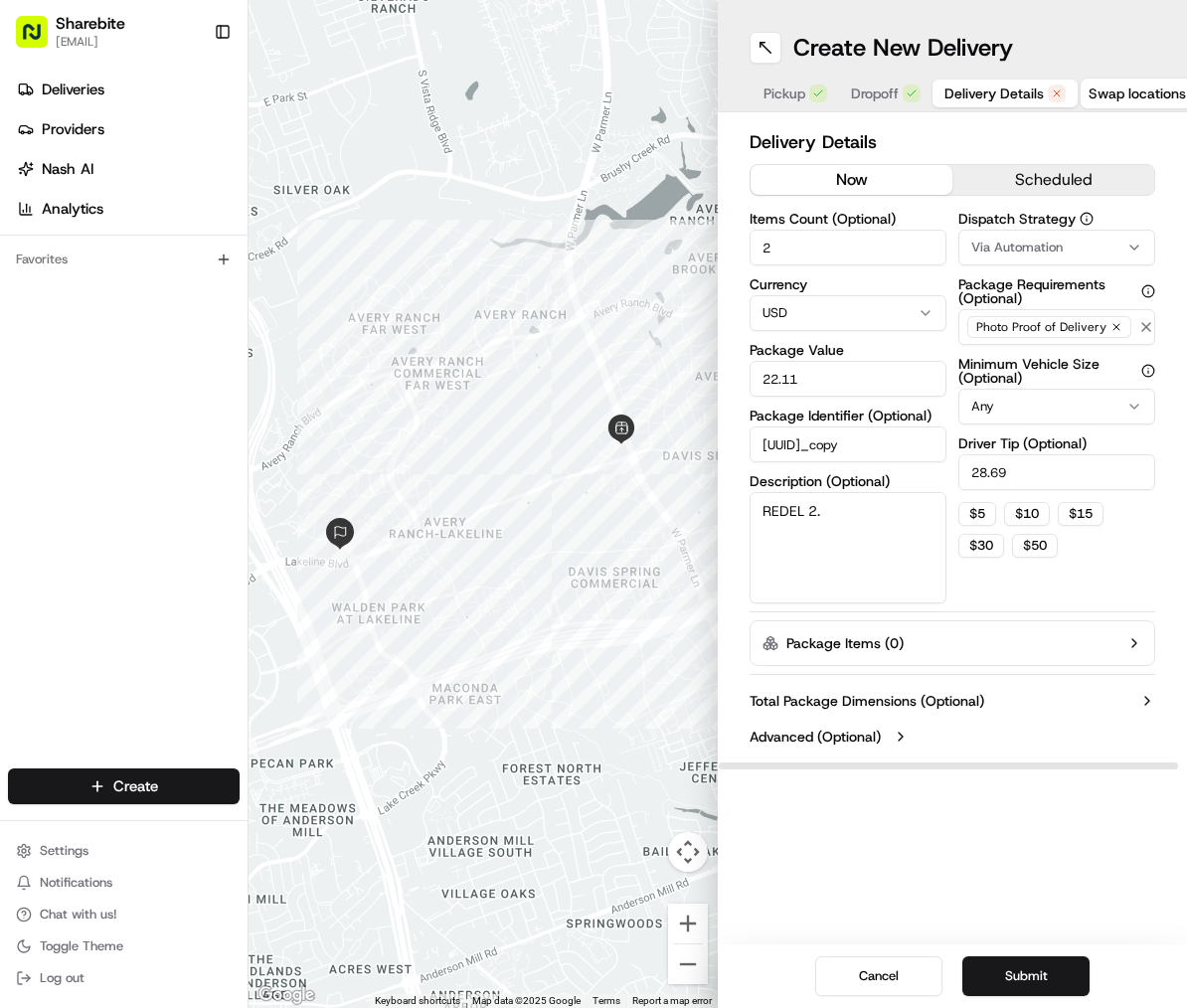 type on "REDEL 2." 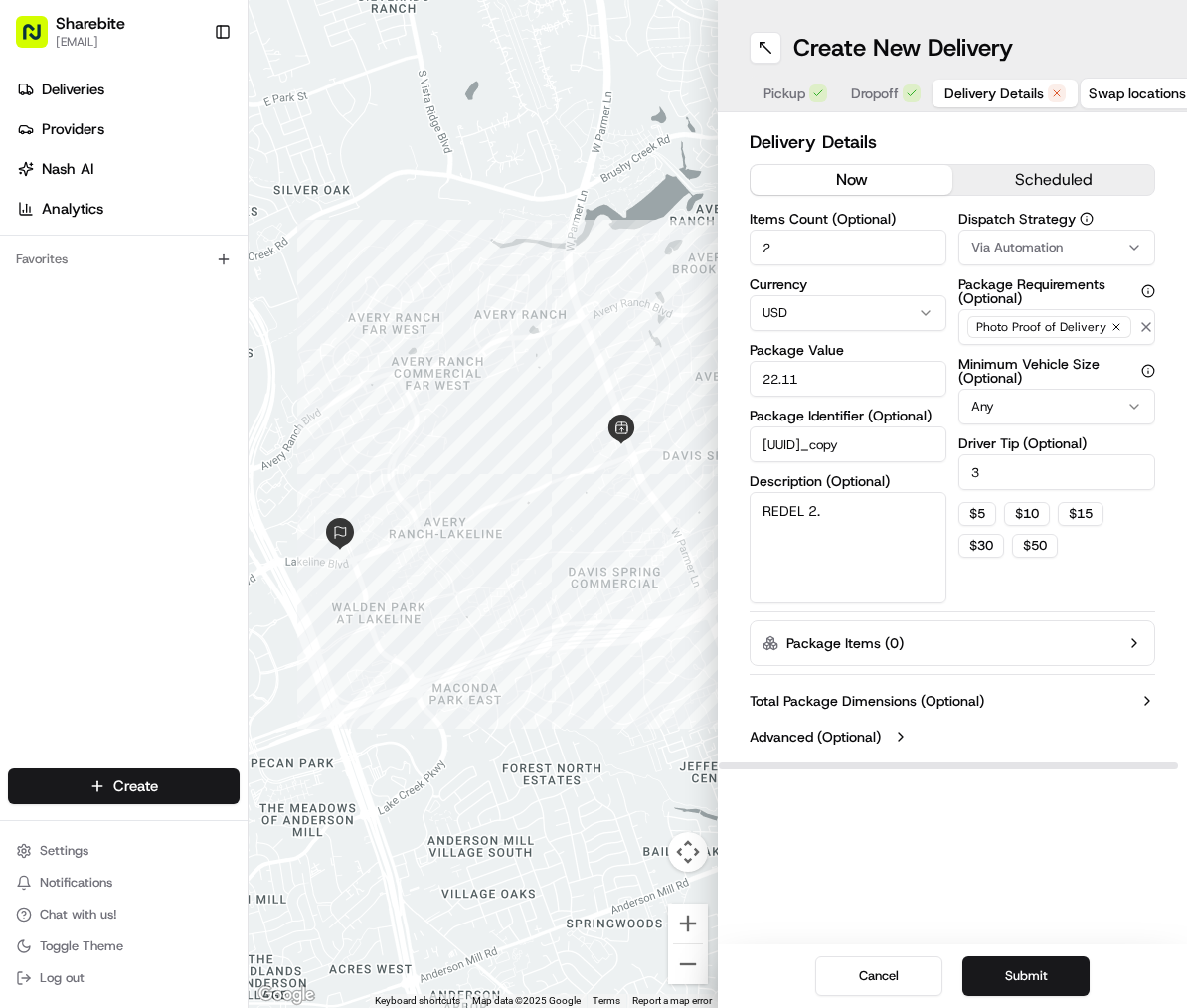 type on "3" 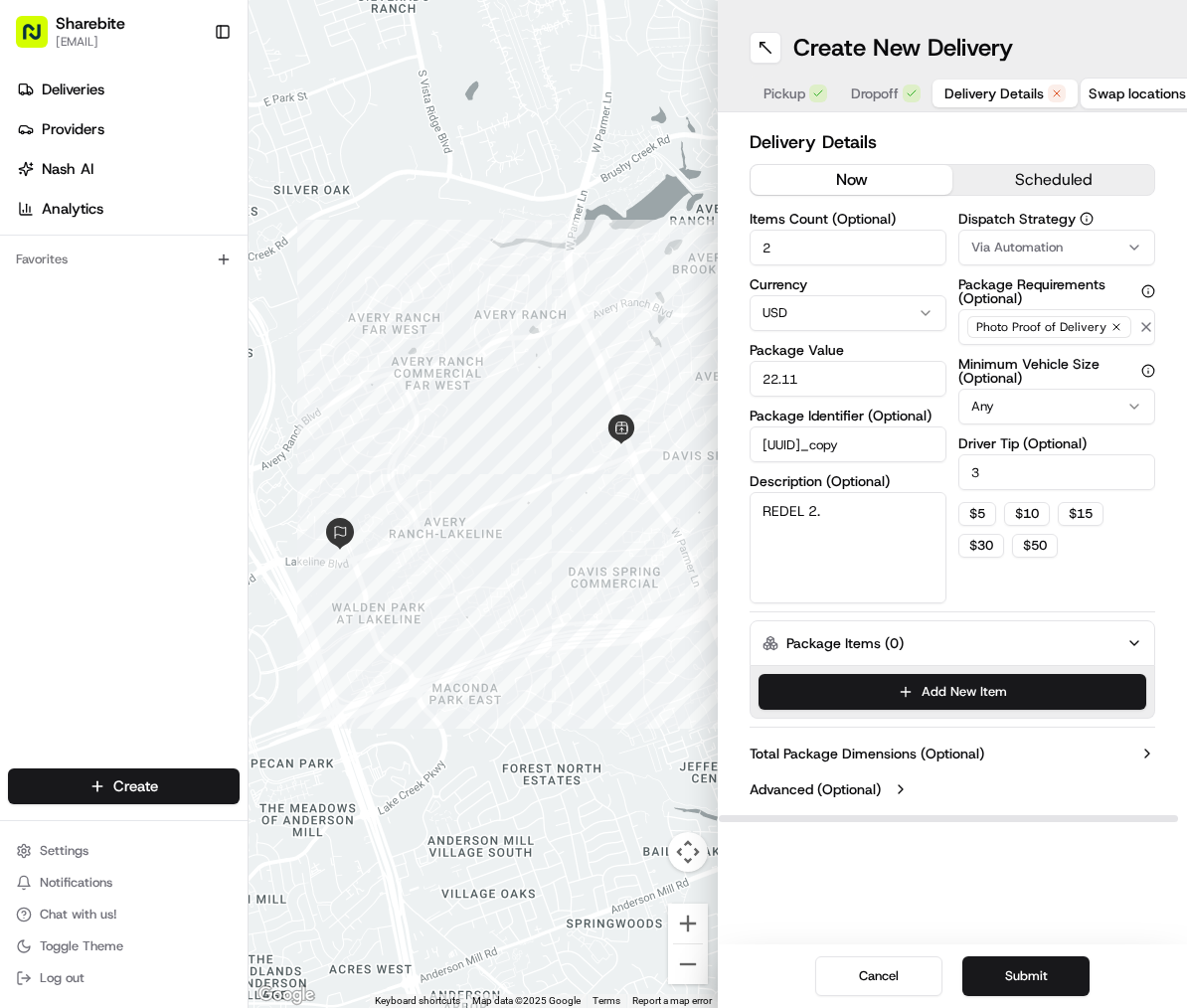 click on "Dispatch Strategy Via Automation Package Requirements (Optional) Photo Proof of Delivery Minimum Vehicle Size (Optional) Any Driver Tip (Optional) 3 $ 5 $ 10 $ 15 $ 30 $ 50" at bounding box center (1057, 408) 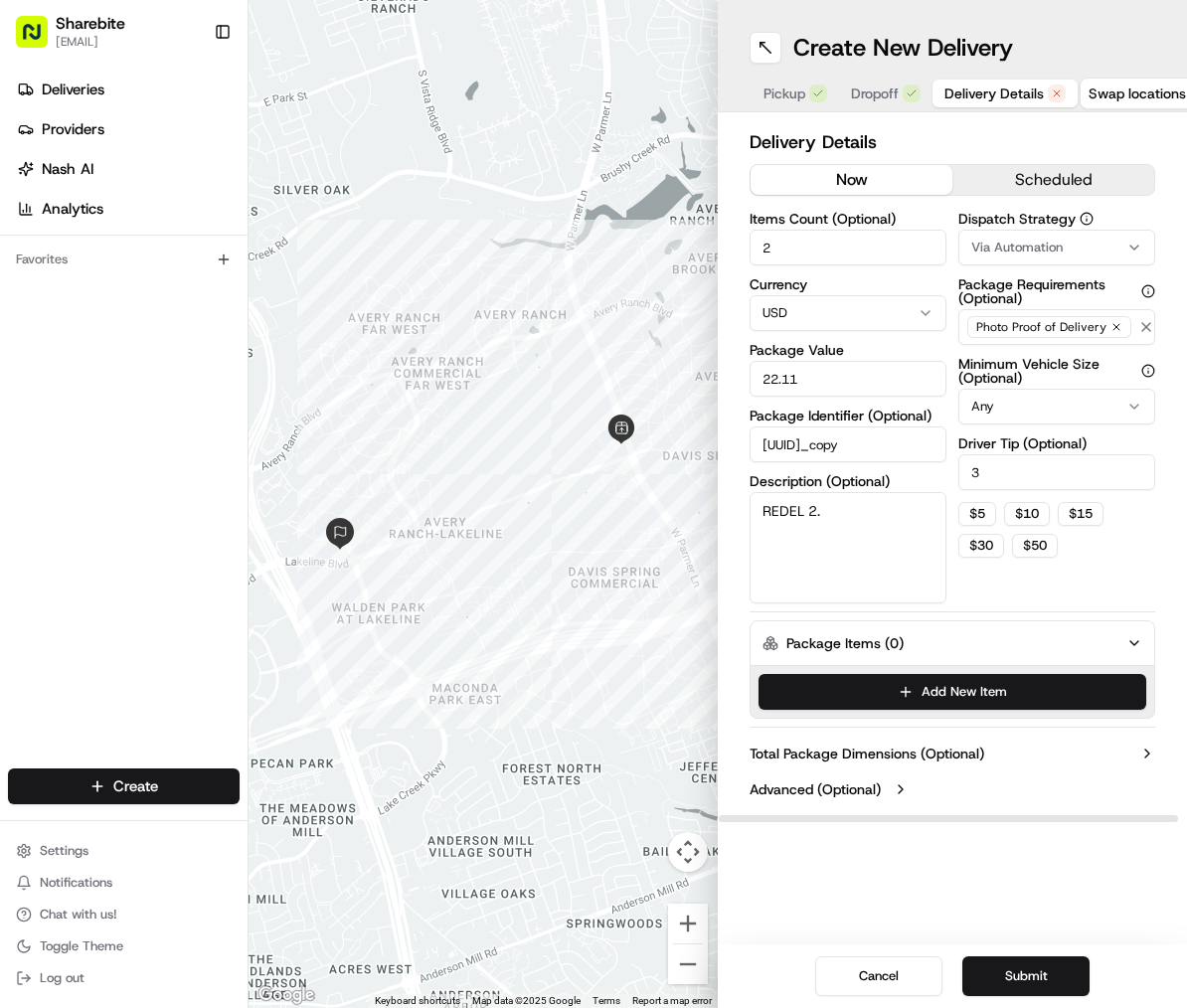 click on "Delivery Details now scheduled Items Count (Optional) 2 Currency USD Package Value 22.11 Package Identifier (Optional) 3ed30e8c-985e-4952-b694-07b2d2d6bc3f_copy Description (Optional) REDEL 2. Dispatch Strategy Via Automation Package Requirements (Optional) Photo Proof of Delivery Minimum Vehicle Size (Optional) Any Driver Tip (Optional) 3 $ 5 $ 10 $ 15 $ 30 $ 50 Package Items ( 0 ) Add New Item Total Package Dimensions (Optional) Advanced (Optional)" at bounding box center [952, 467] 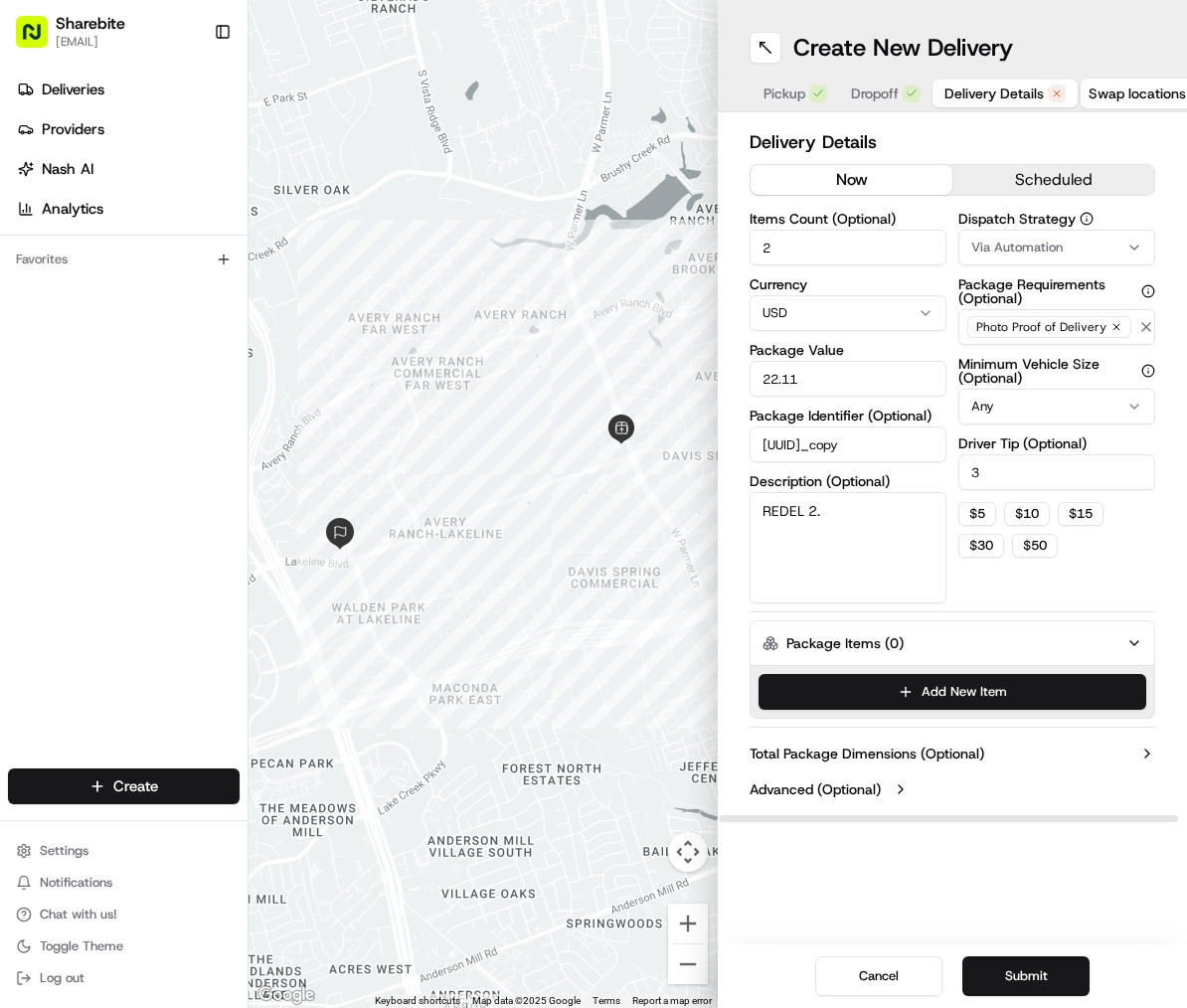click on "22.11" at bounding box center [848, 379] 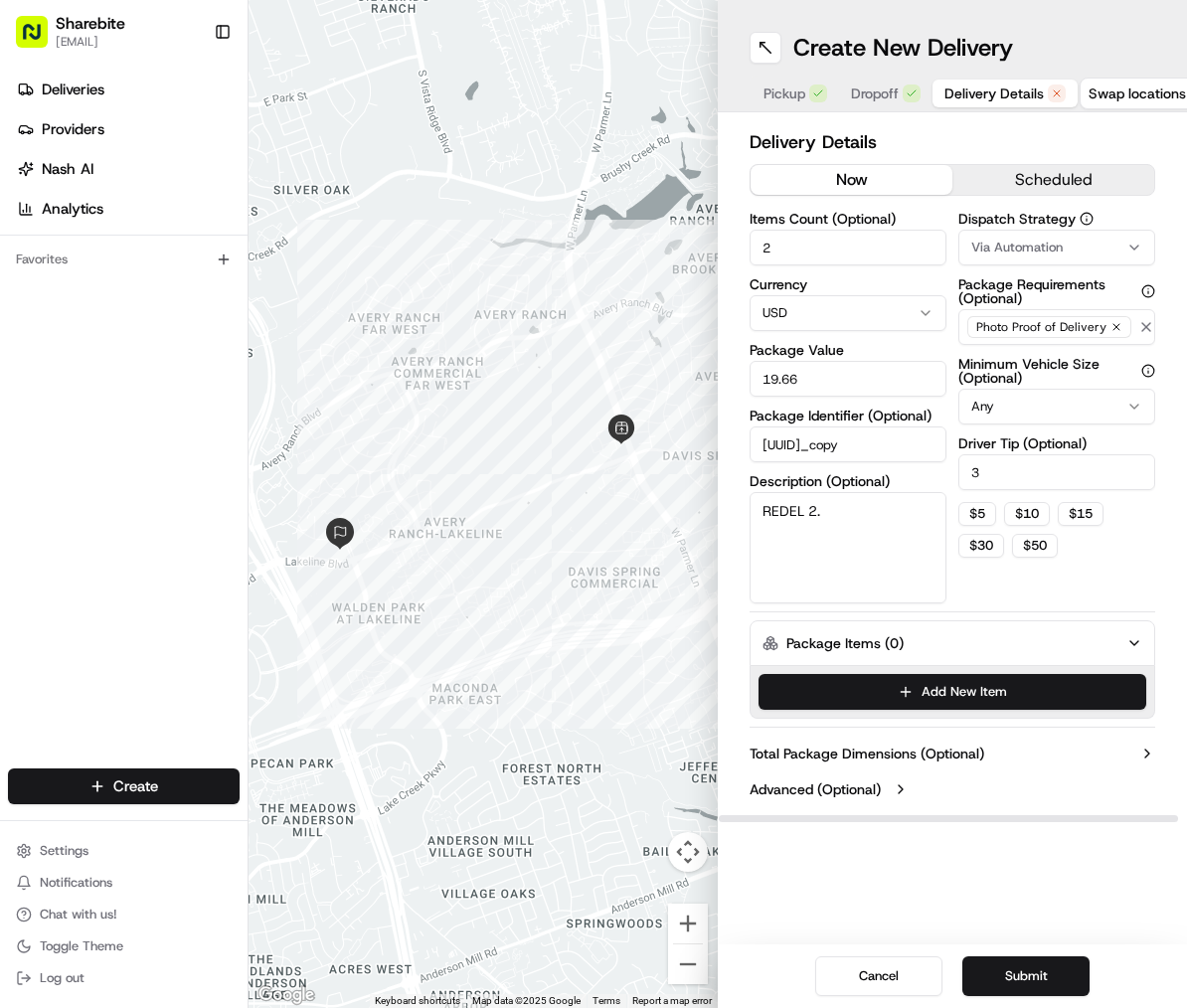 click on "Dispatch Strategy Via Automation Package Requirements (Optional) Photo Proof of Delivery Minimum Vehicle Size (Optional) Any Driver Tip (Optional) 3 $ 5 $ 10 $ 15 $ 30 $ 50" at bounding box center (1057, 408) 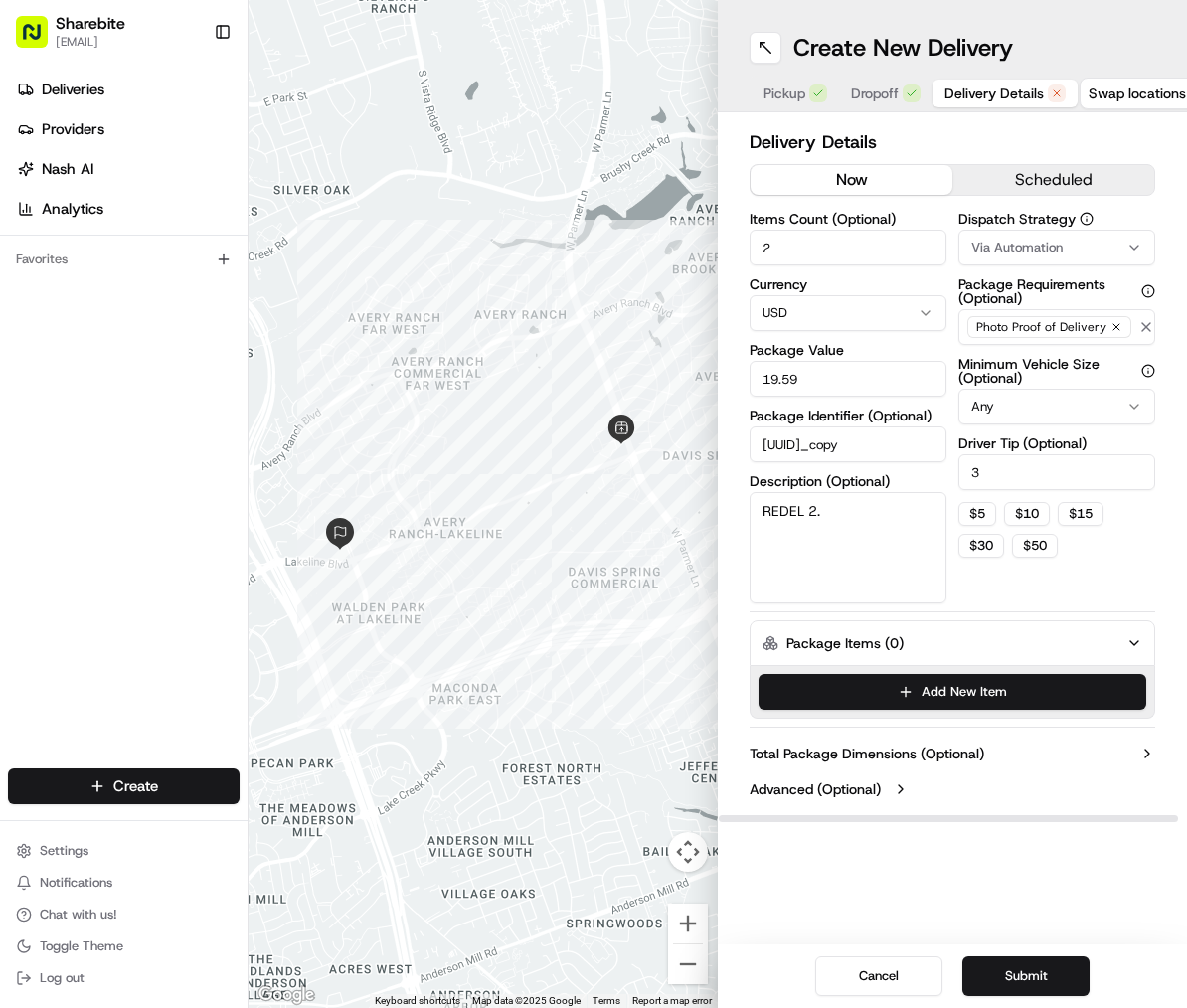 type on "19.59" 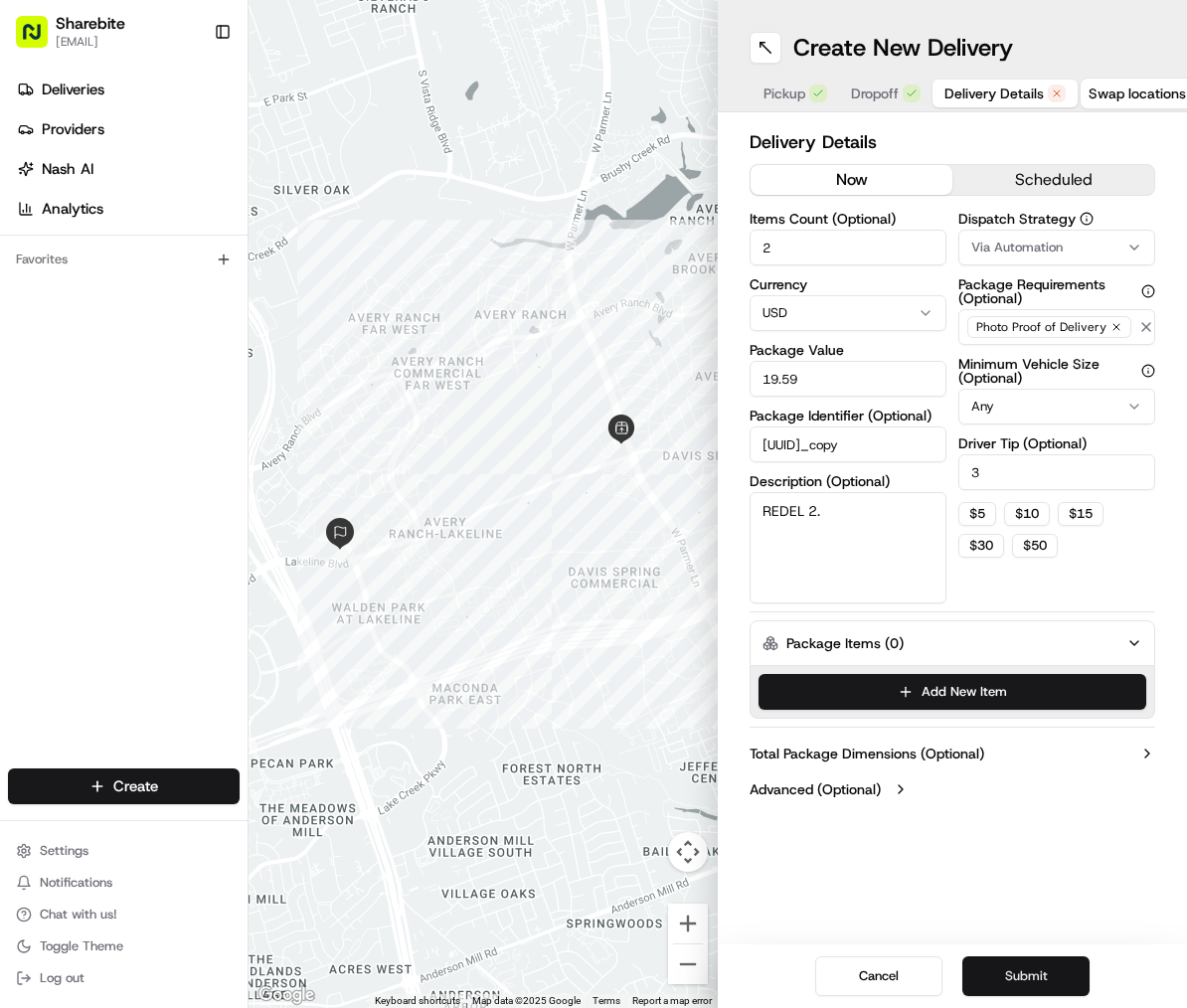 click on "Submit" at bounding box center [1026, 976] 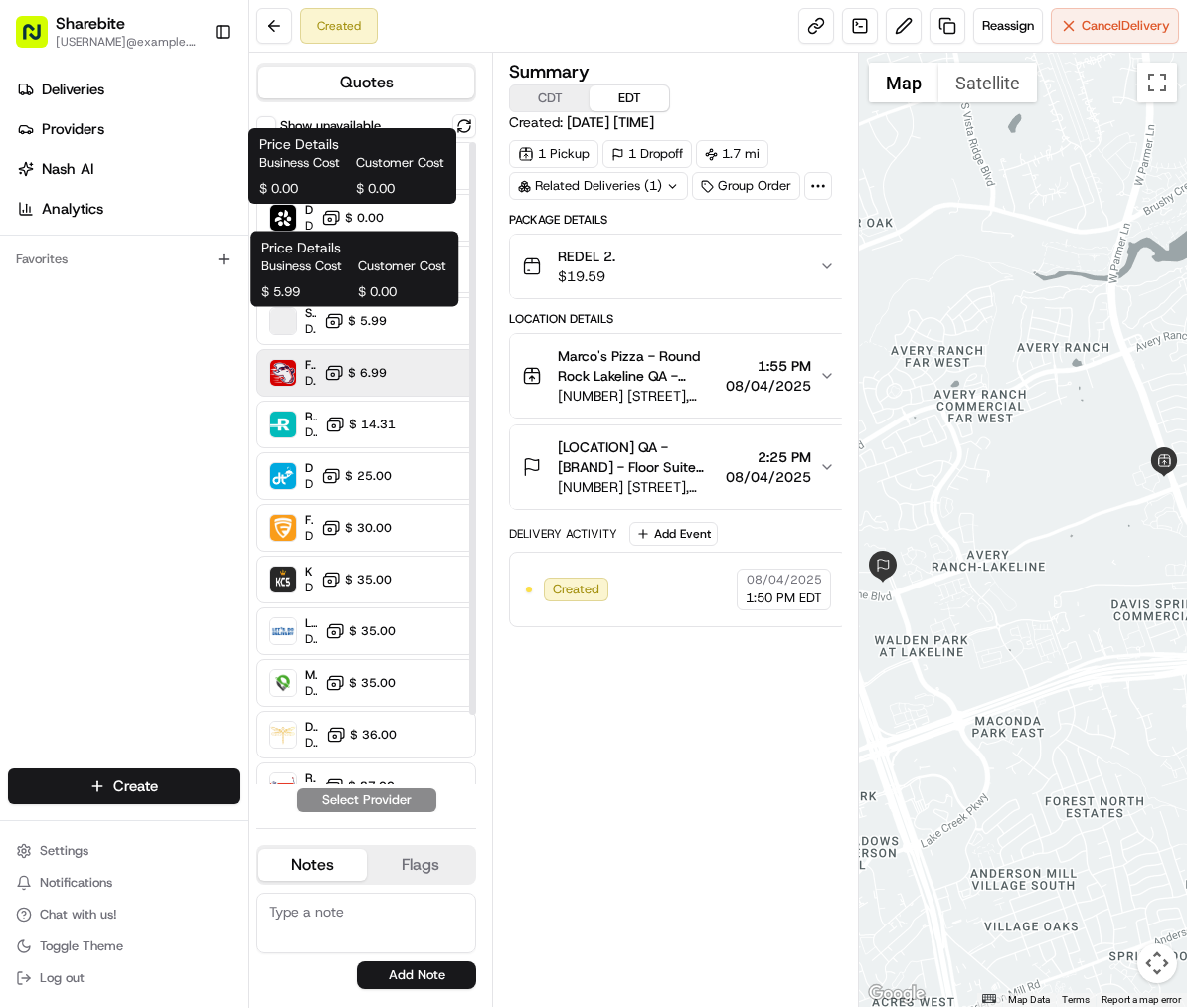 scroll, scrollTop: 0, scrollLeft: 0, axis: both 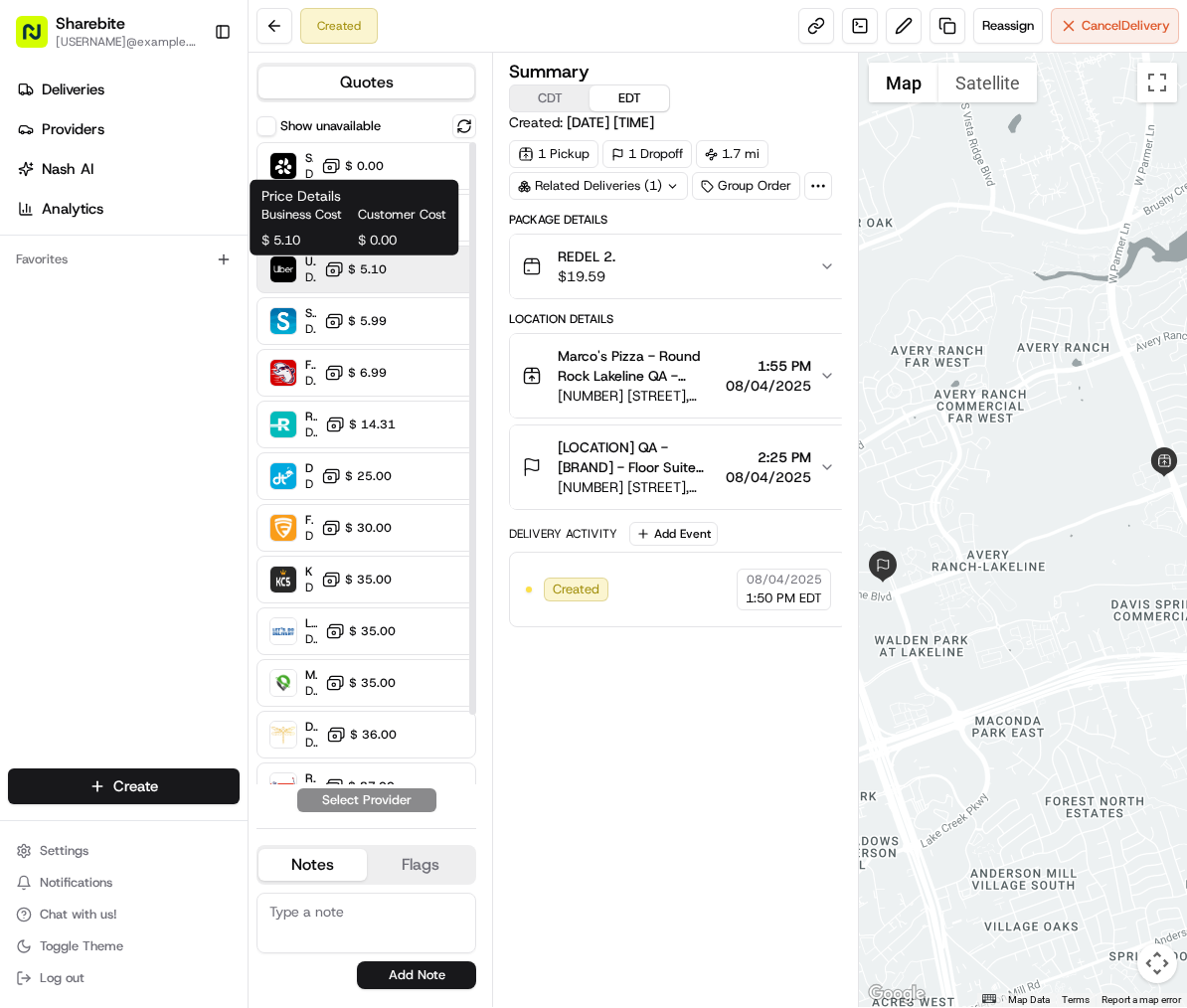 click 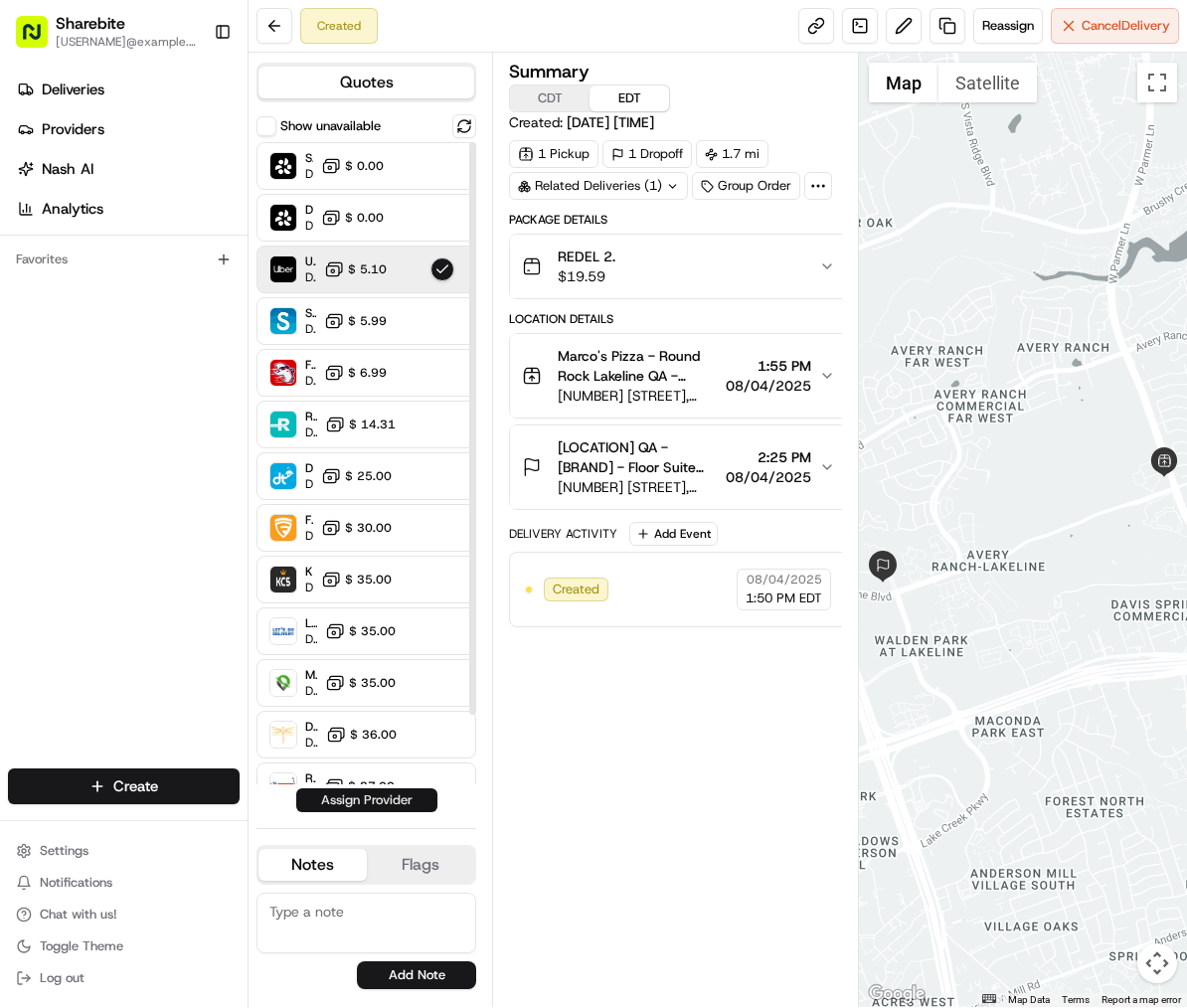 click on "Assign Provider" at bounding box center [367, 800] 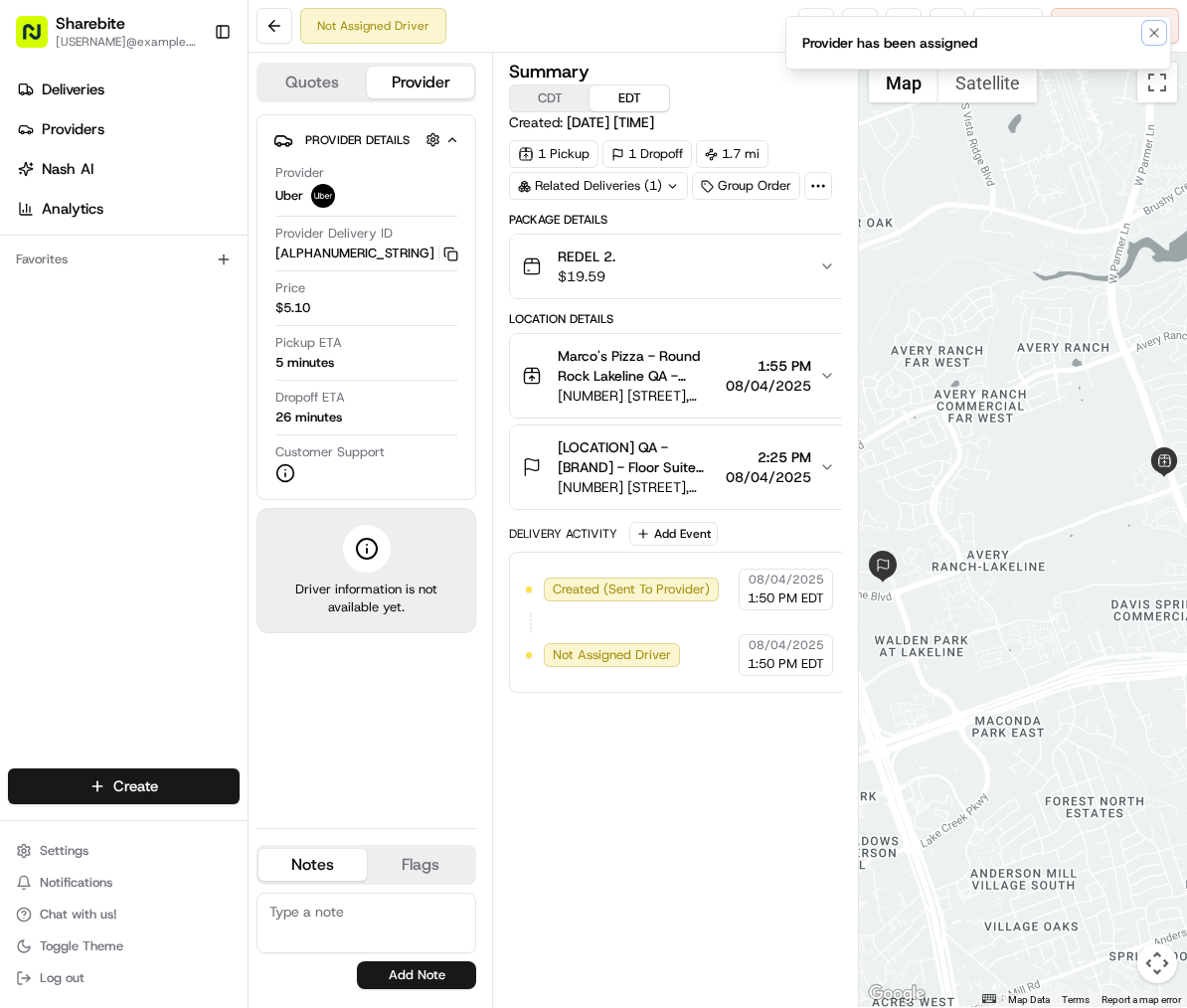 drag, startPoint x: 1159, startPoint y: 30, endPoint x: 1152, endPoint y: 60, distance: 30.805844 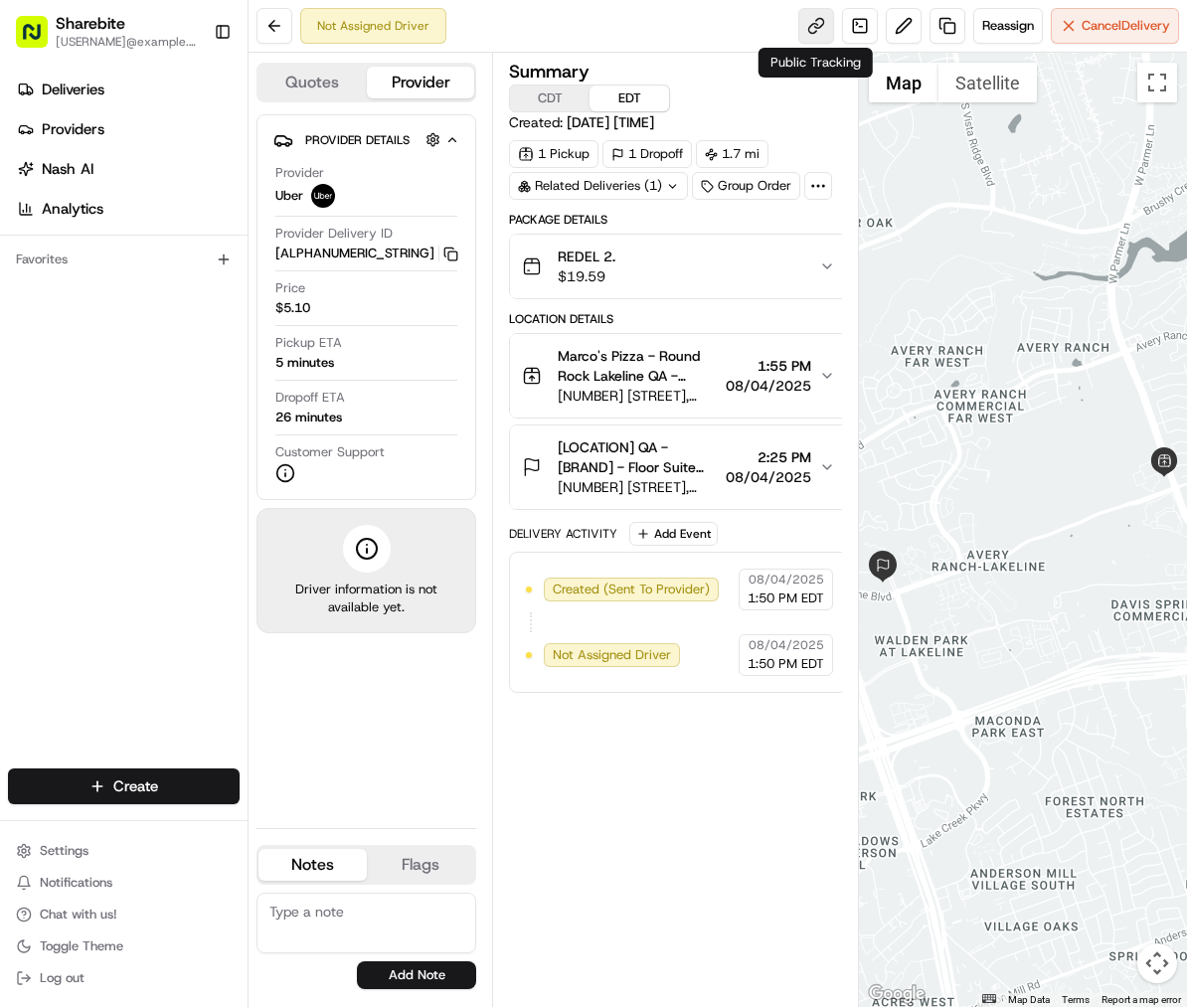 click at bounding box center (816, 26) 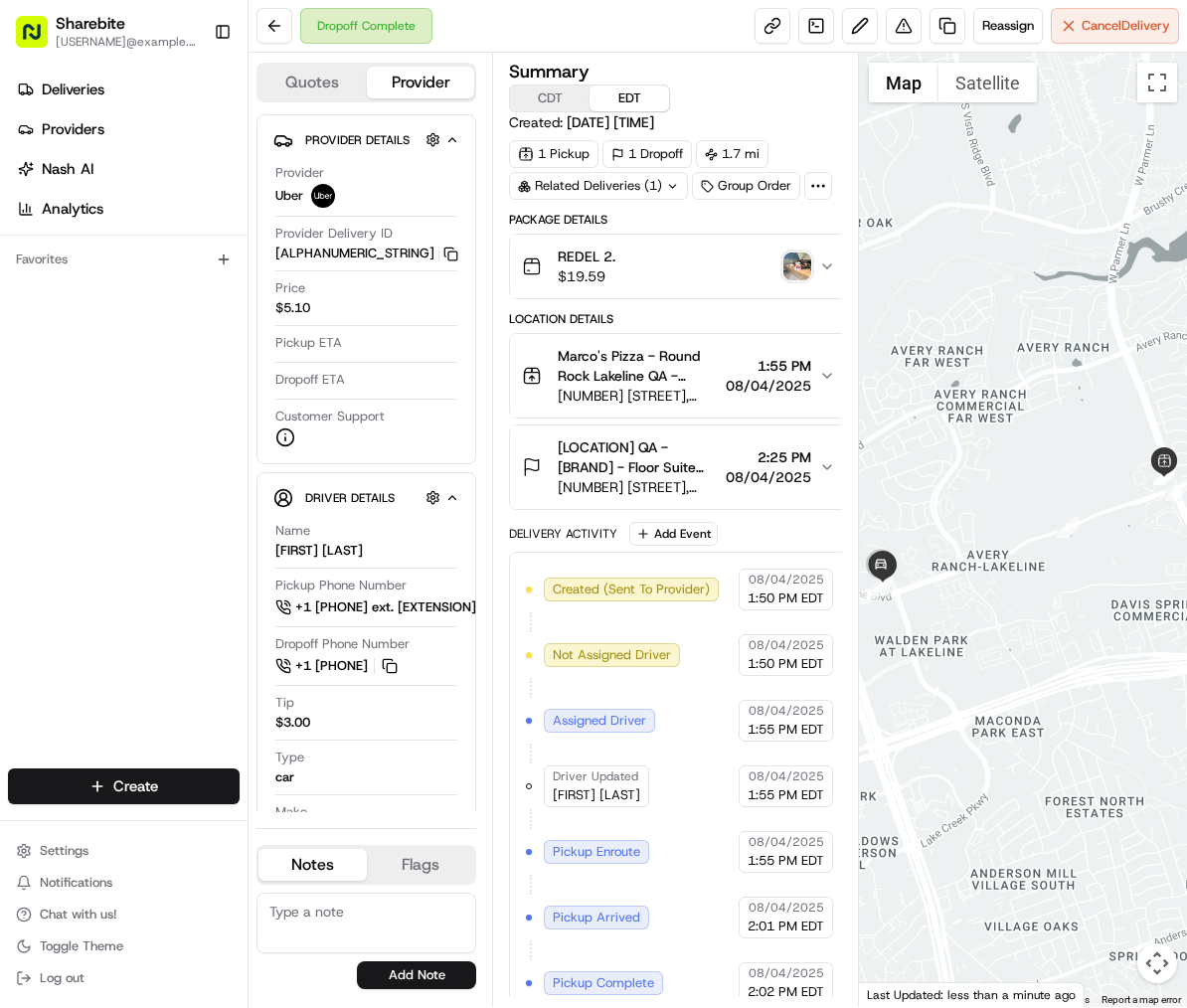 scroll, scrollTop: 212, scrollLeft: 0, axis: vertical 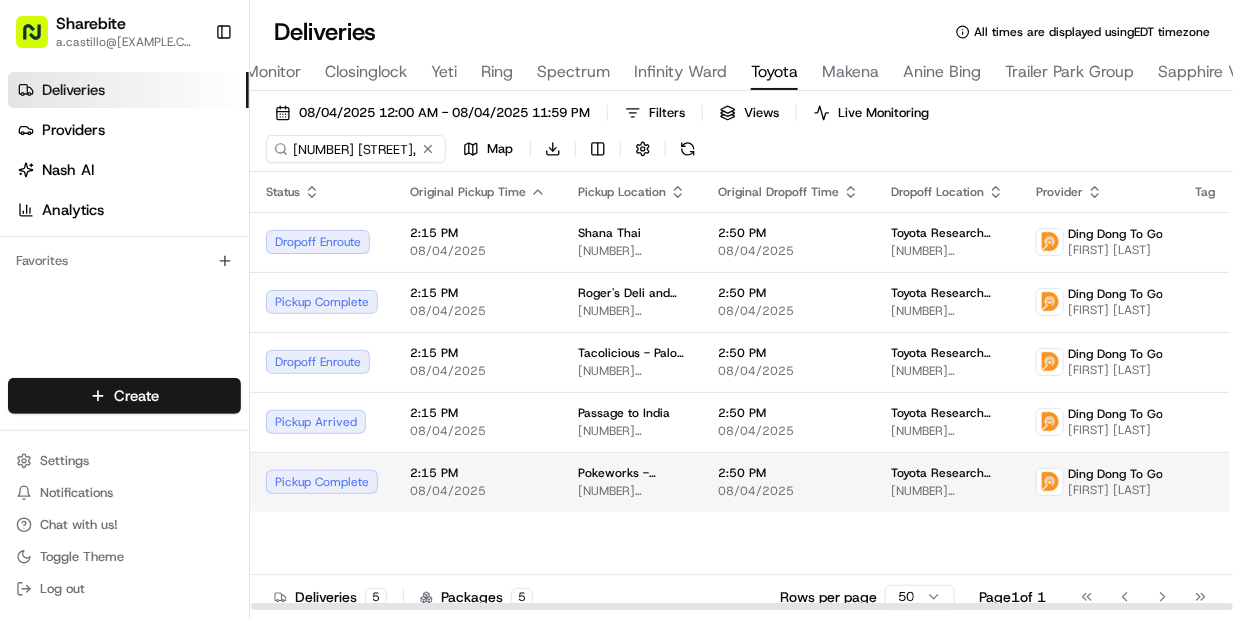 click on "Pokeworks - Mountain View Toyota Research Institute - TRI Sharebite [NUMBER] [STREET], [CITY], [STATE], USA" at bounding box center [632, 482] 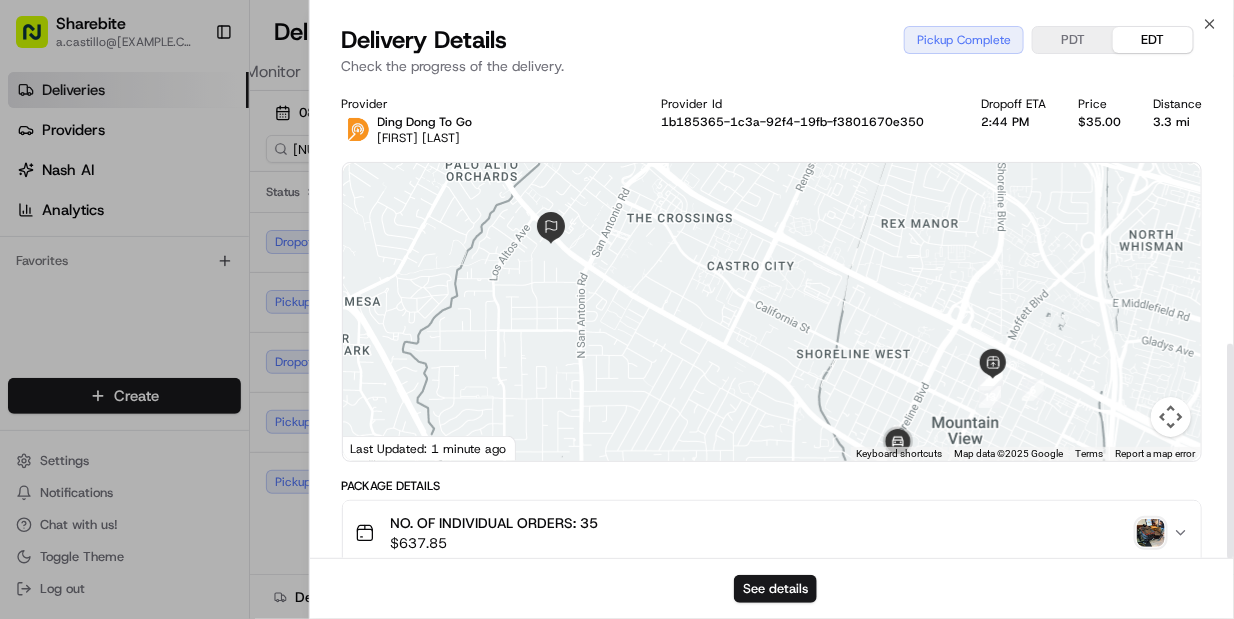 scroll, scrollTop: 573, scrollLeft: 0, axis: vertical 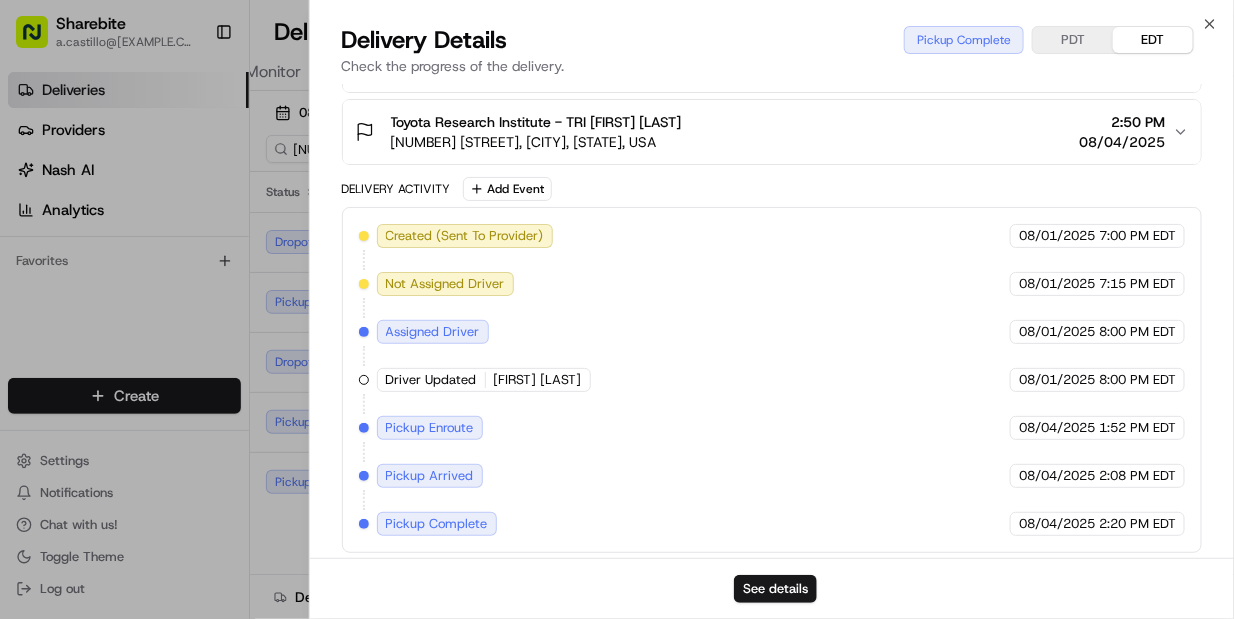click on "Created (Sent To Provider) Ding Dong To Go 08/01/2025 7:00 PM EDT Not Assigned Driver Ding Dong To Go 08/01/2025 7:15 PM EDT Assigned Driver Ding Dong To Go 08/01/2025 8:00 PM EDT Driver Updated [FIRST] [LAST] Ding Dong To Go 08/01/2025 8:00 PM EDT Pickup Enroute Ding Dong To Go 08/04/2025 1:52 PM EDT Pickup Arrived Ding Dong To Go 08/04/2025 2:08 PM EDT Pickup Complete Ding Dong To Go 08/04/2025 2:20 PM EDT" at bounding box center (772, 380) 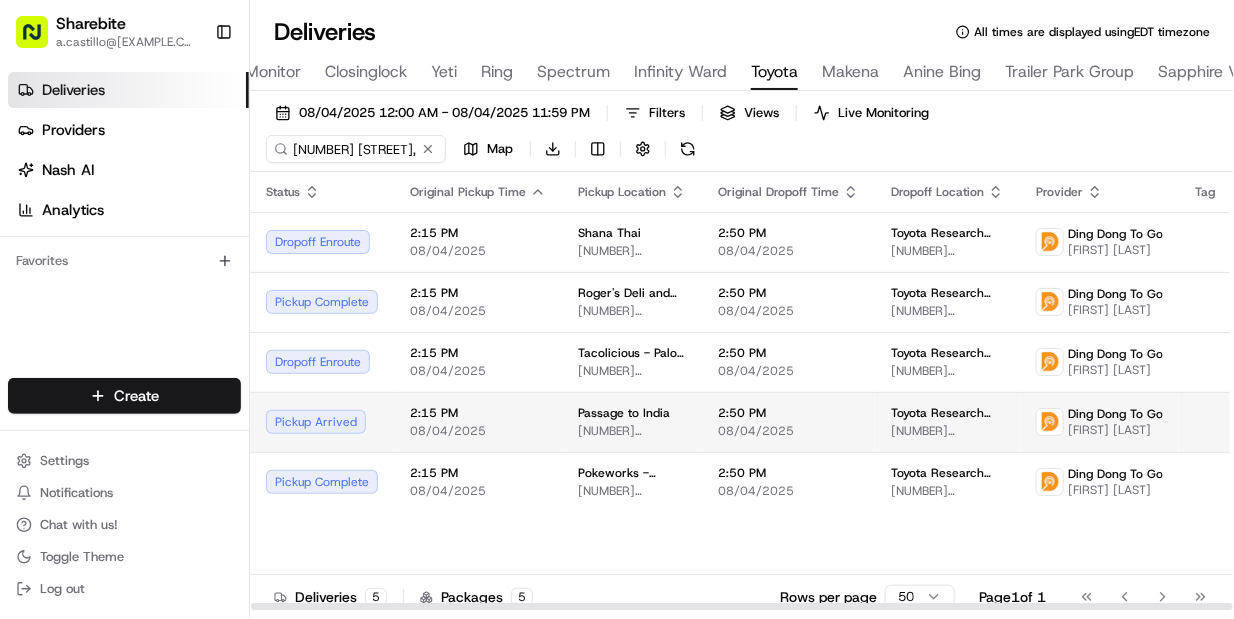 click on "Passage to India [NUMBER] [STREET], [CITY], [STATE], USA" at bounding box center (632, 422) 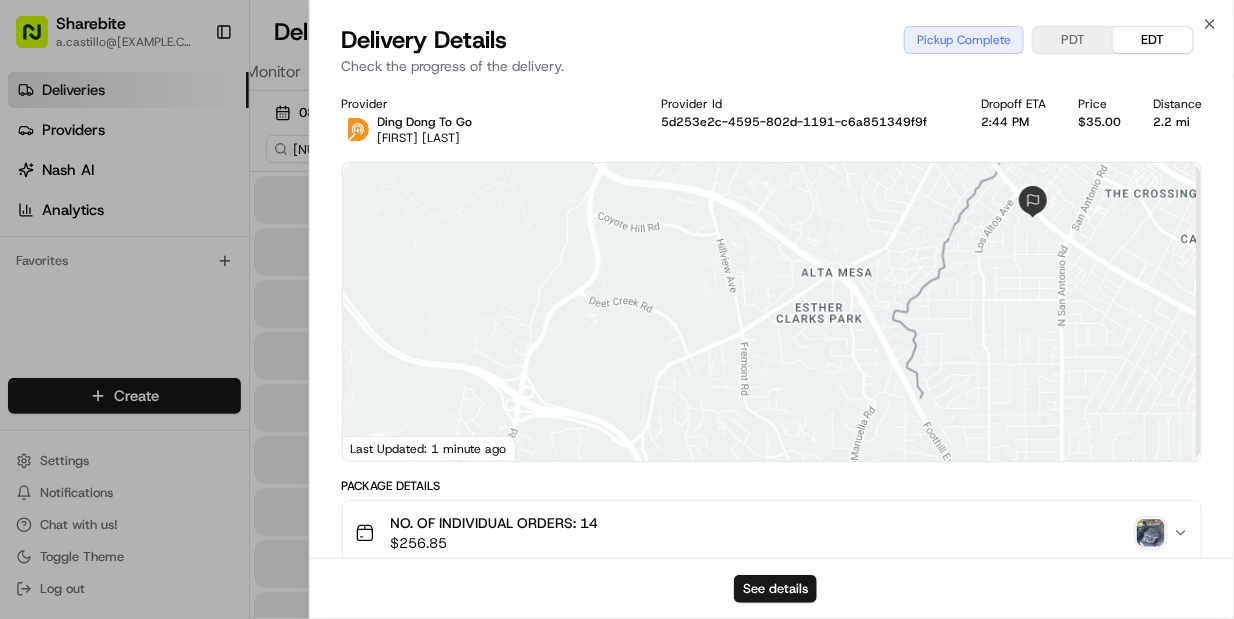 scroll, scrollTop: 573, scrollLeft: 0, axis: vertical 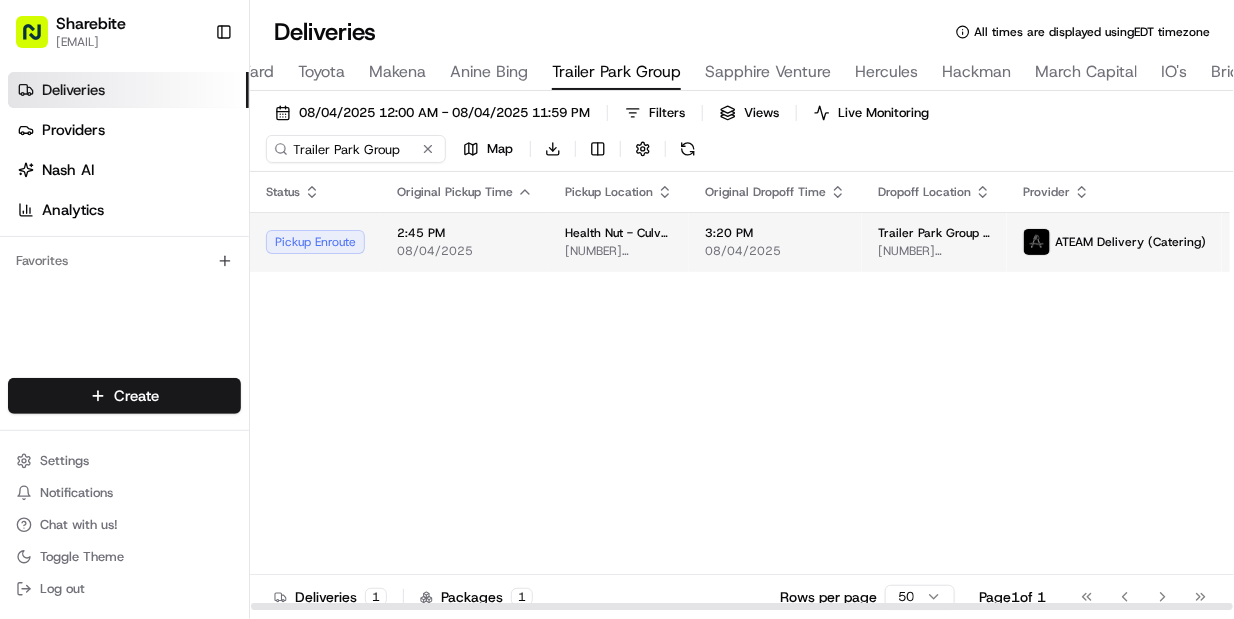 click on "3:20 PM" at bounding box center [775, 233] 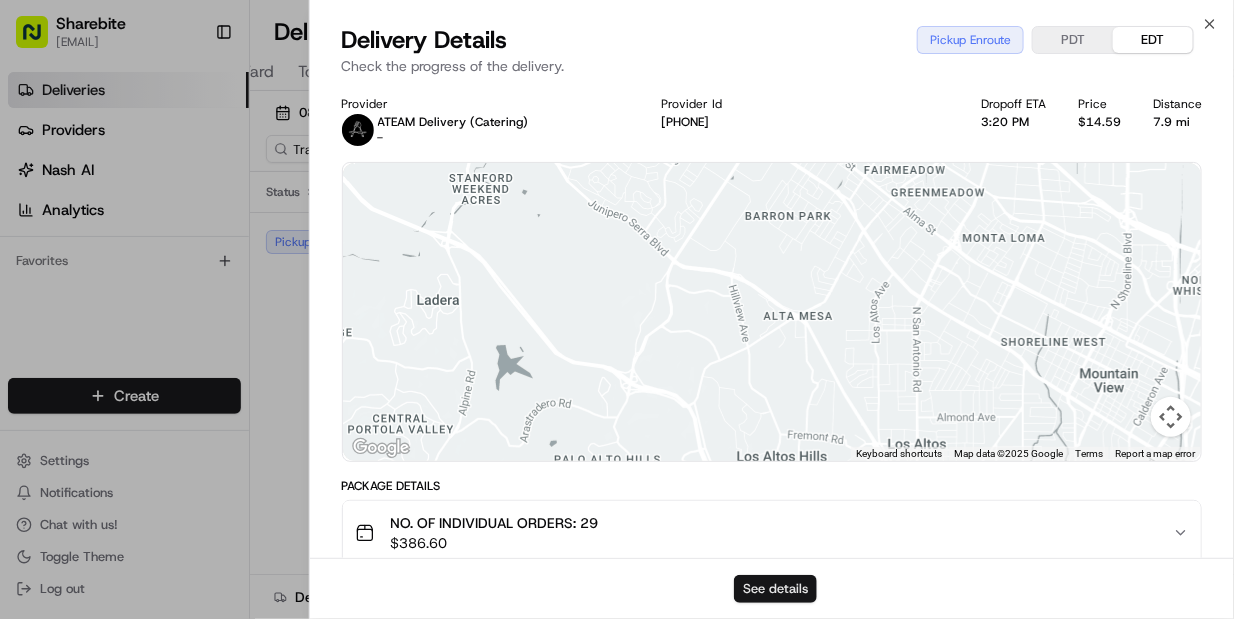 click on "See details" at bounding box center (775, 589) 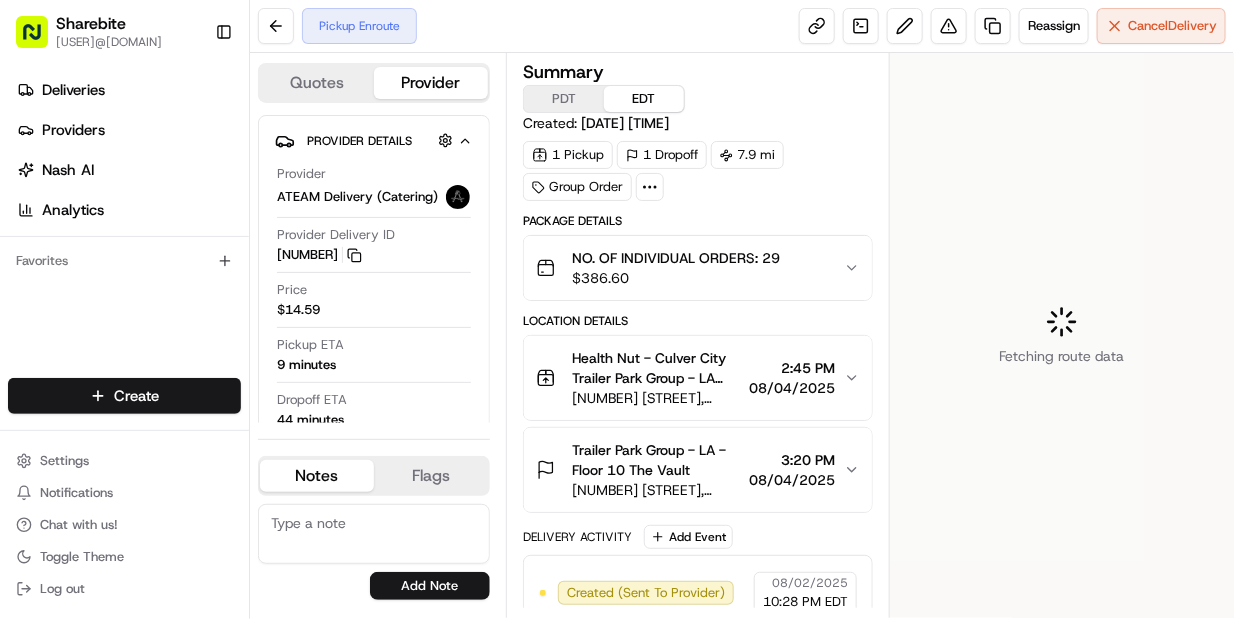 scroll, scrollTop: 0, scrollLeft: 0, axis: both 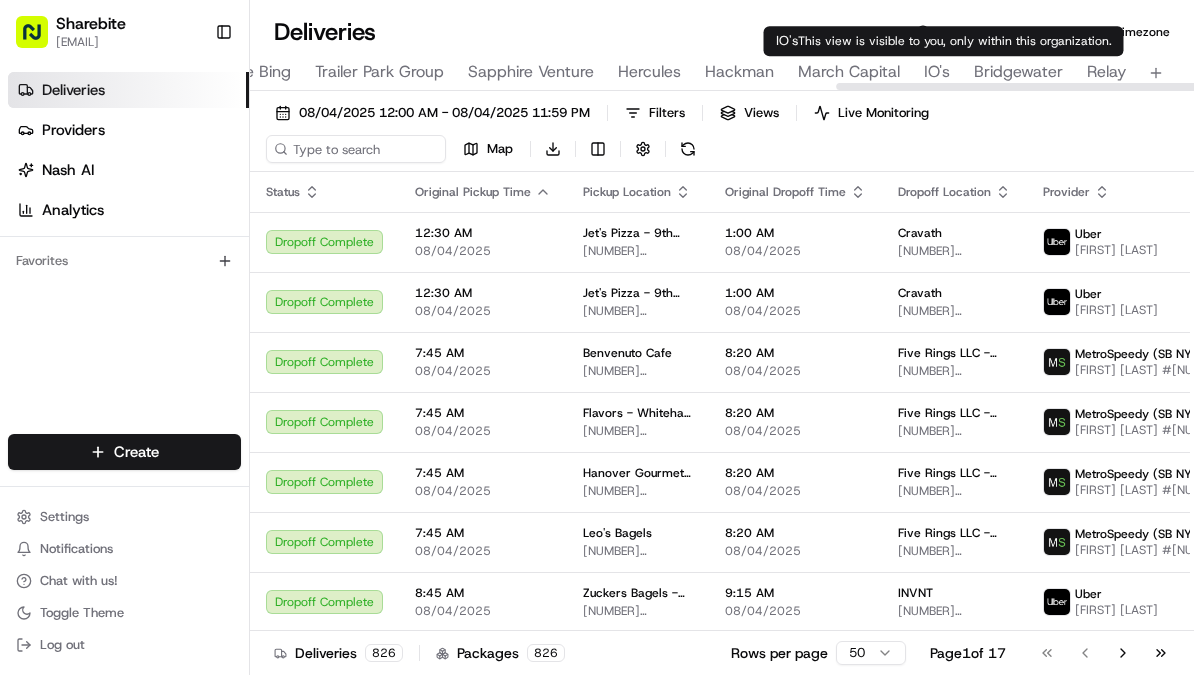 click on "IO's" at bounding box center (937, 72) 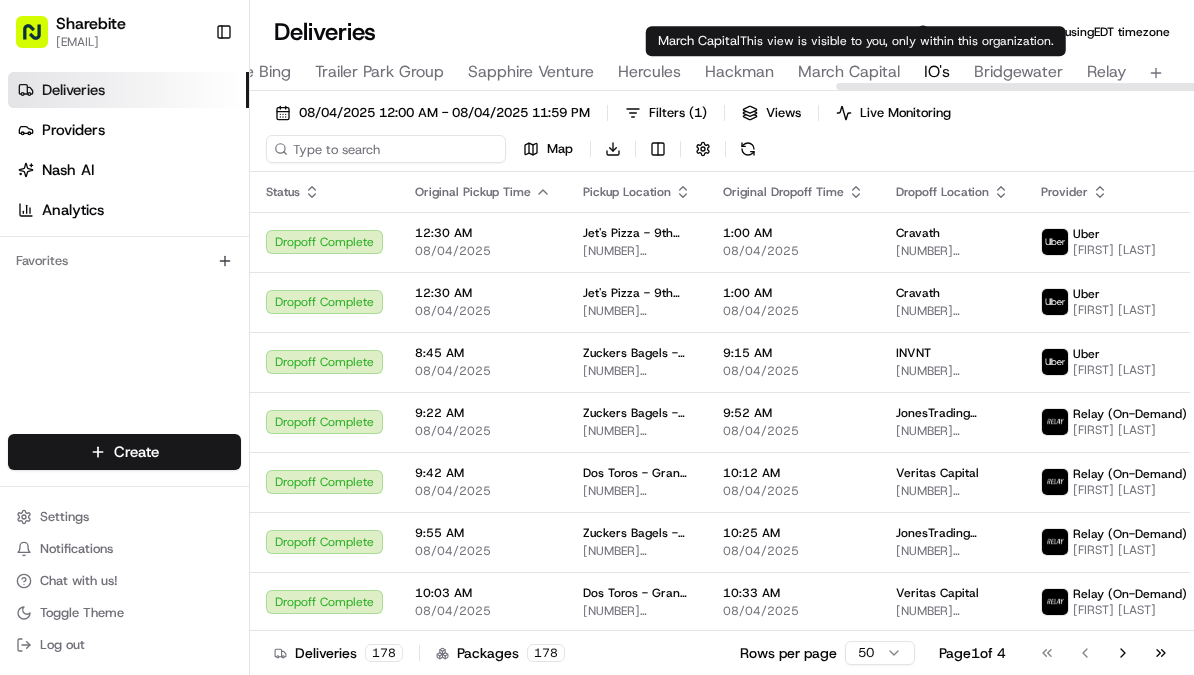 click at bounding box center (386, 149) 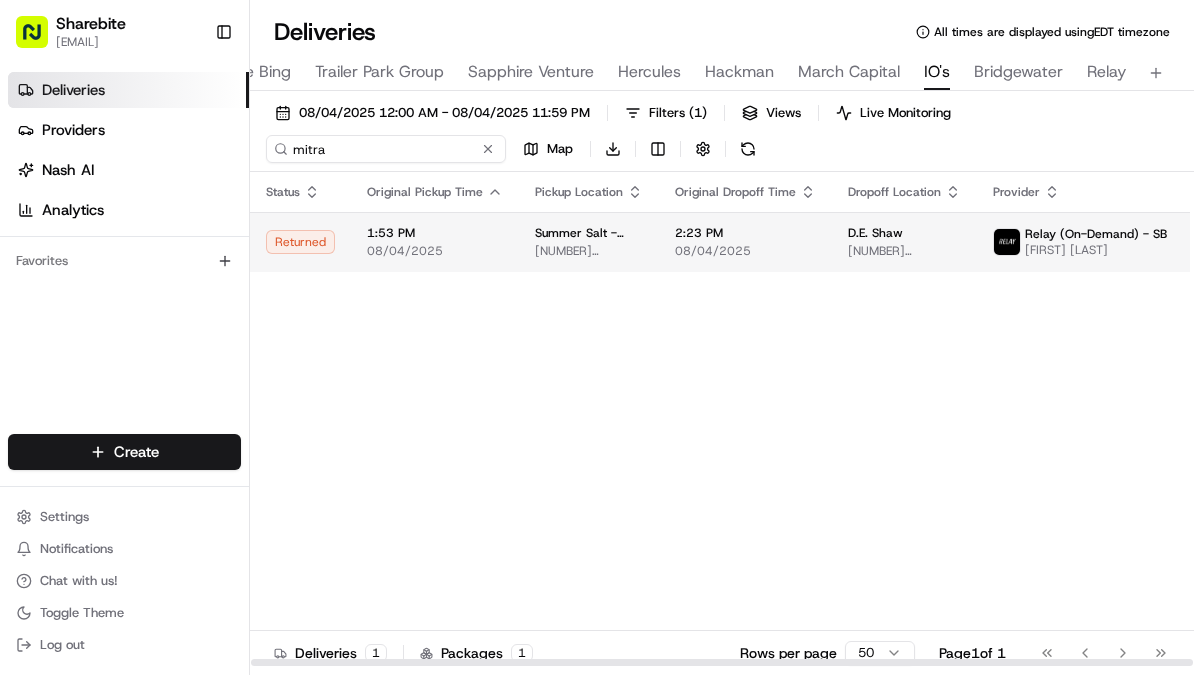 type on "mitra" 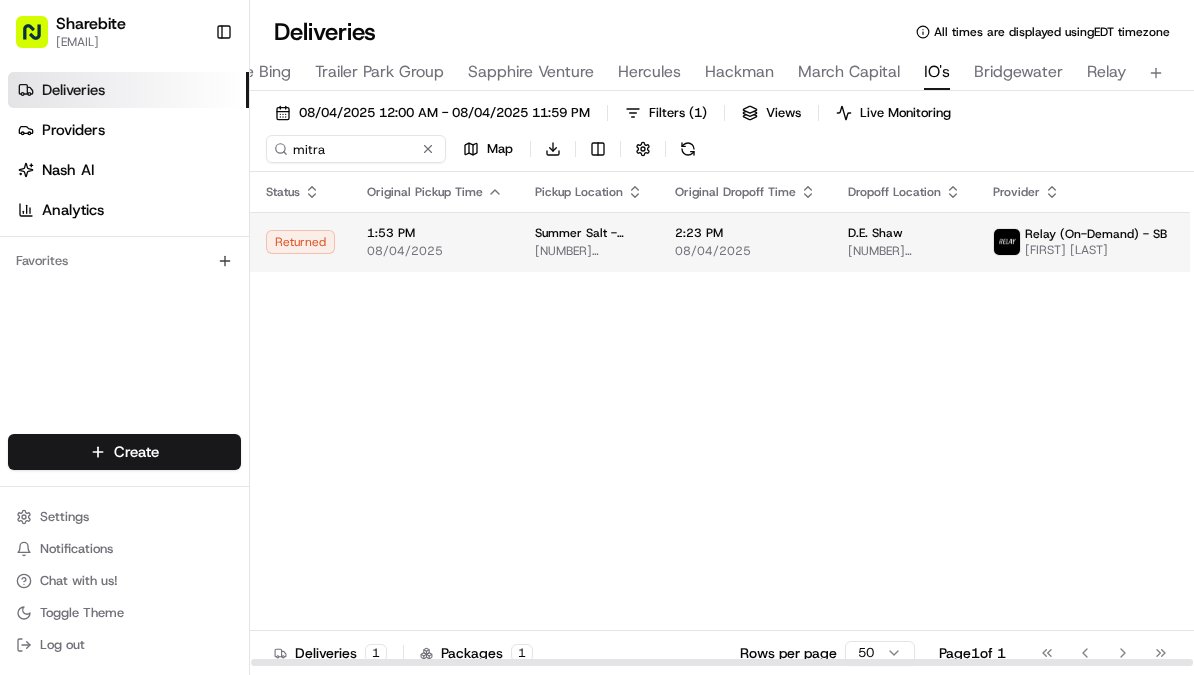 click on "[LOCATION_NAME] [NUMBER] [STREET], [CITY], [STATE] [POSTAL_CODE], [COUNTRY]" at bounding box center (589, 242) 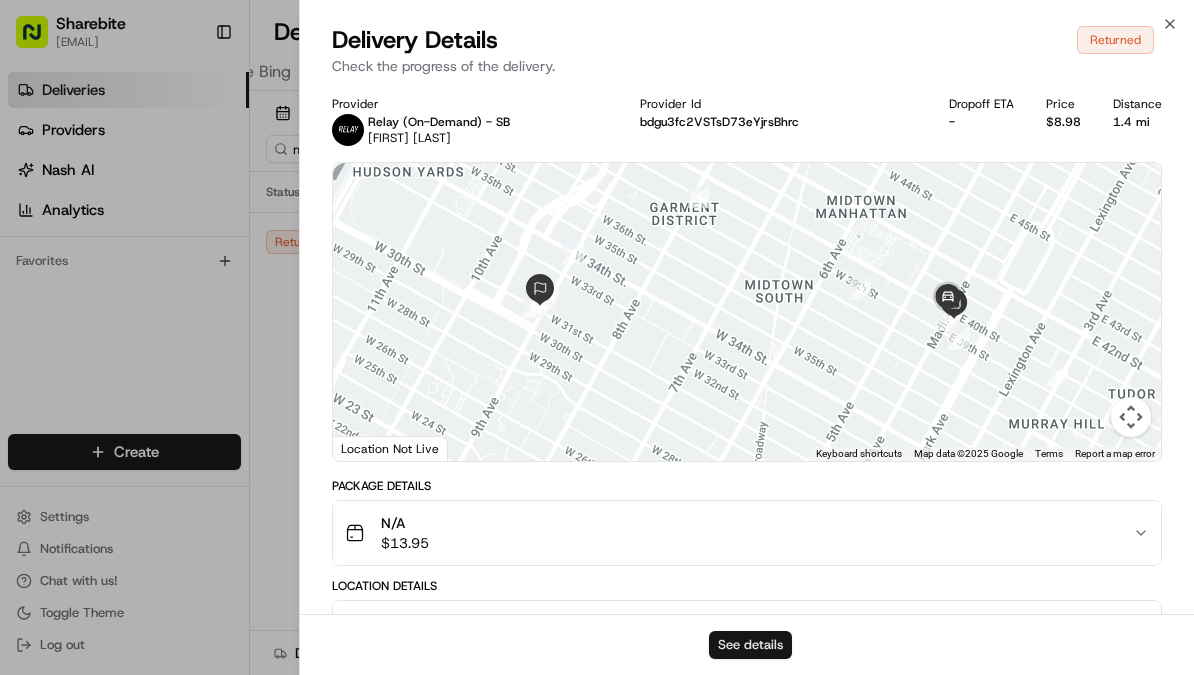 click on "See details" at bounding box center [750, 645] 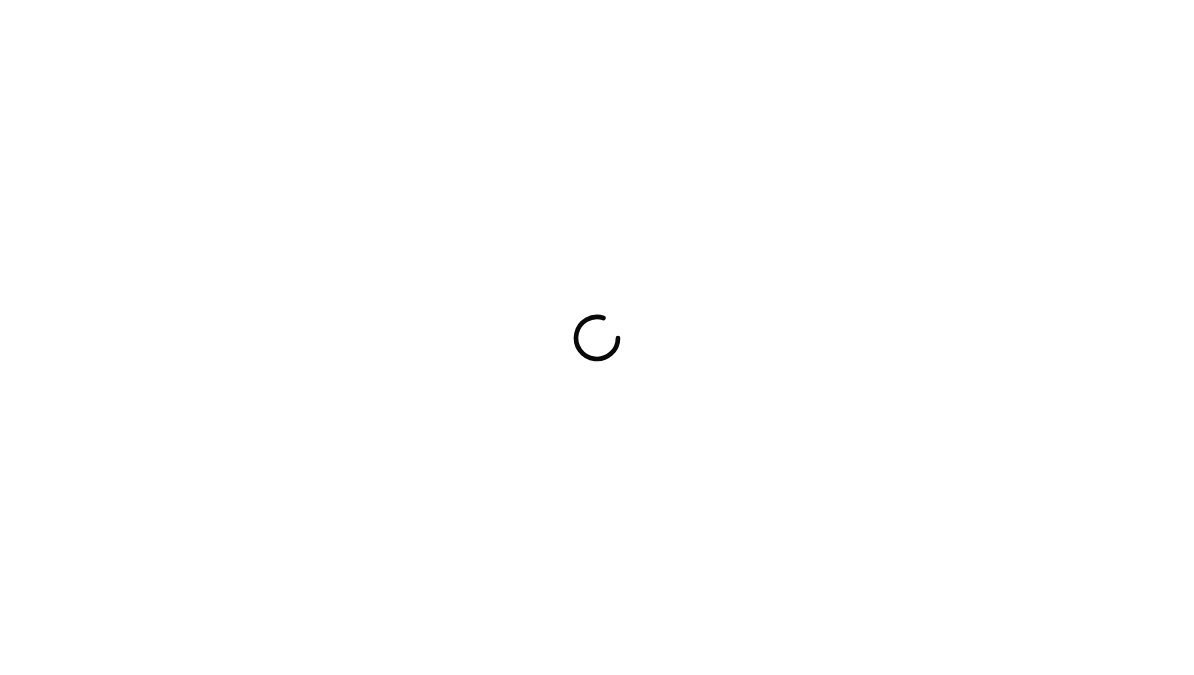scroll, scrollTop: 0, scrollLeft: 0, axis: both 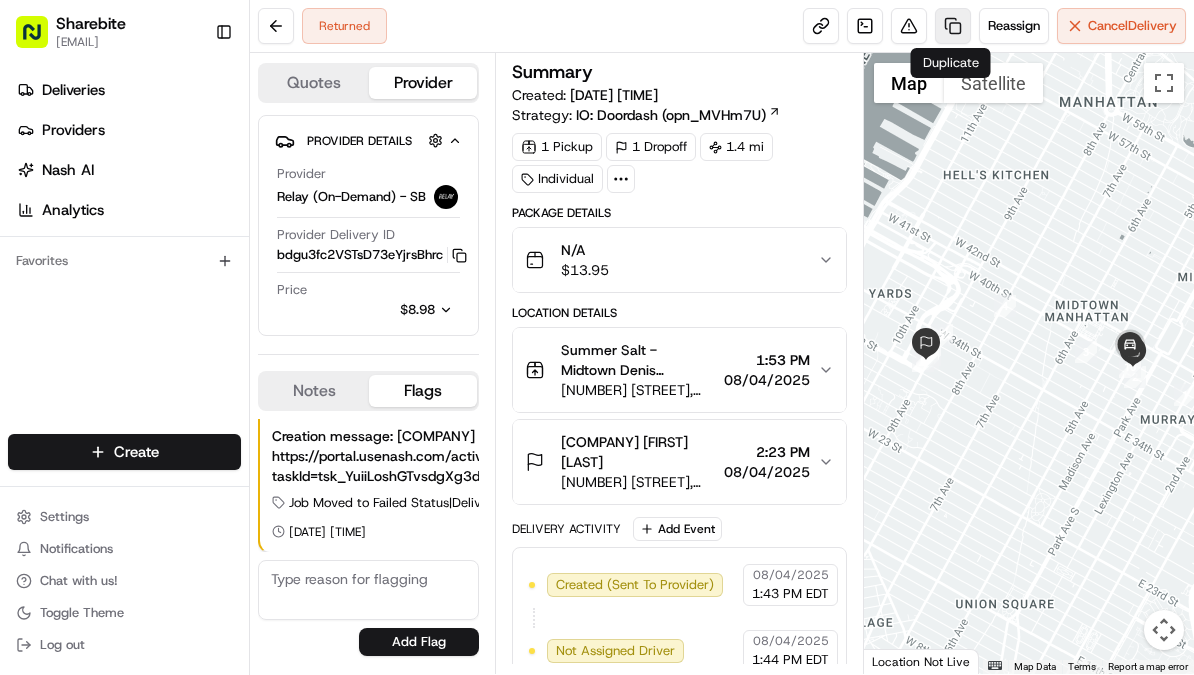 click at bounding box center (953, 26) 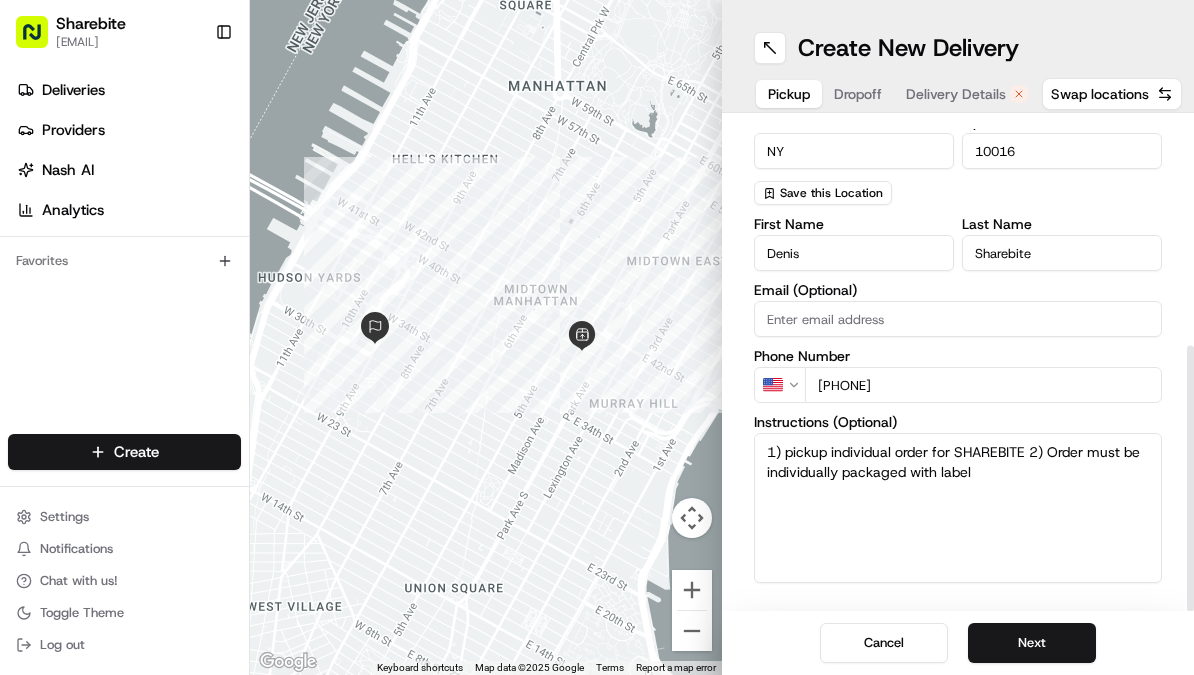 scroll, scrollTop: 408, scrollLeft: 0, axis: vertical 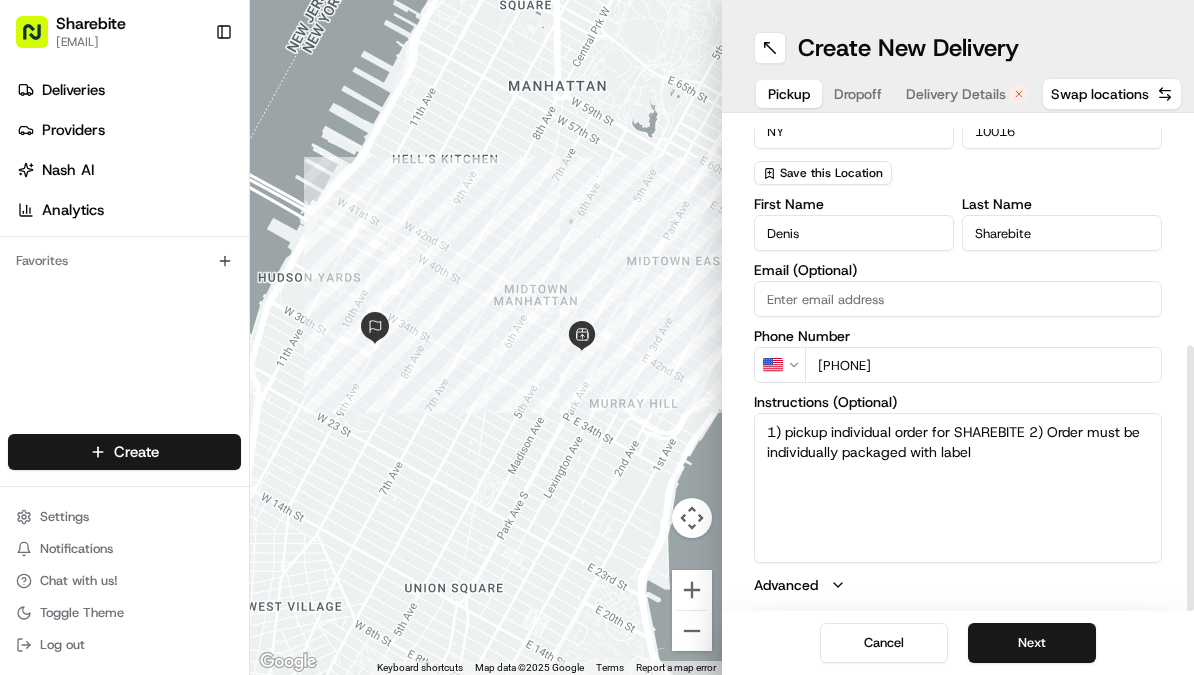 drag, startPoint x: 954, startPoint y: 425, endPoint x: 789, endPoint y: 427, distance: 165.01212 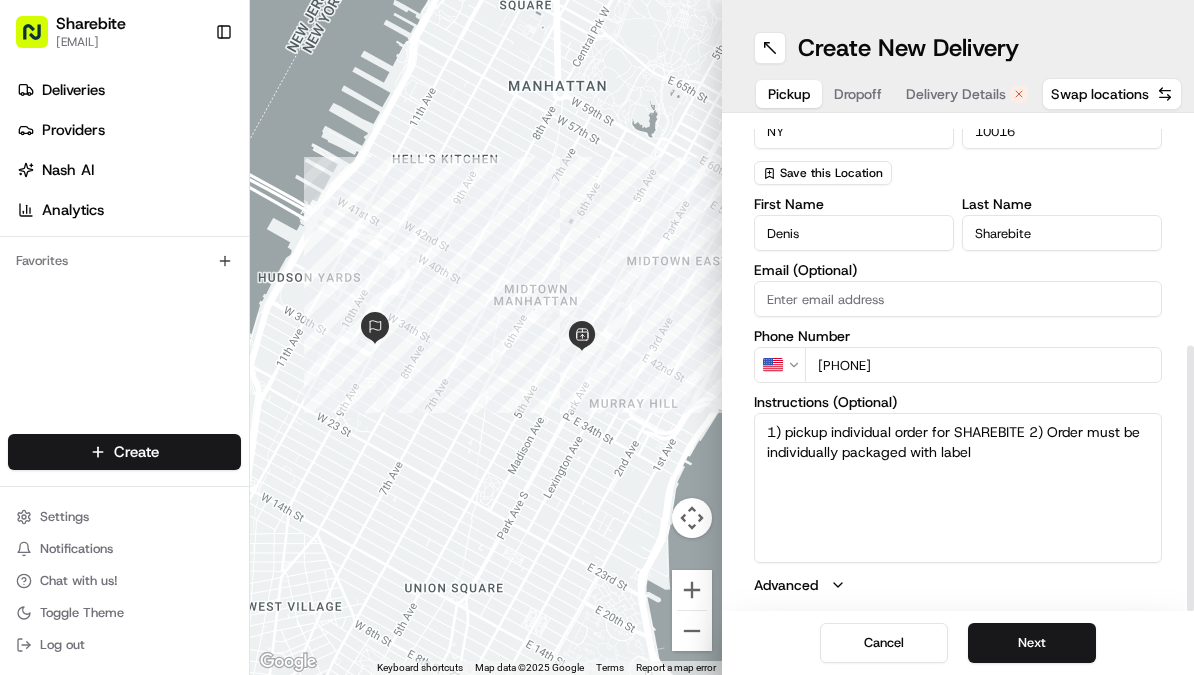 click on "1) pickup individual order for SHAREBITE 2) Order must be individually packaged with label" at bounding box center (958, 488) 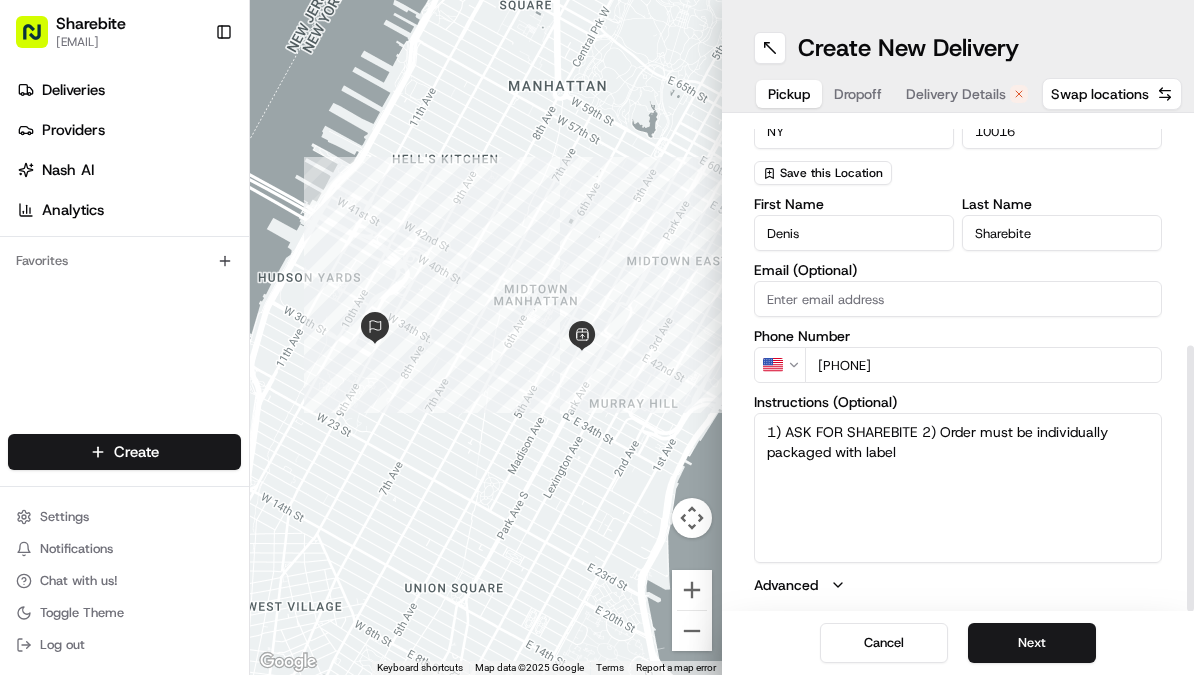 click on "1) ASK FOR SHAREBITE 2) Order must be individually packaged with label" at bounding box center (958, 488) 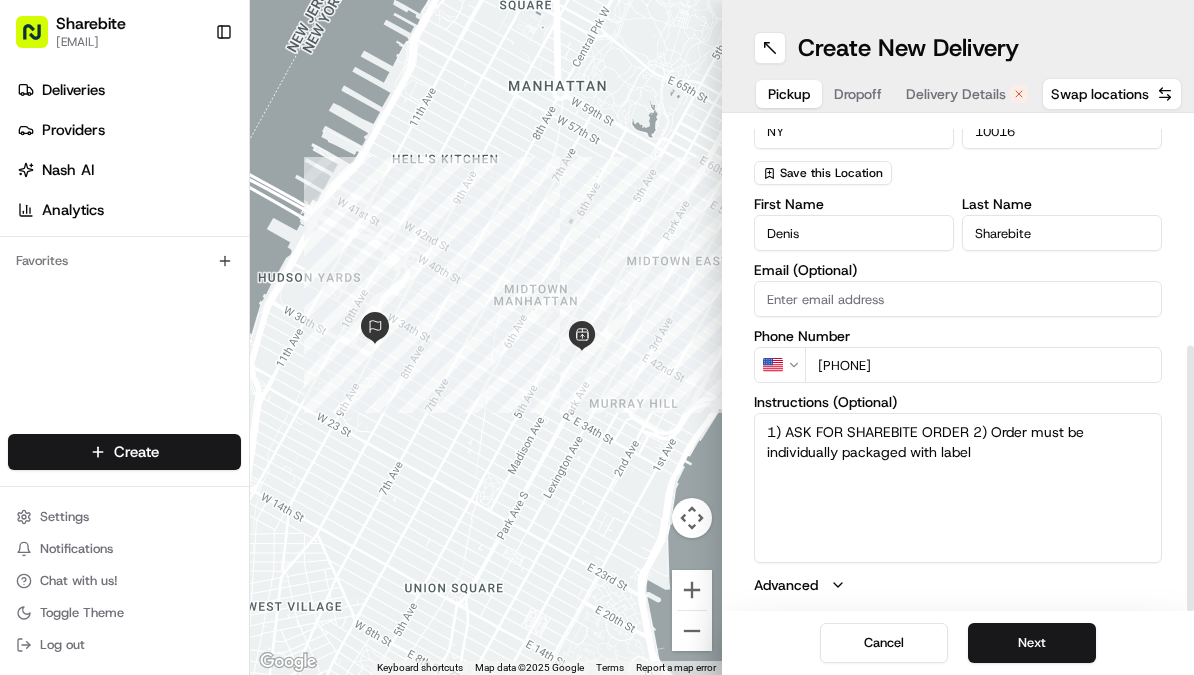 click on "1) ASK FOR SHAREBITE ORDER 2) Order must be individually packaged with label" at bounding box center (958, 488) 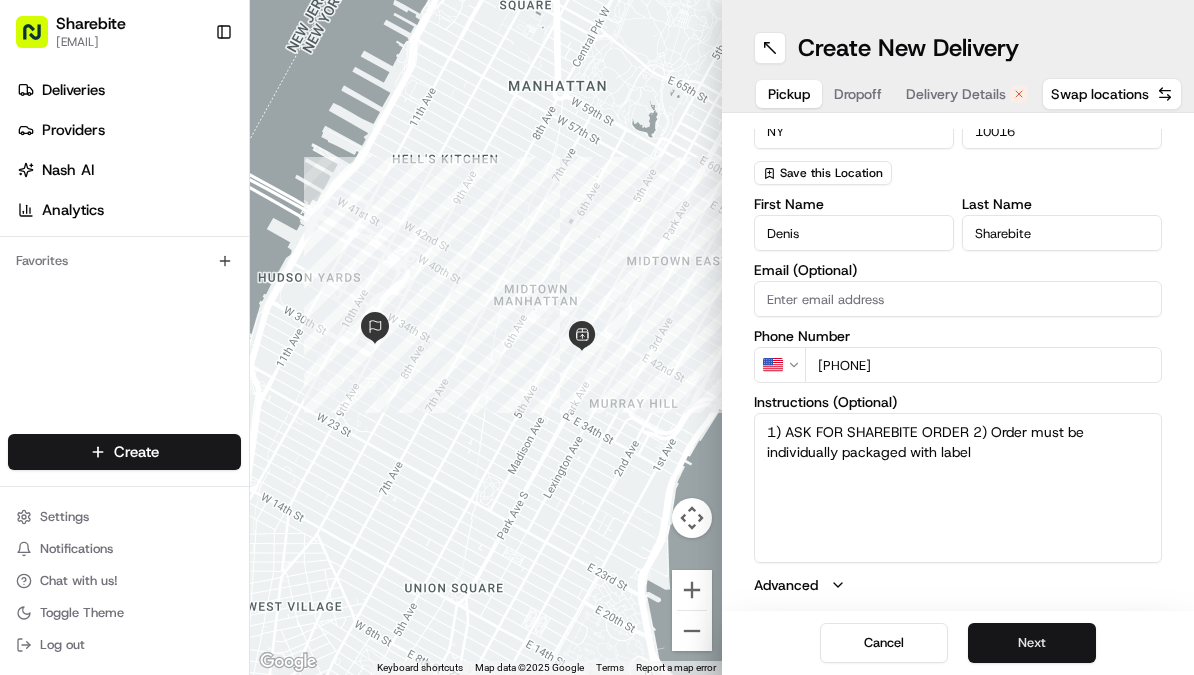 type on "1) ASK FOR SHAREBITE ORDER 2) Order must be individually packaged with label" 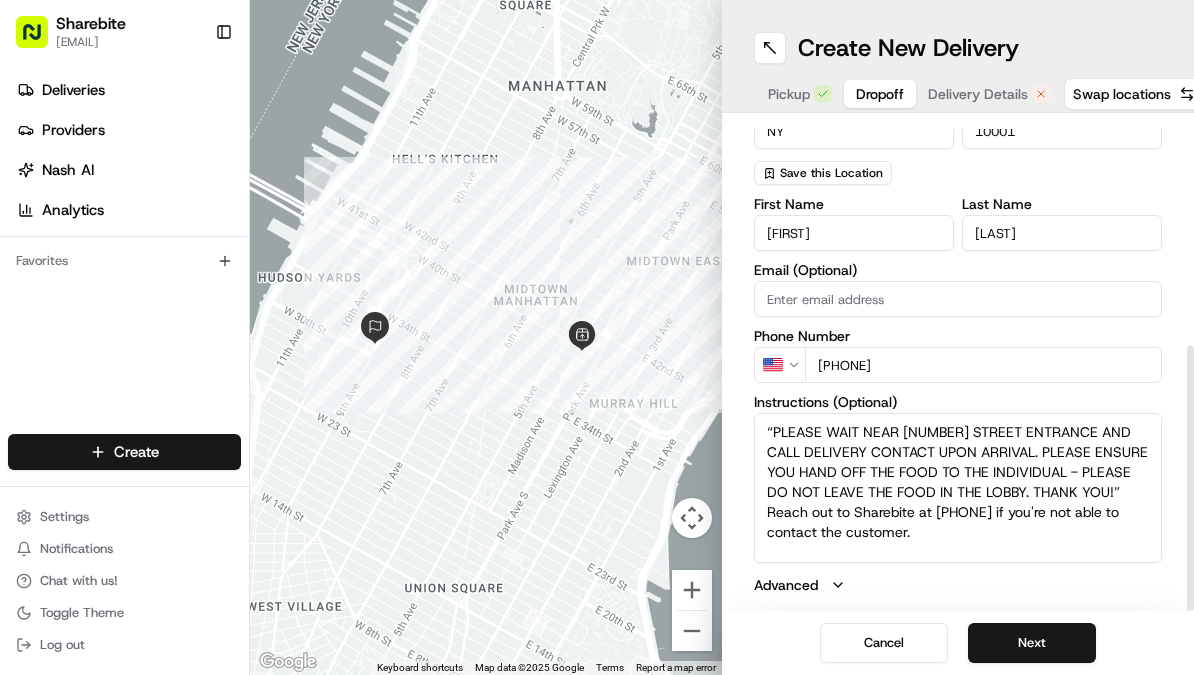 click on "Salil" at bounding box center [854, 233] 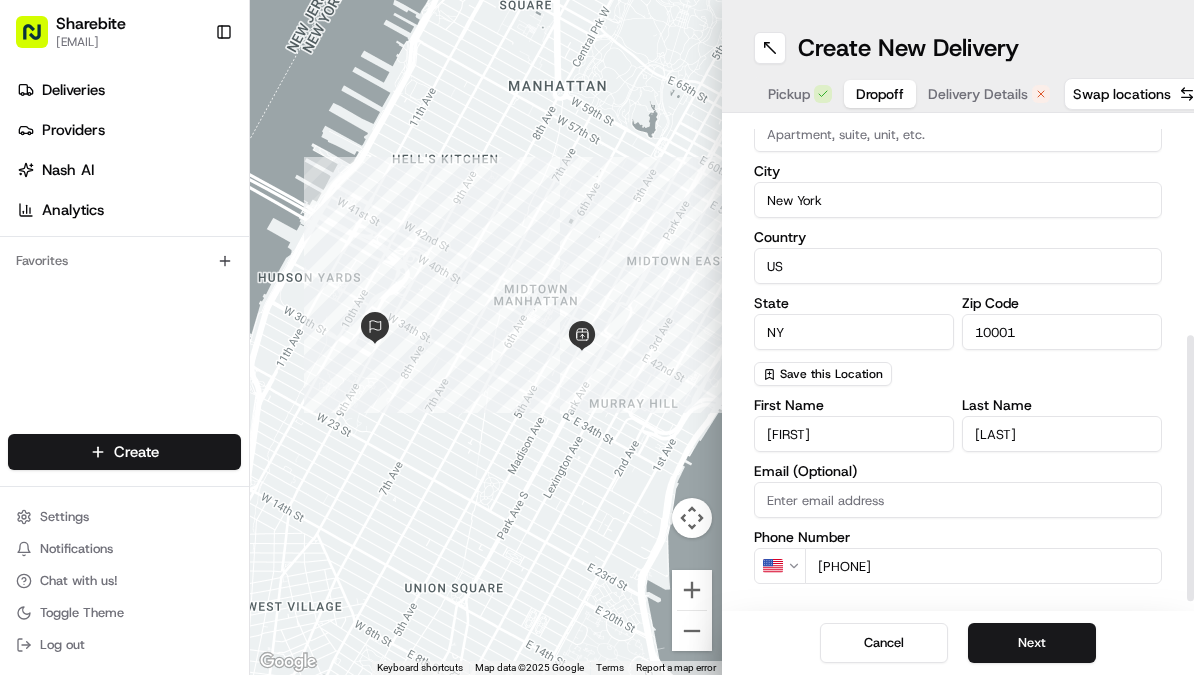 scroll, scrollTop: 408, scrollLeft: 0, axis: vertical 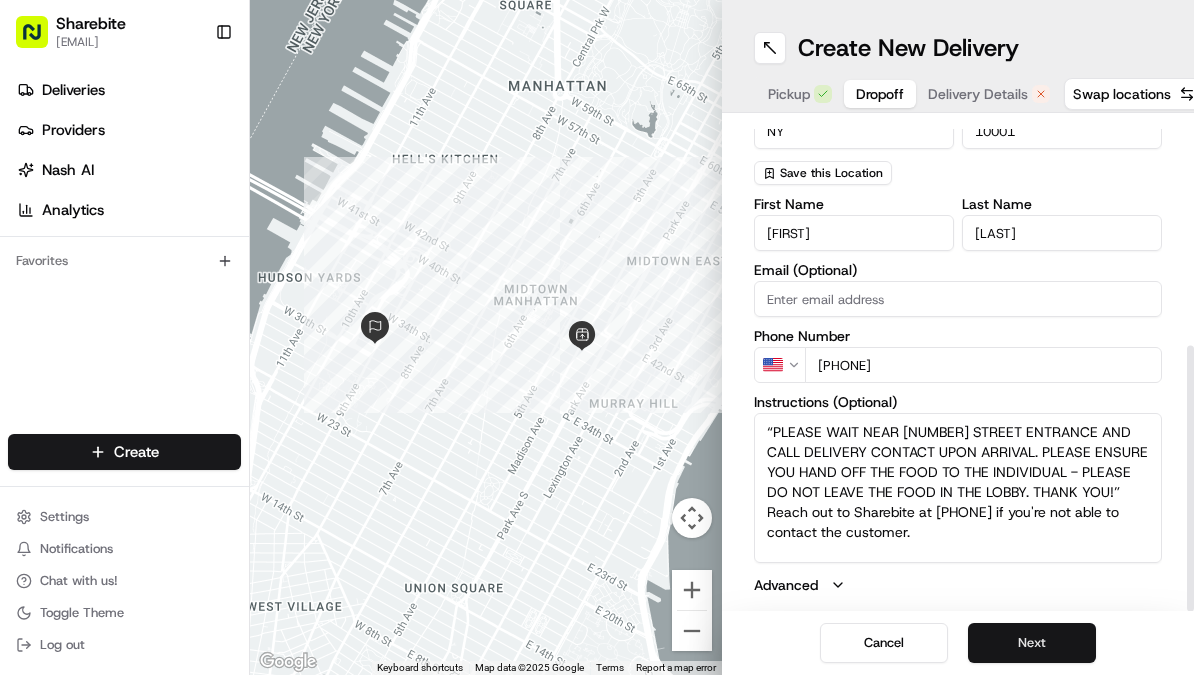 click on "Next" at bounding box center [1032, 643] 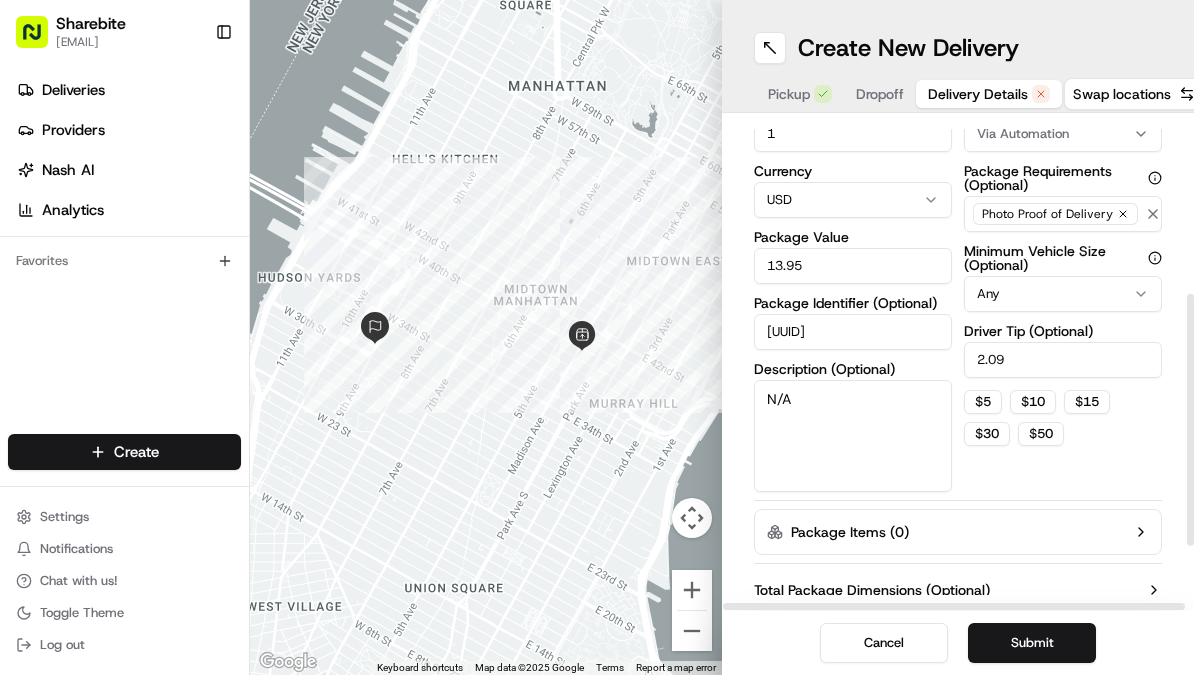 scroll, scrollTop: 0, scrollLeft: 0, axis: both 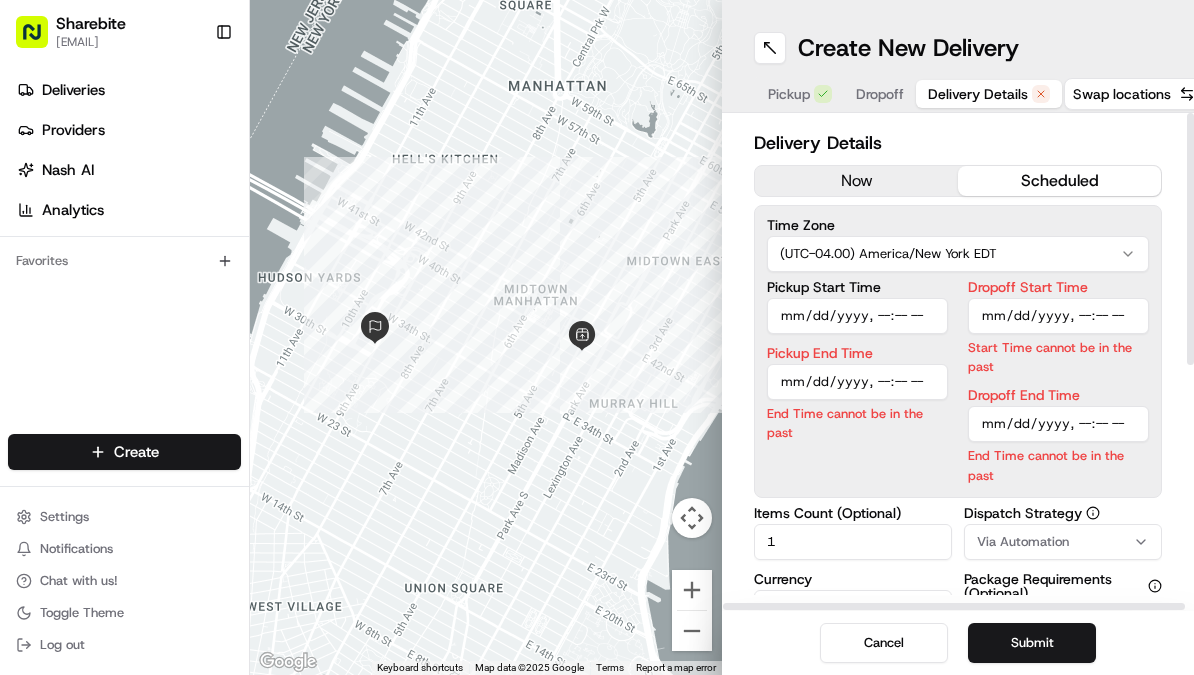click on "now" at bounding box center (856, 181) 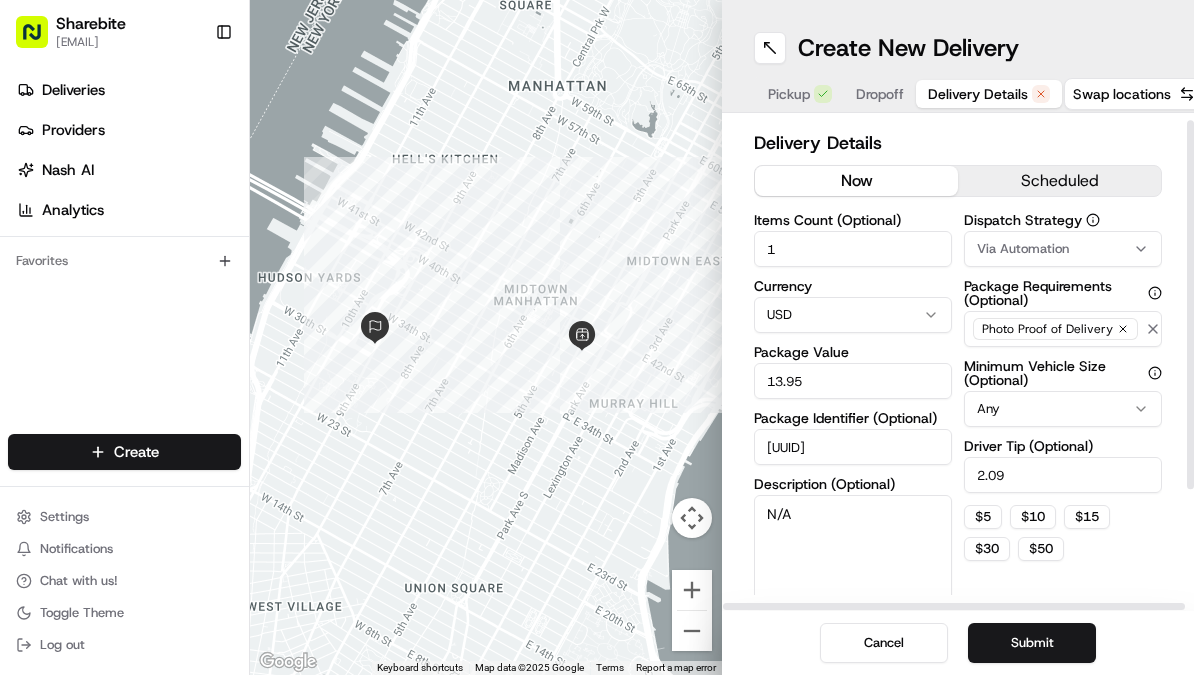 scroll, scrollTop: 162, scrollLeft: 0, axis: vertical 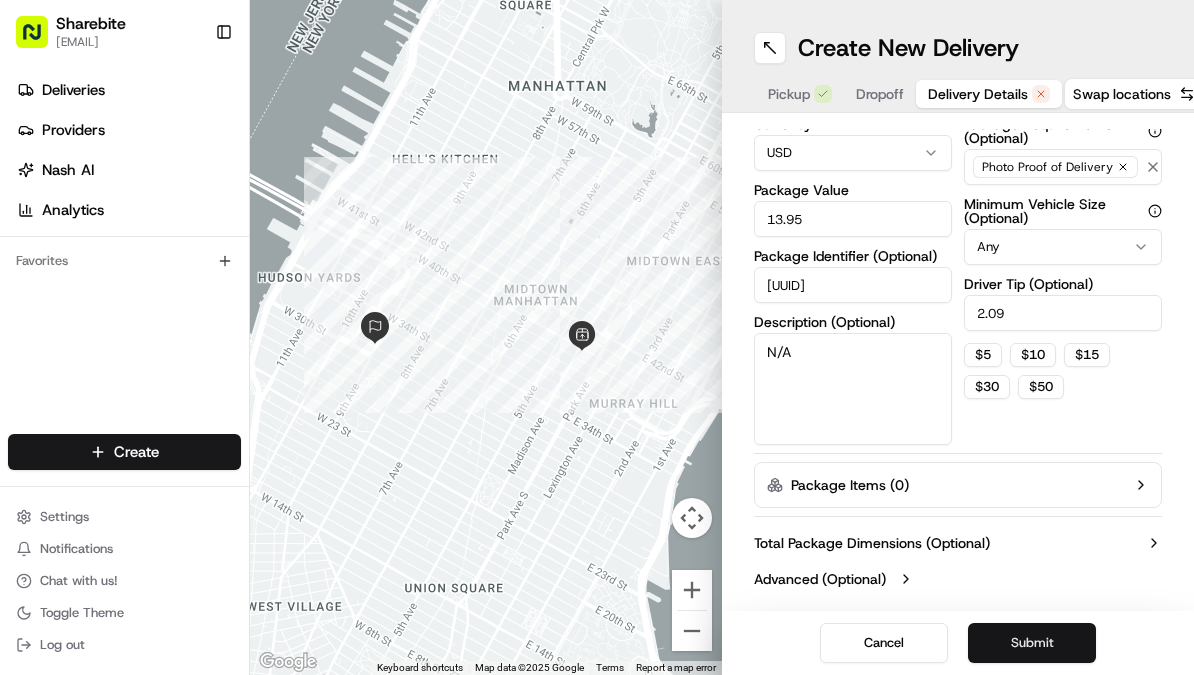 click on "Submit" at bounding box center [1032, 643] 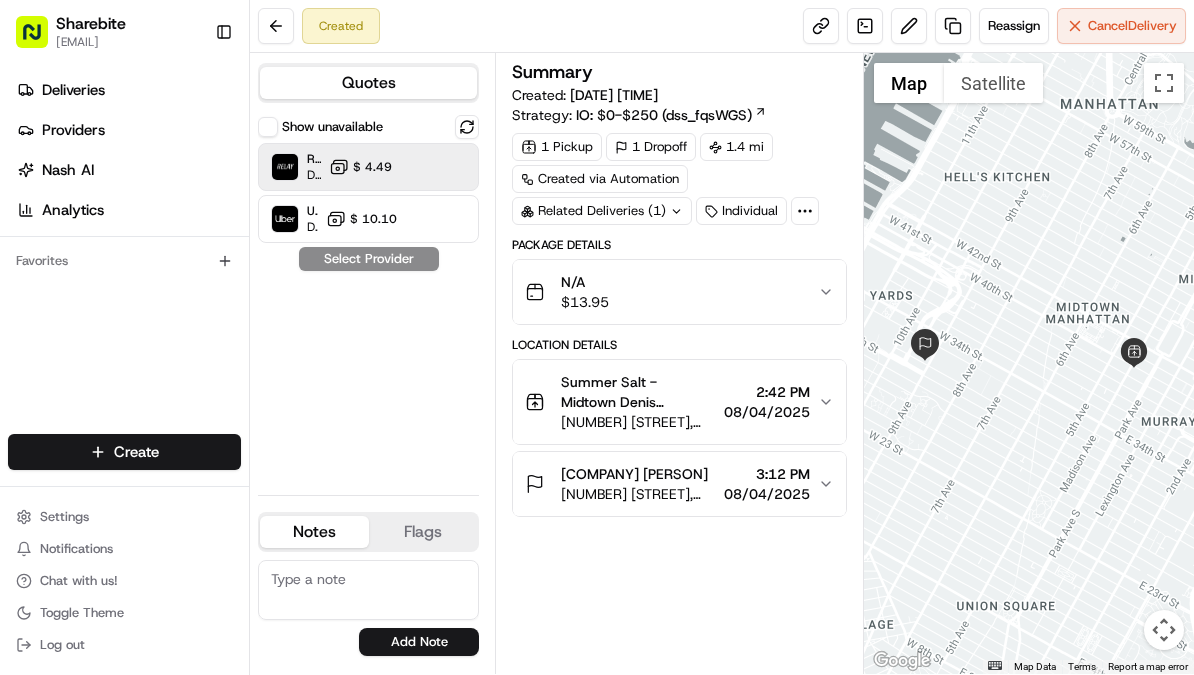 scroll, scrollTop: 0, scrollLeft: 0, axis: both 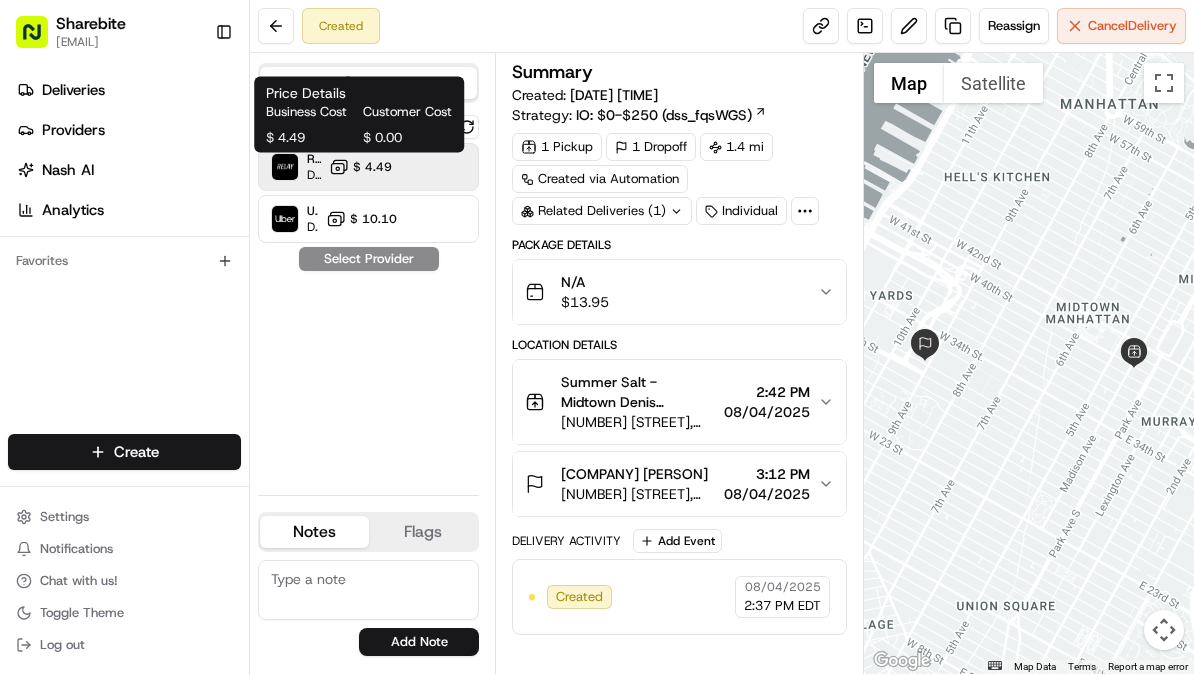 click on "$   4.49" at bounding box center [360, 167] 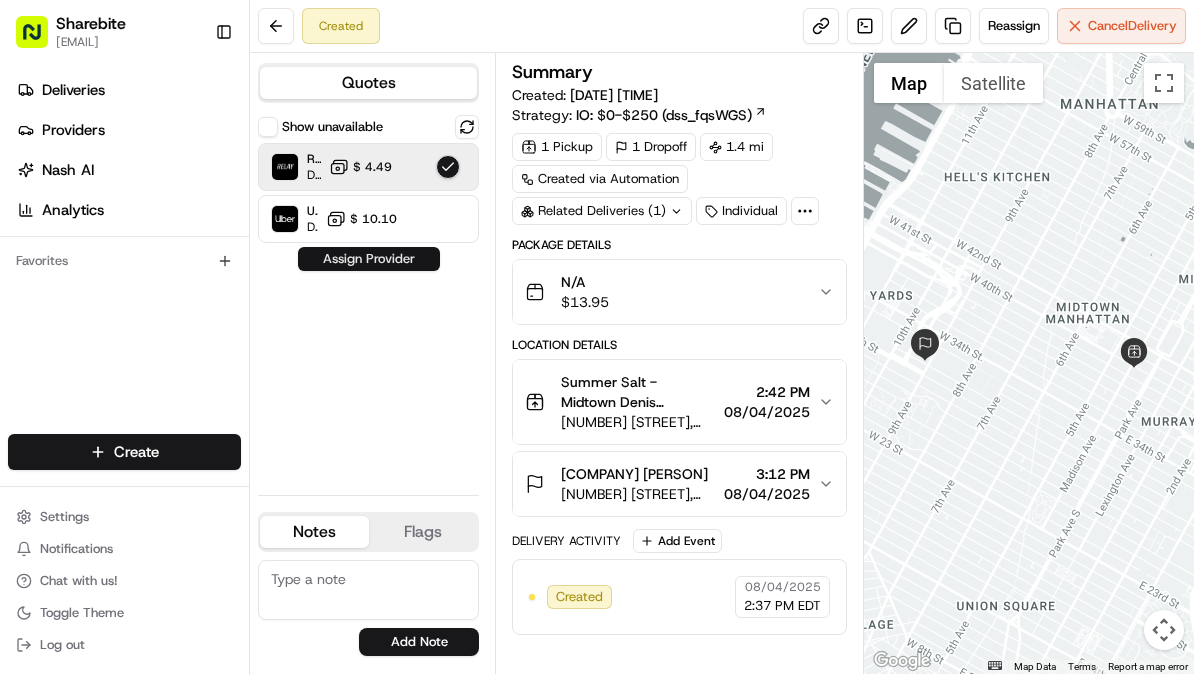 click on "Assign Provider" at bounding box center (369, 259) 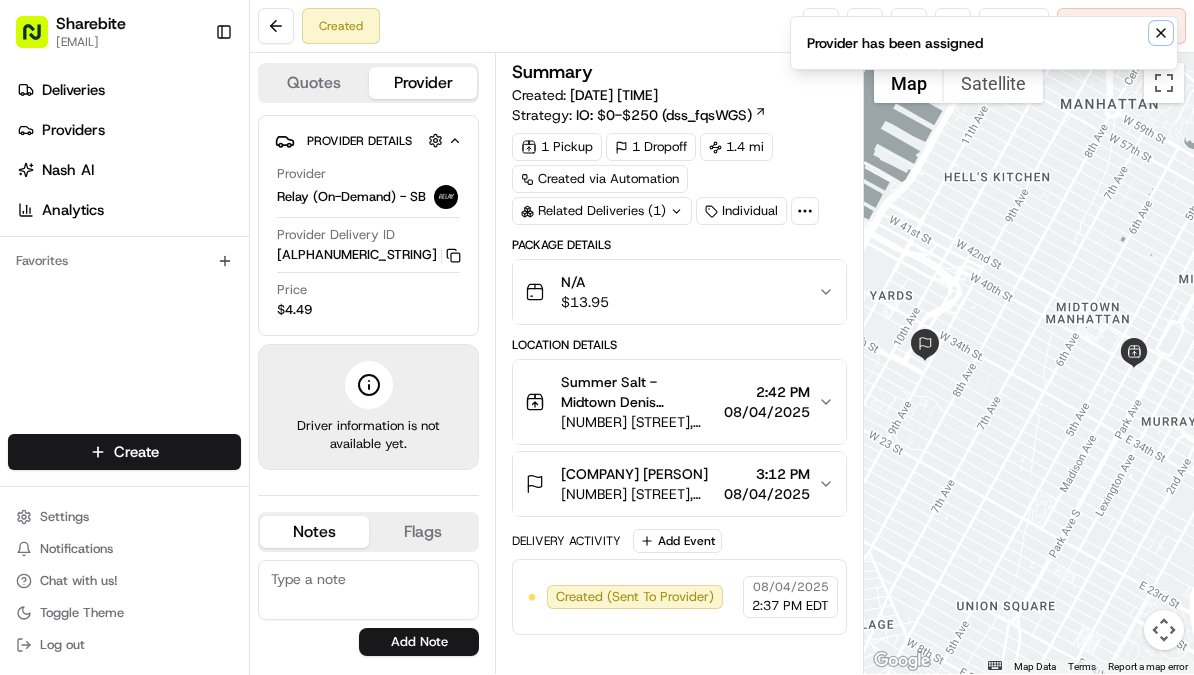 click 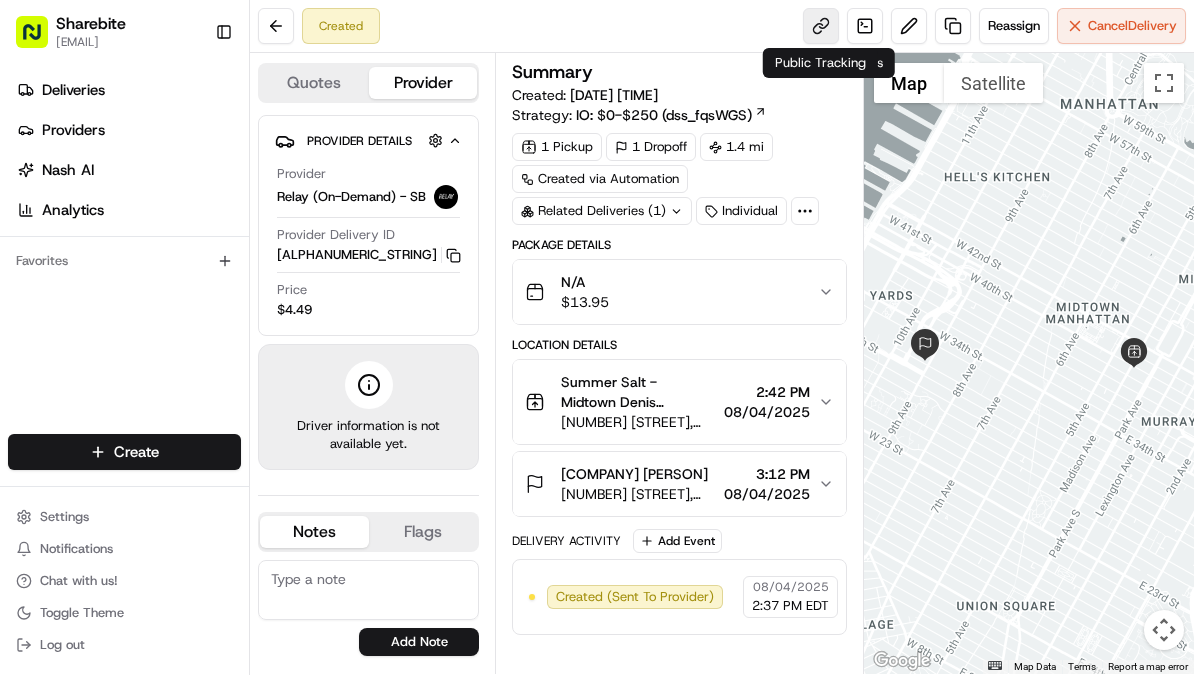 click at bounding box center [821, 26] 